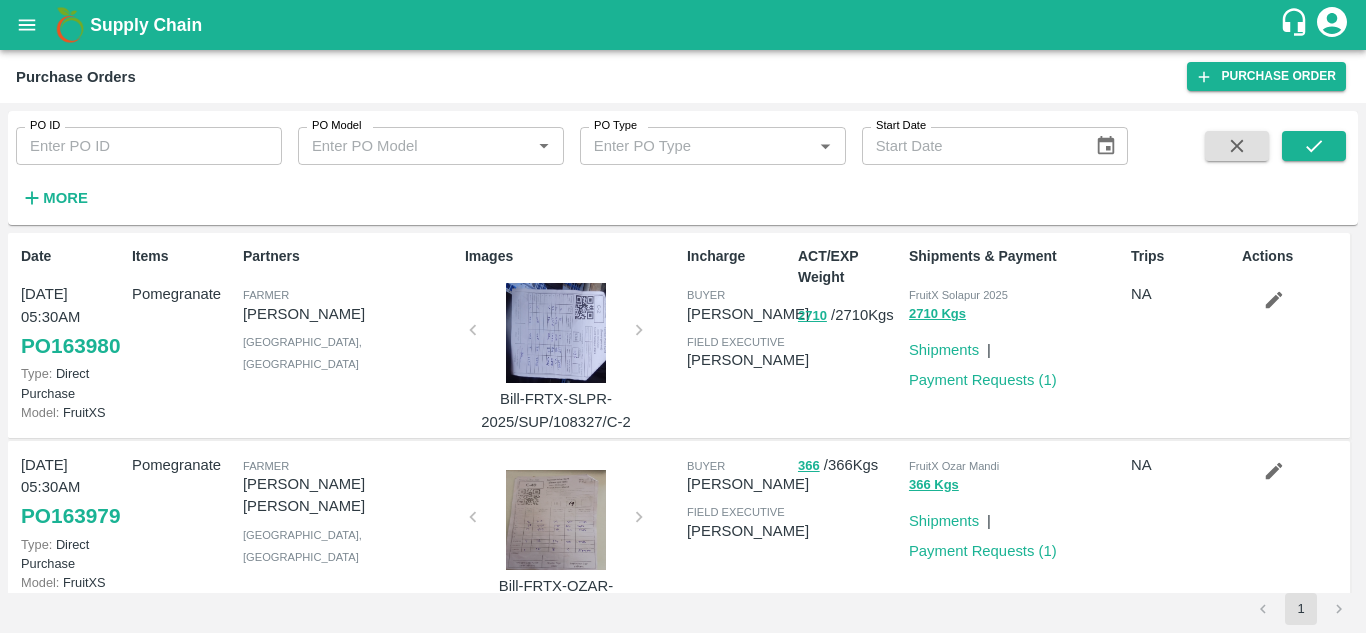 scroll, scrollTop: 0, scrollLeft: 0, axis: both 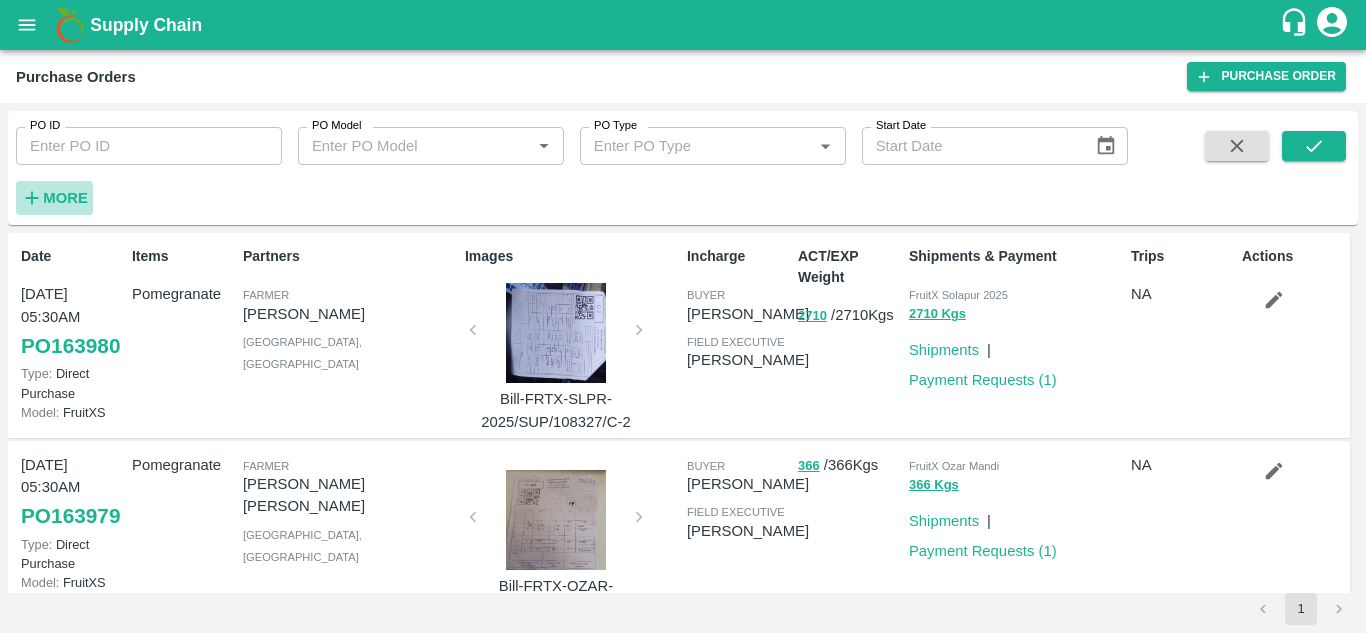 click on "More" at bounding box center [65, 198] 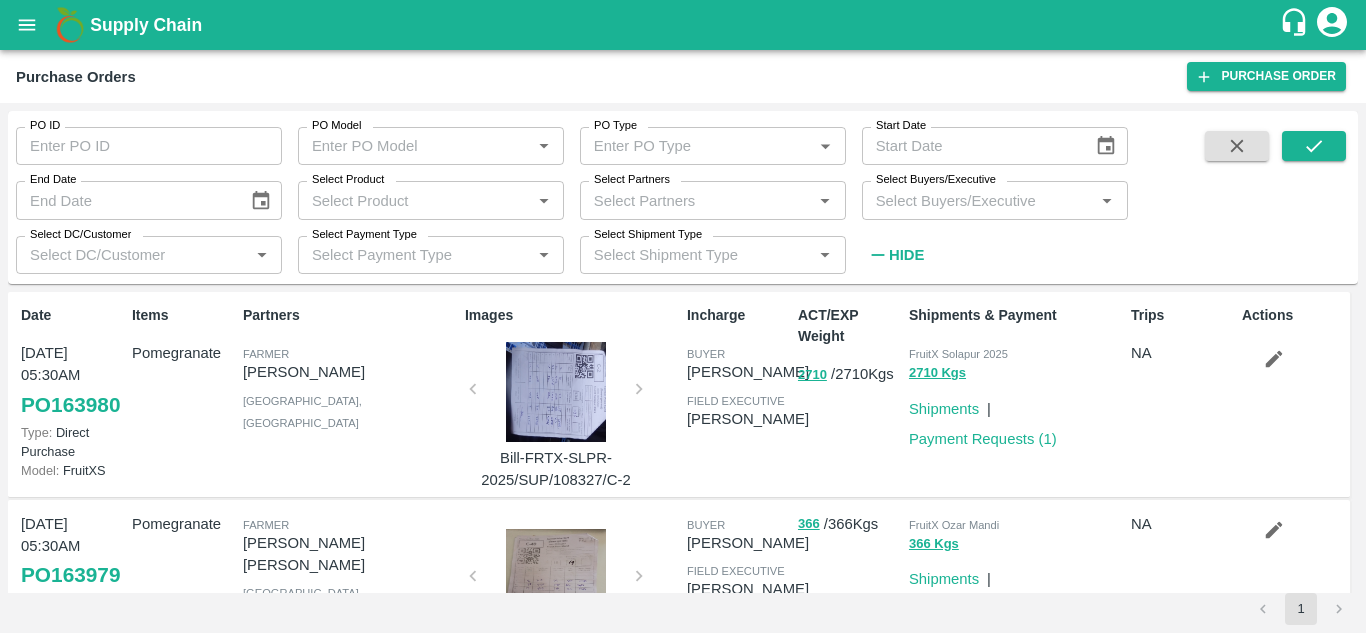 click on "Select Buyers/Executive" at bounding box center (978, 200) 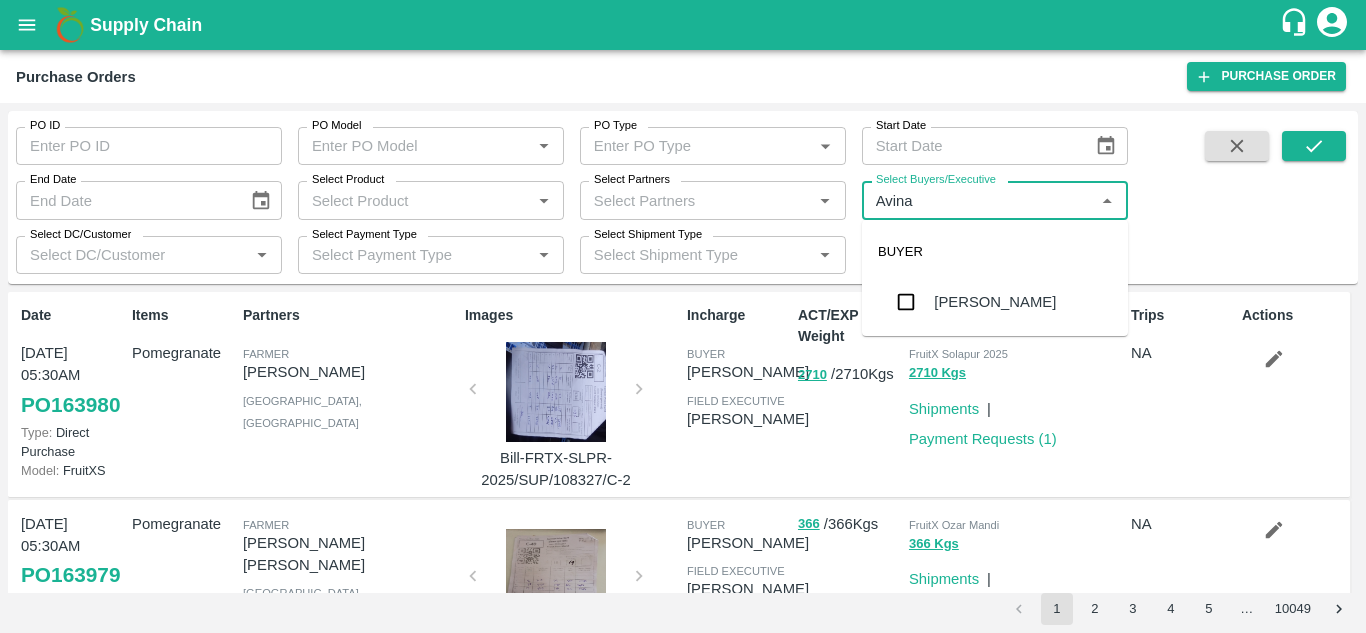 type on "Avinas" 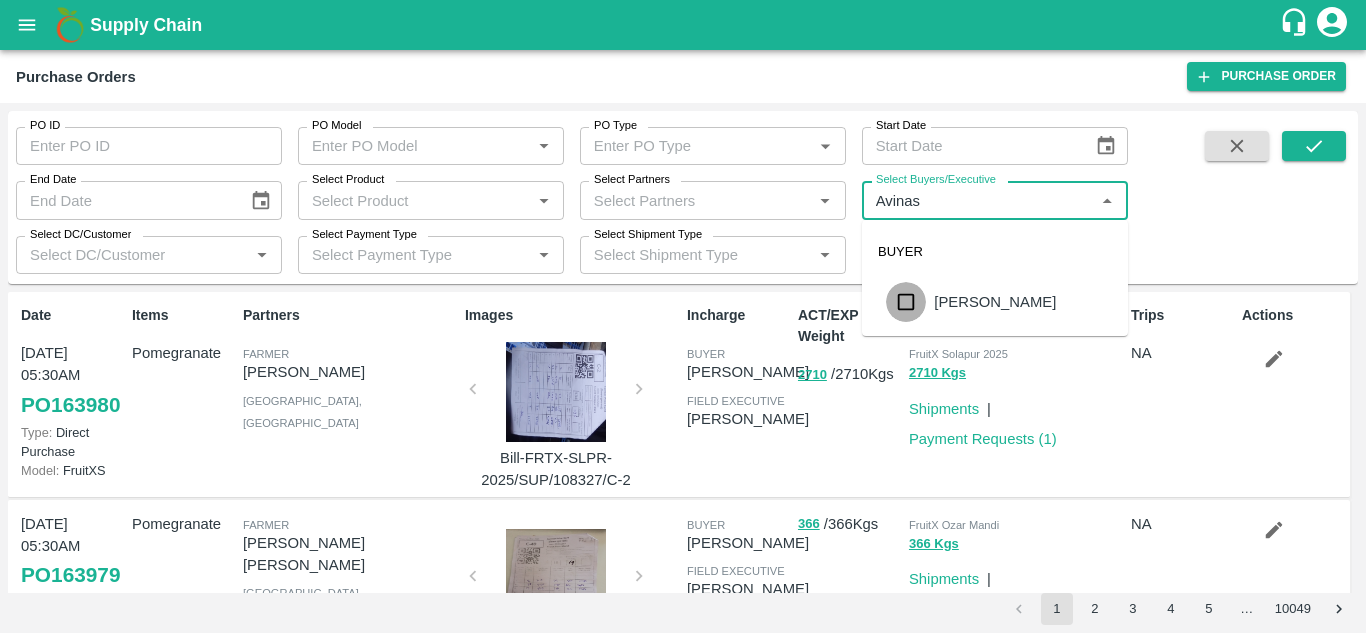 click at bounding box center (906, 302) 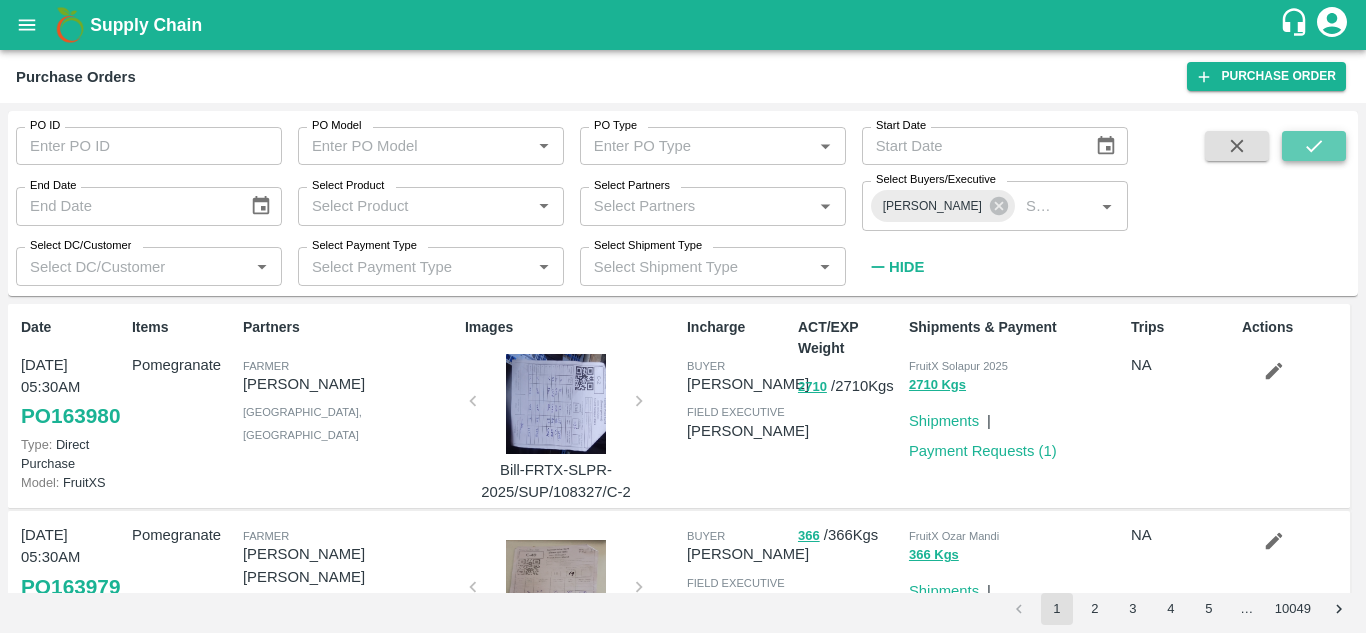 click 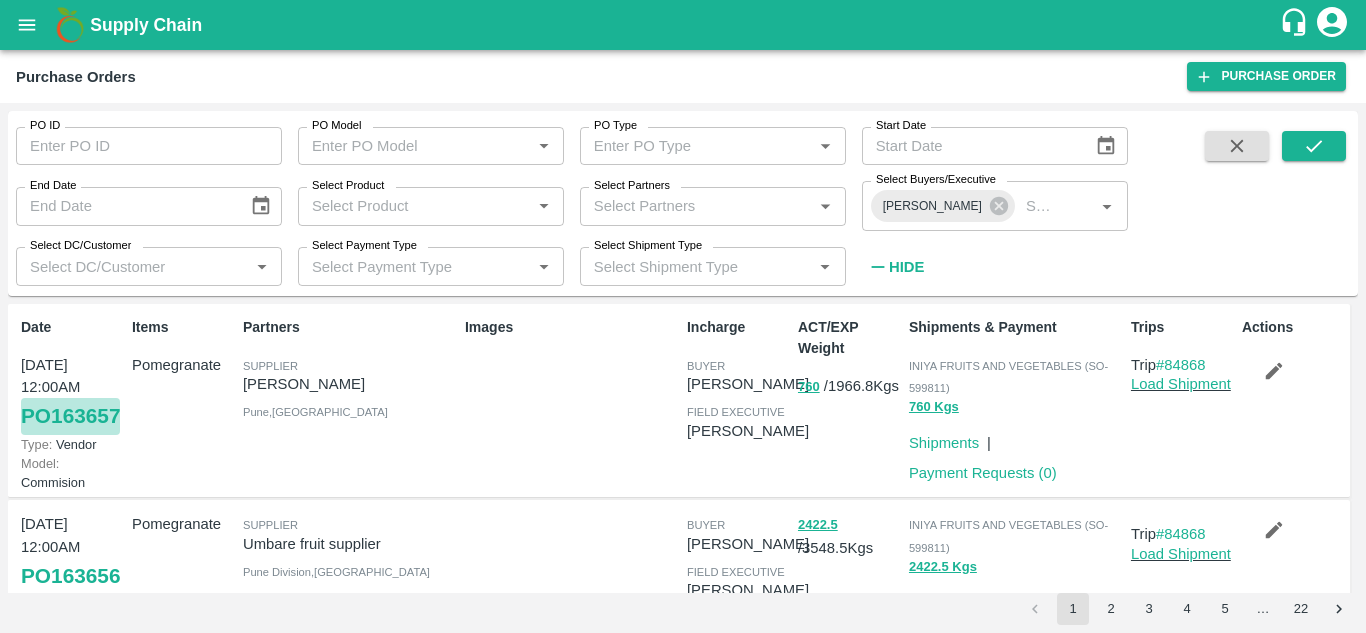 click on "PO  163657" at bounding box center [70, 416] 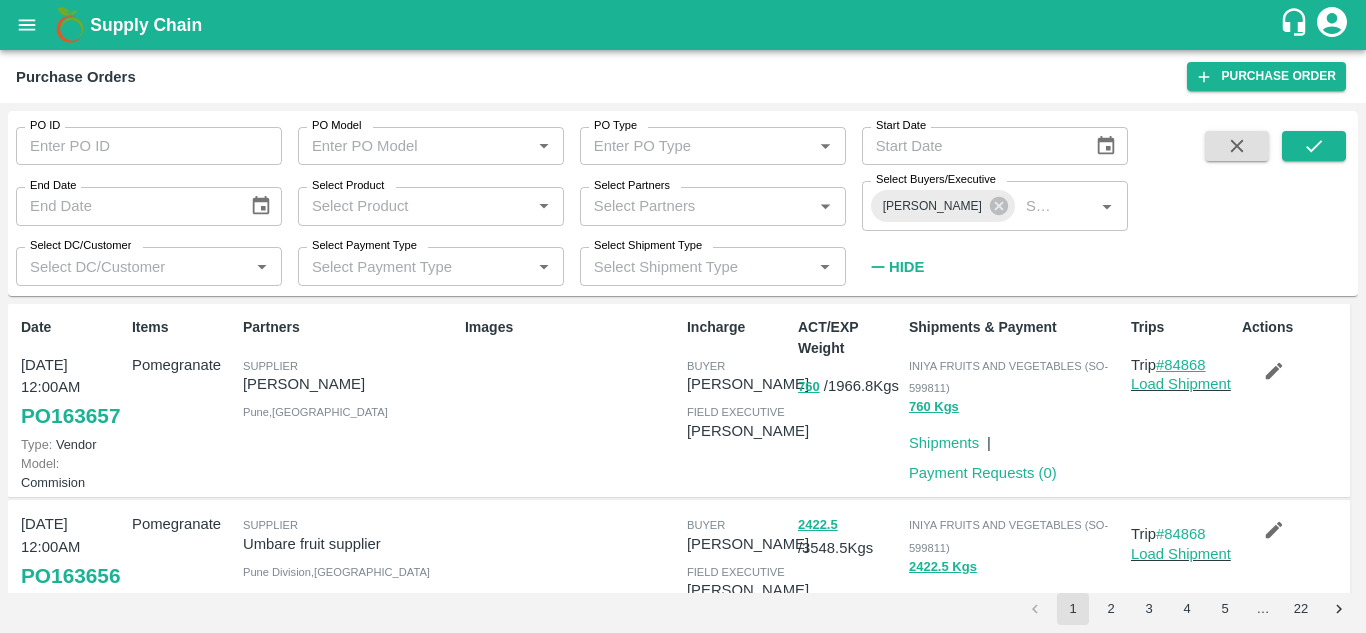 click on "#84868" at bounding box center [1181, 365] 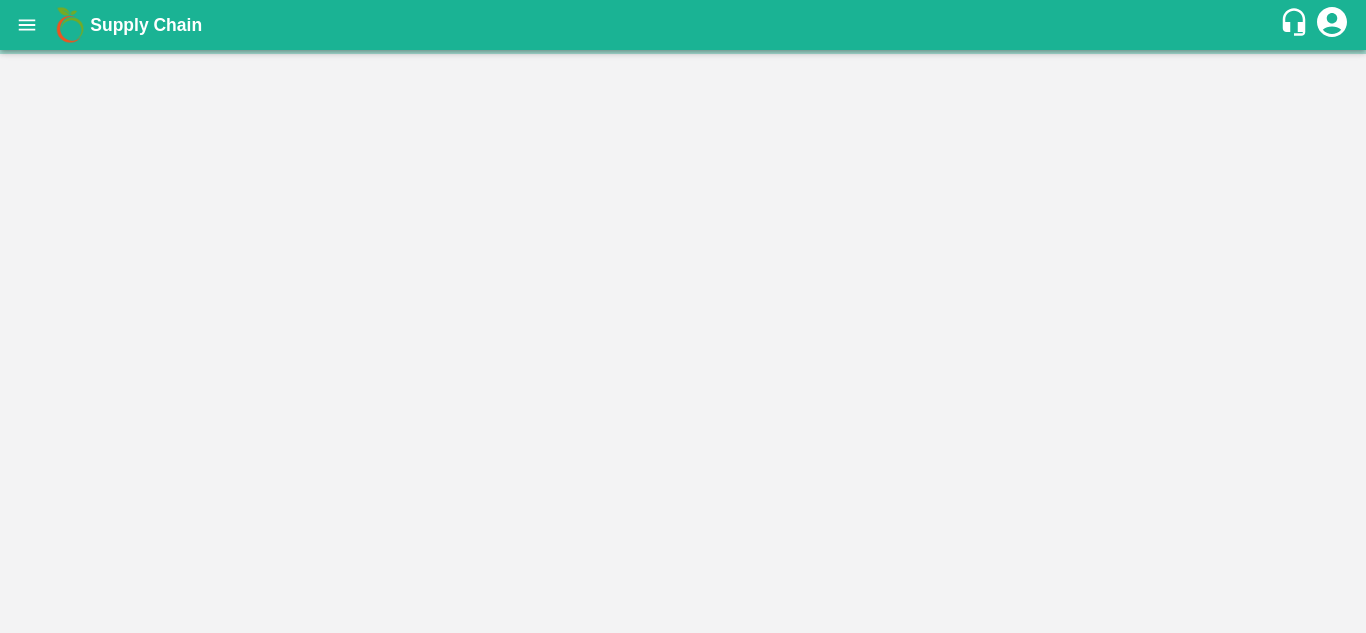 scroll, scrollTop: 0, scrollLeft: 0, axis: both 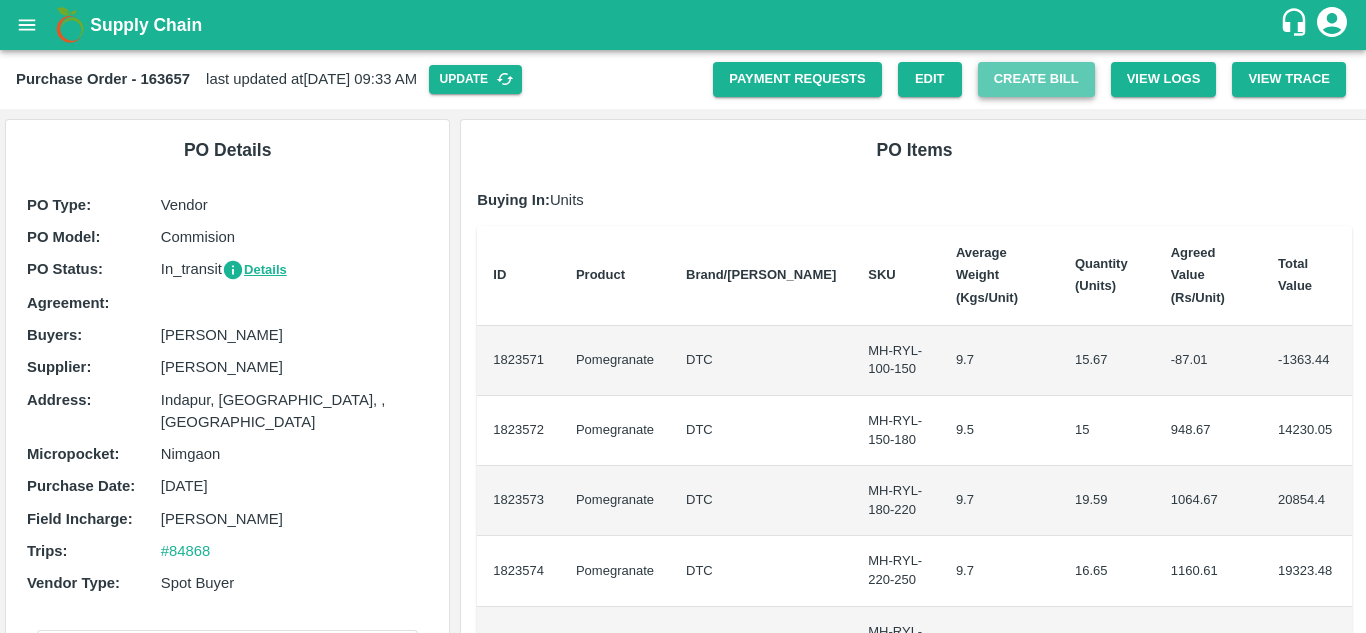 click on "Create Bill" at bounding box center [1036, 79] 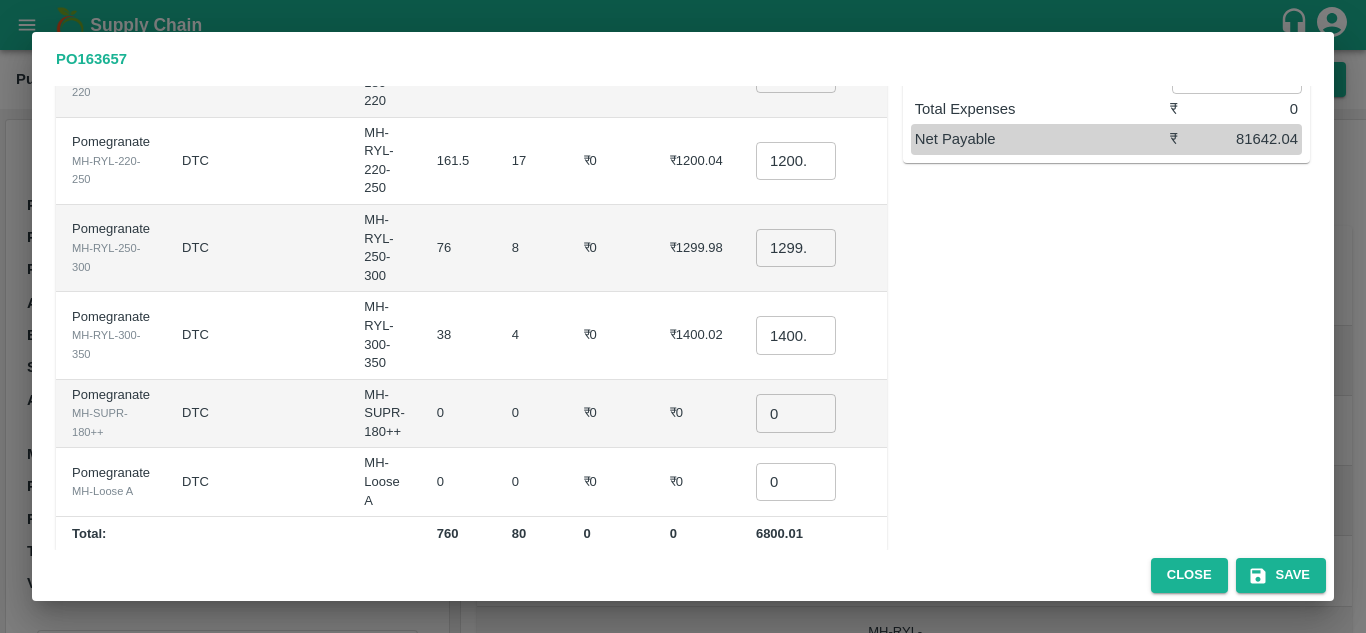scroll, scrollTop: 0, scrollLeft: 0, axis: both 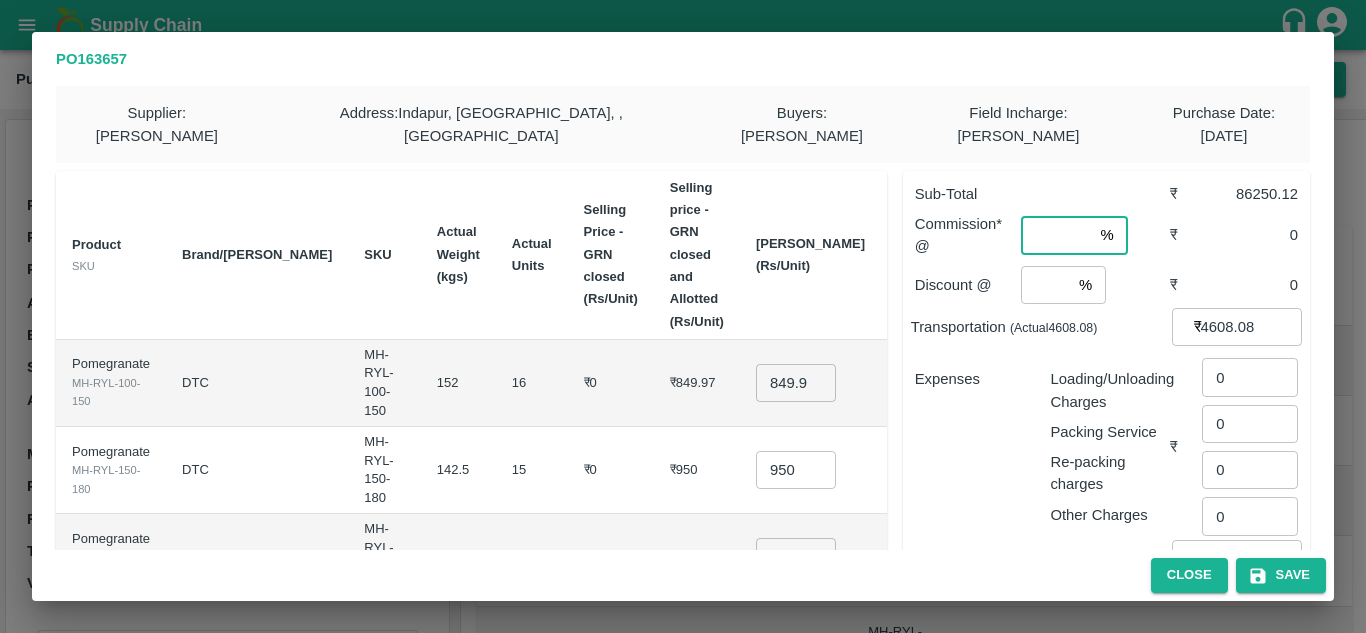 click at bounding box center [1056, 235] 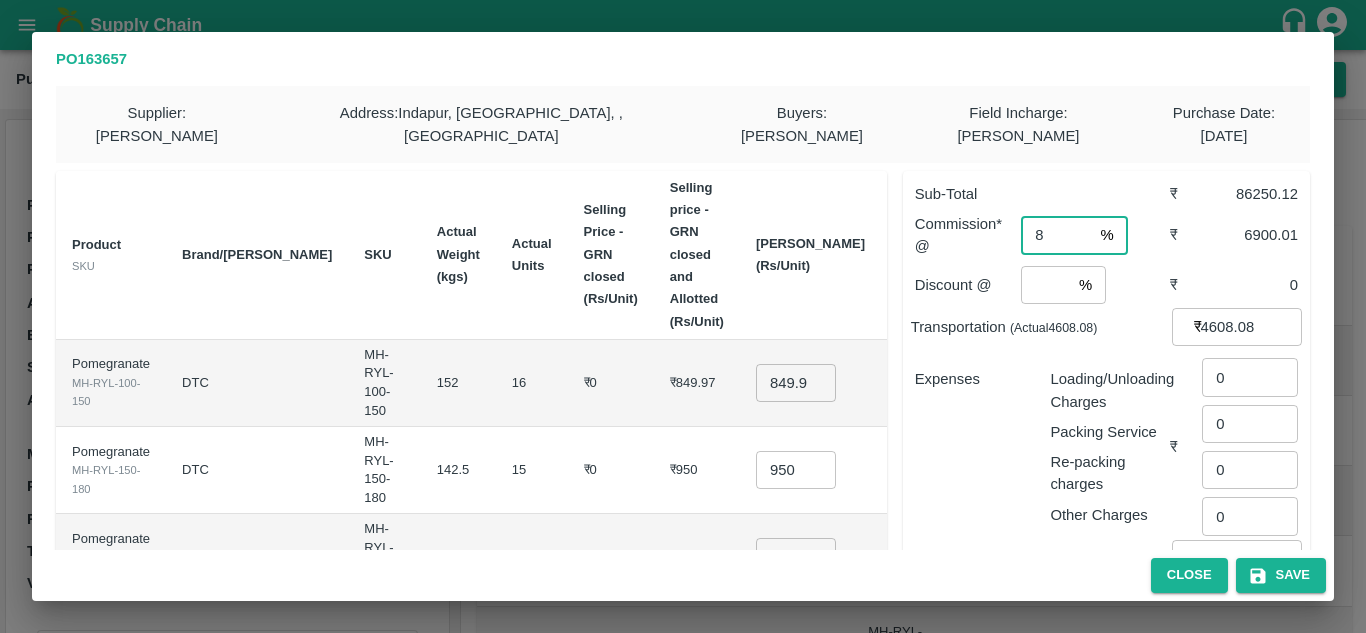 type on "8" 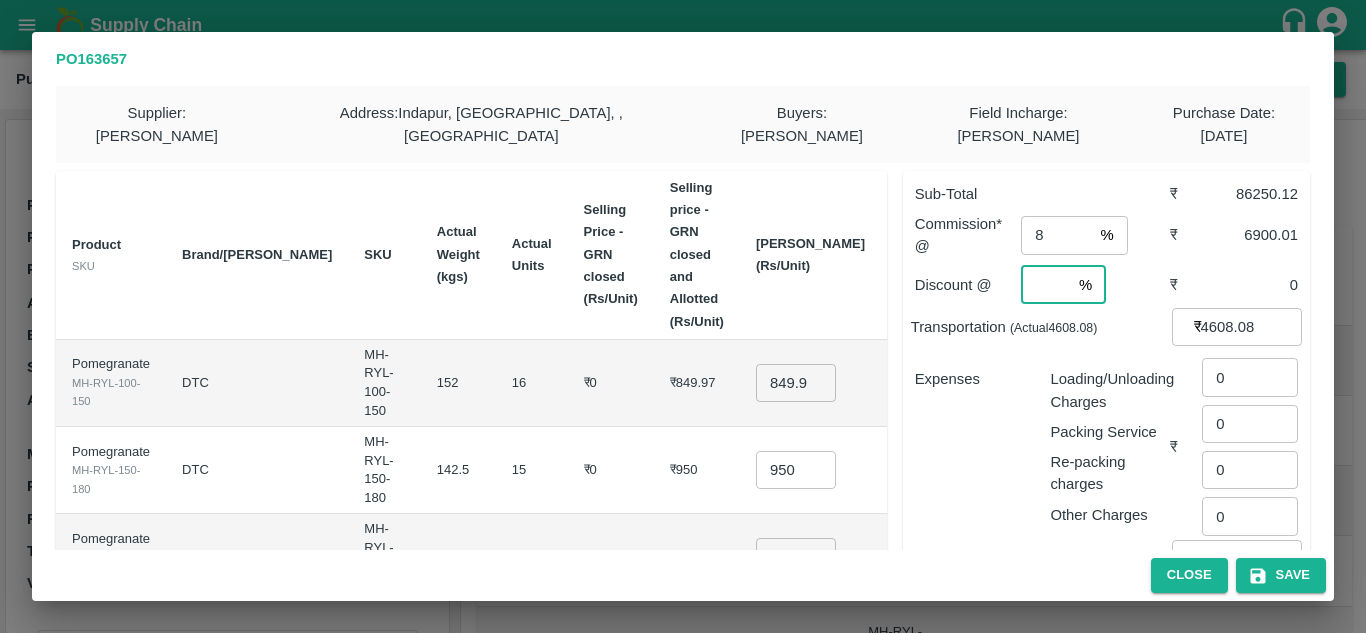 click at bounding box center (1046, 285) 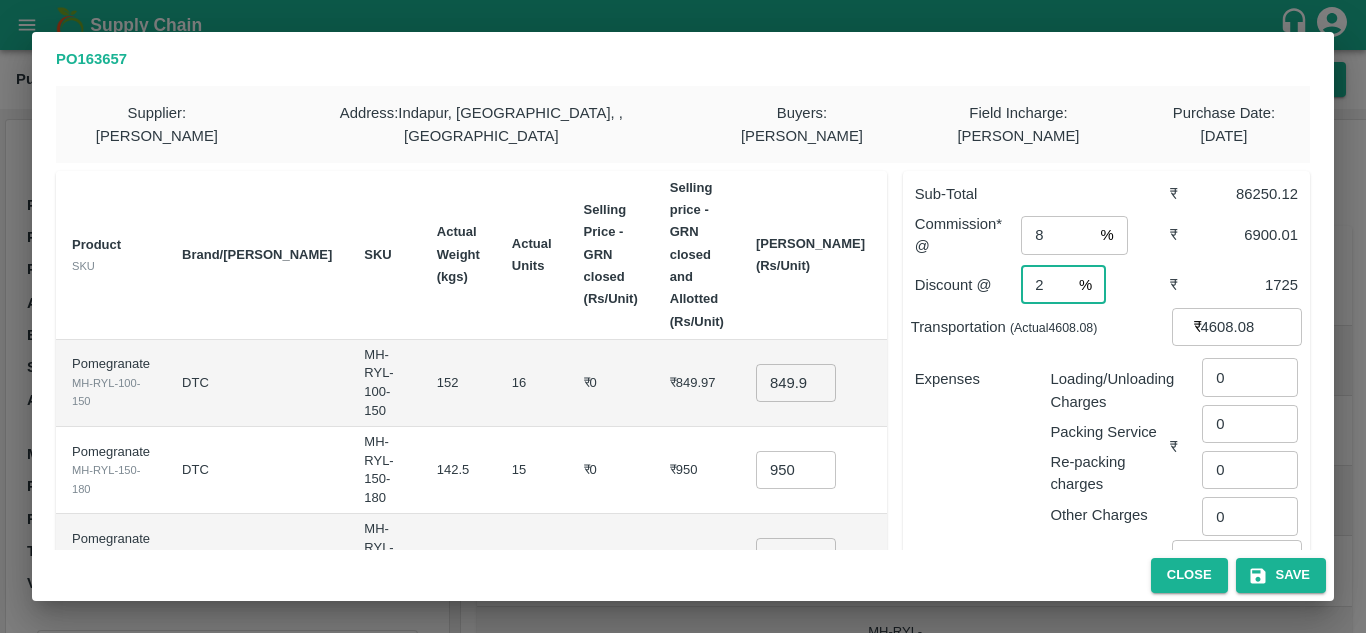 type on "2" 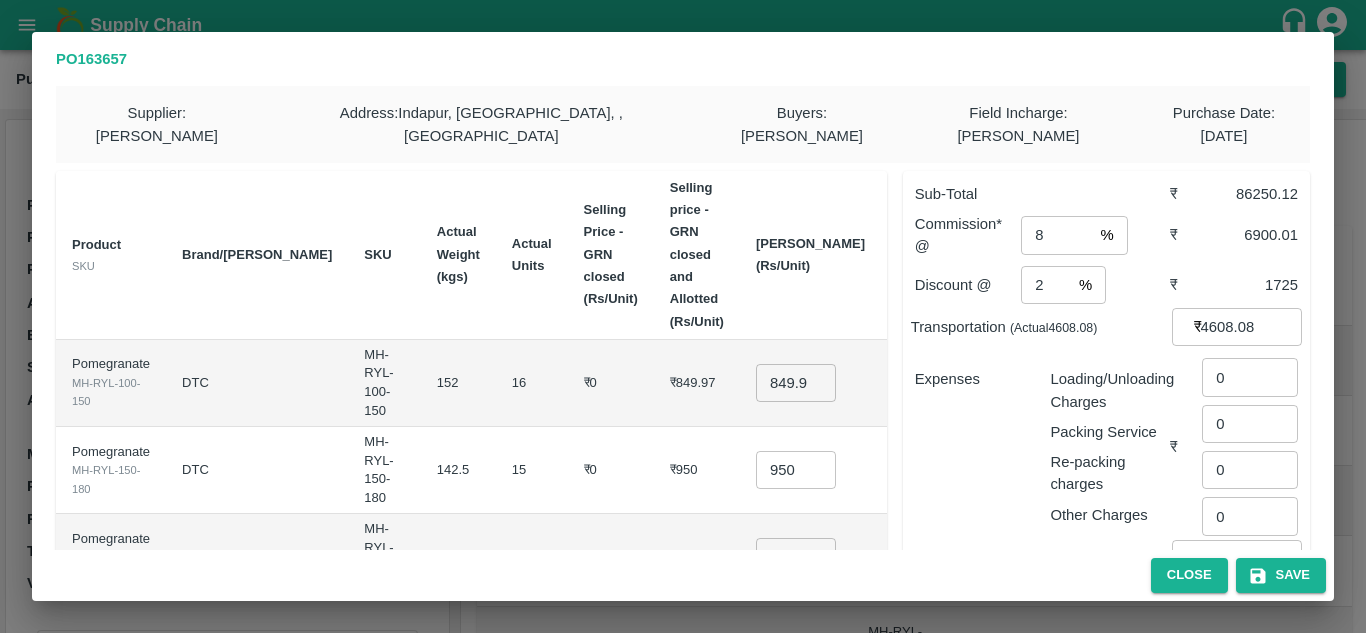 click on "Transportation   (Actual  4608.08 )" at bounding box center (1041, 327) 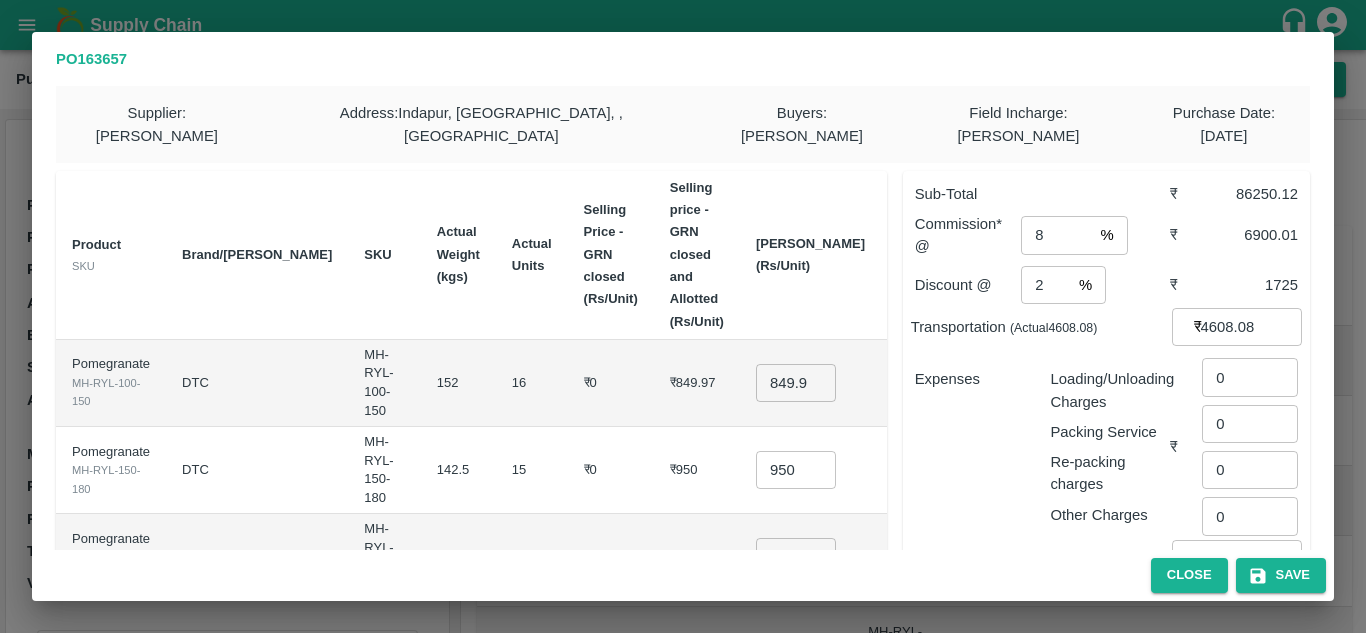 click on "849.965" at bounding box center [796, 383] 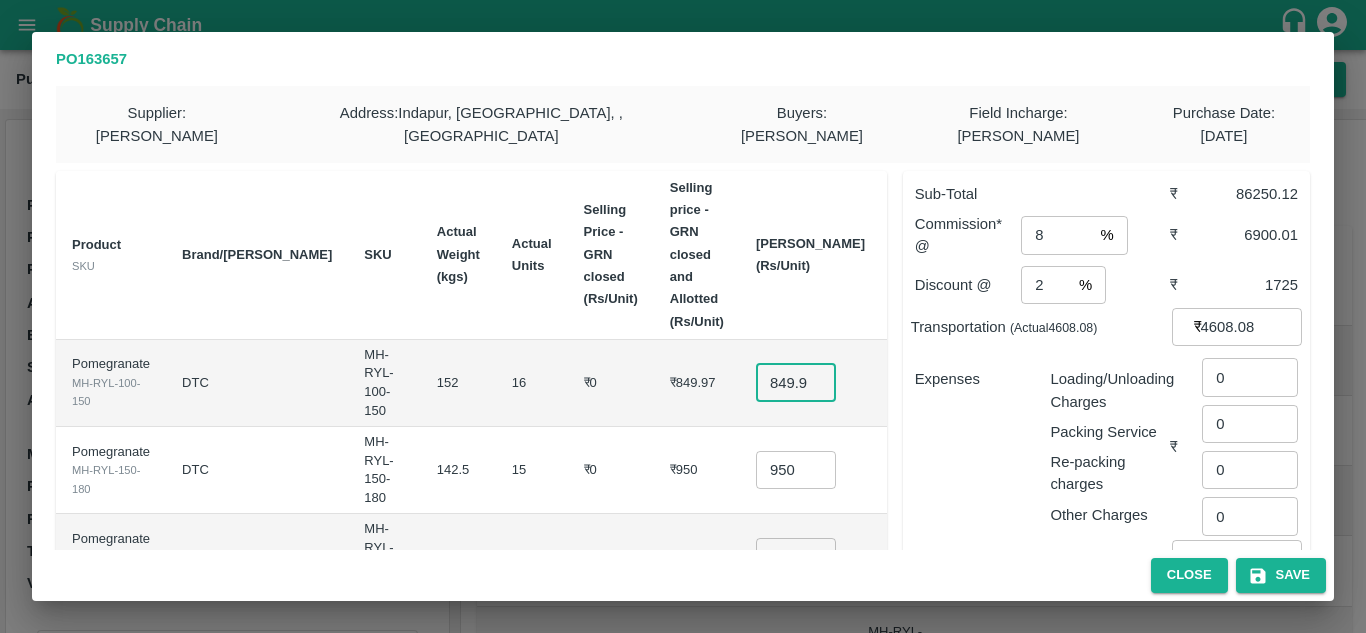 click on "849.965" at bounding box center (796, 383) 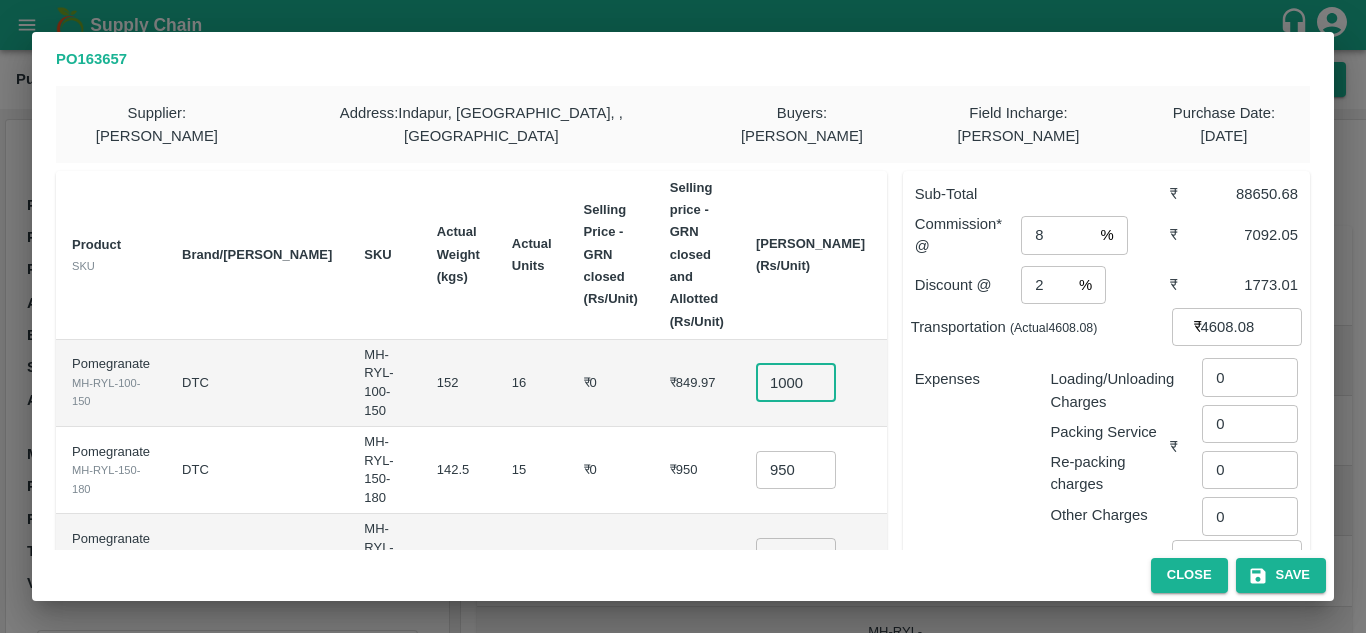 scroll, scrollTop: 0, scrollLeft: 4, axis: horizontal 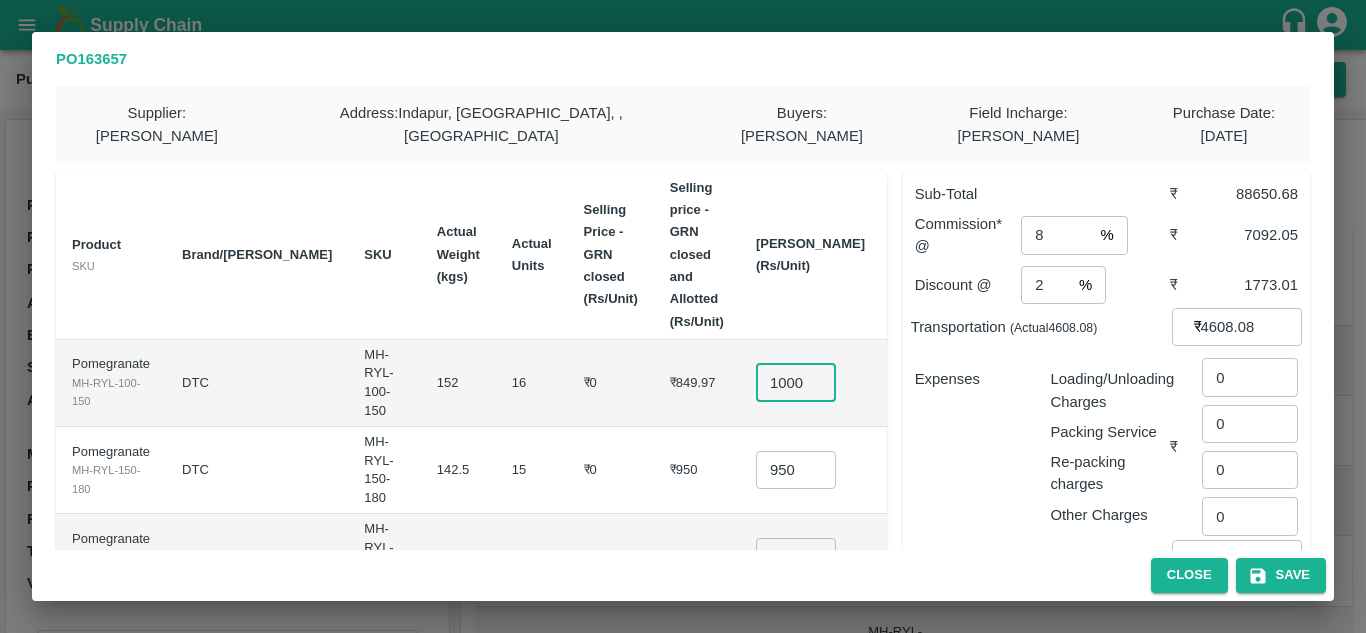 type on "1000" 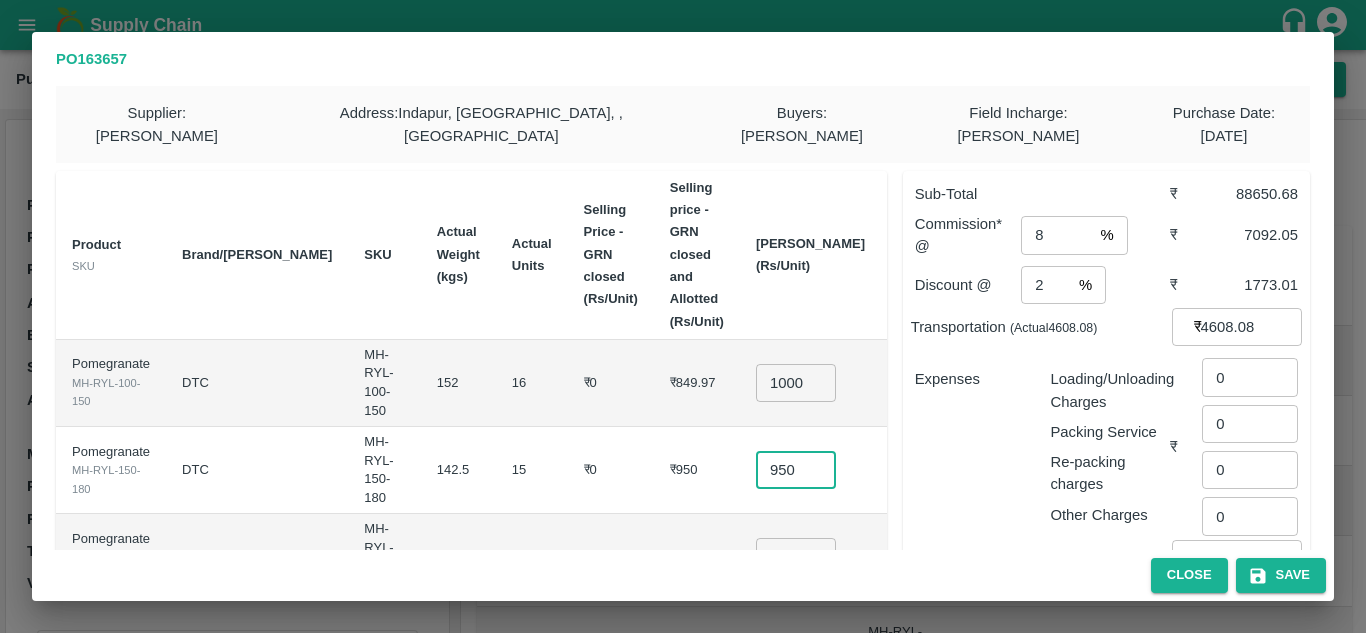 click on "950" at bounding box center [796, 470] 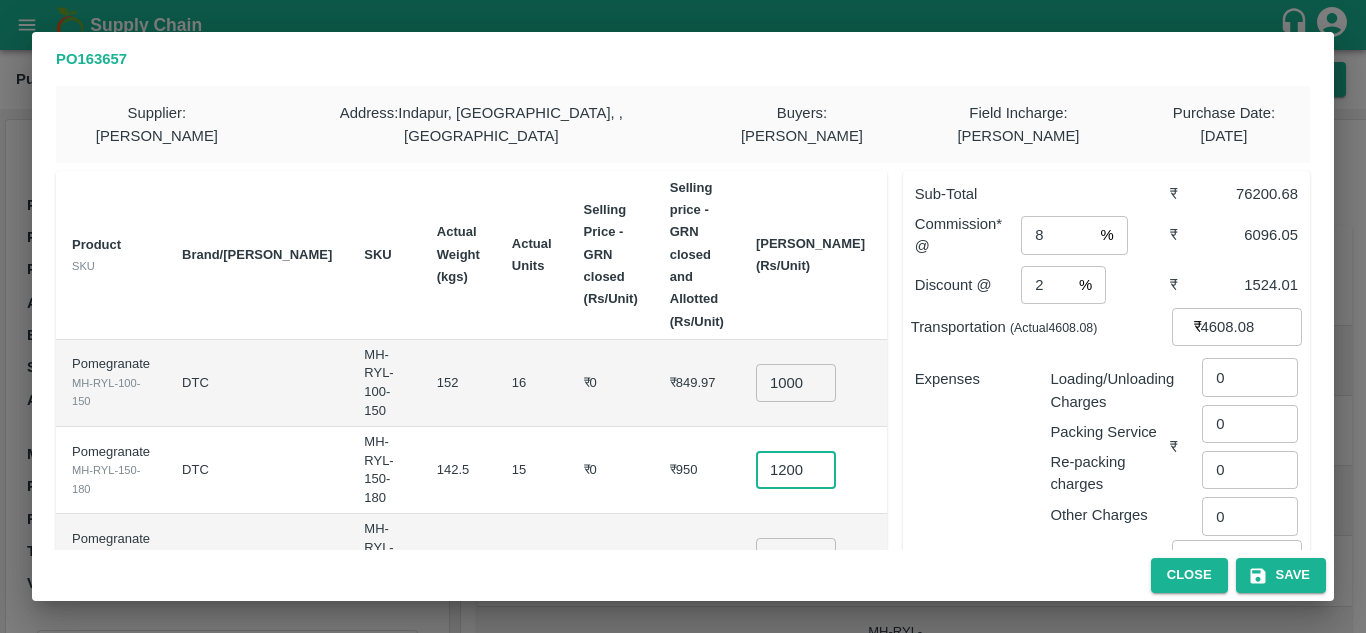 scroll, scrollTop: 0, scrollLeft: 4, axis: horizontal 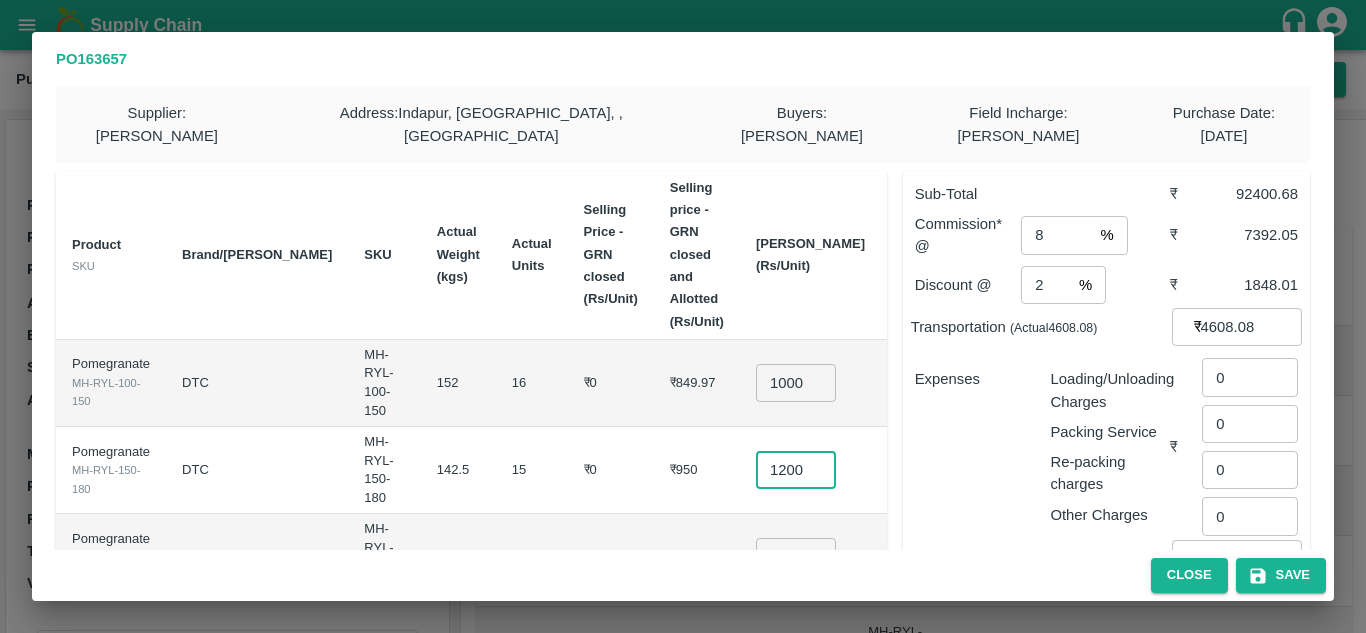type on "1200" 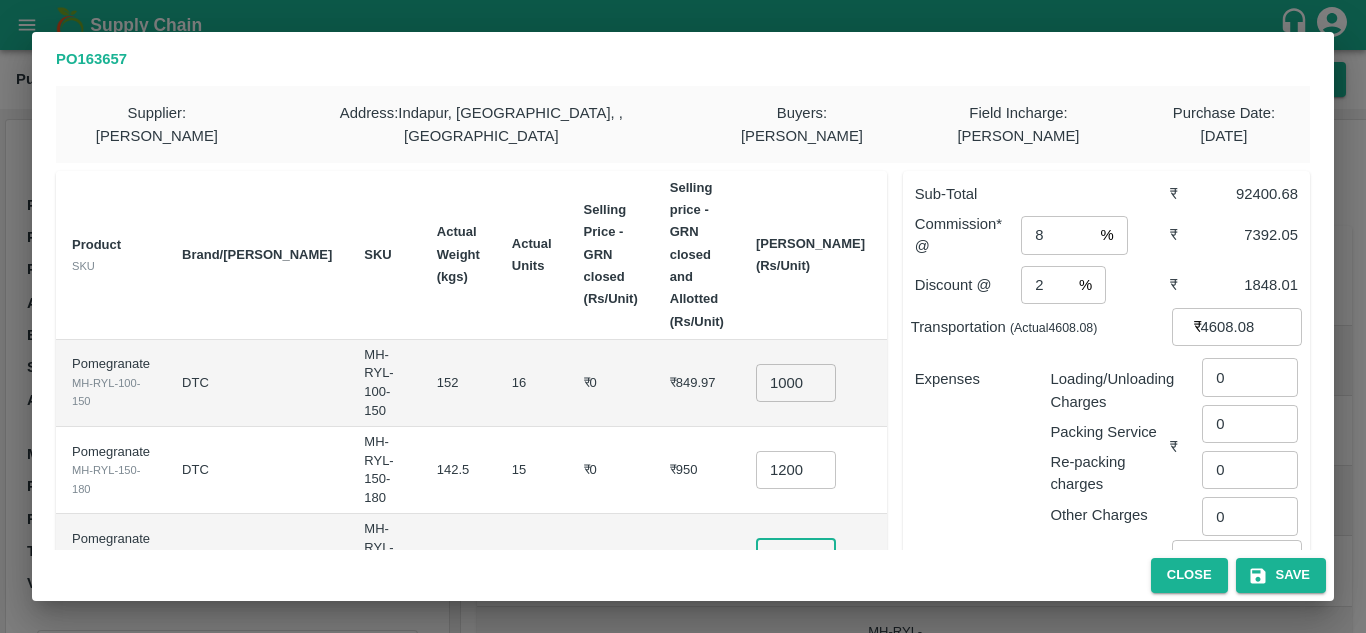 click on "1100.005" at bounding box center (796, 557) 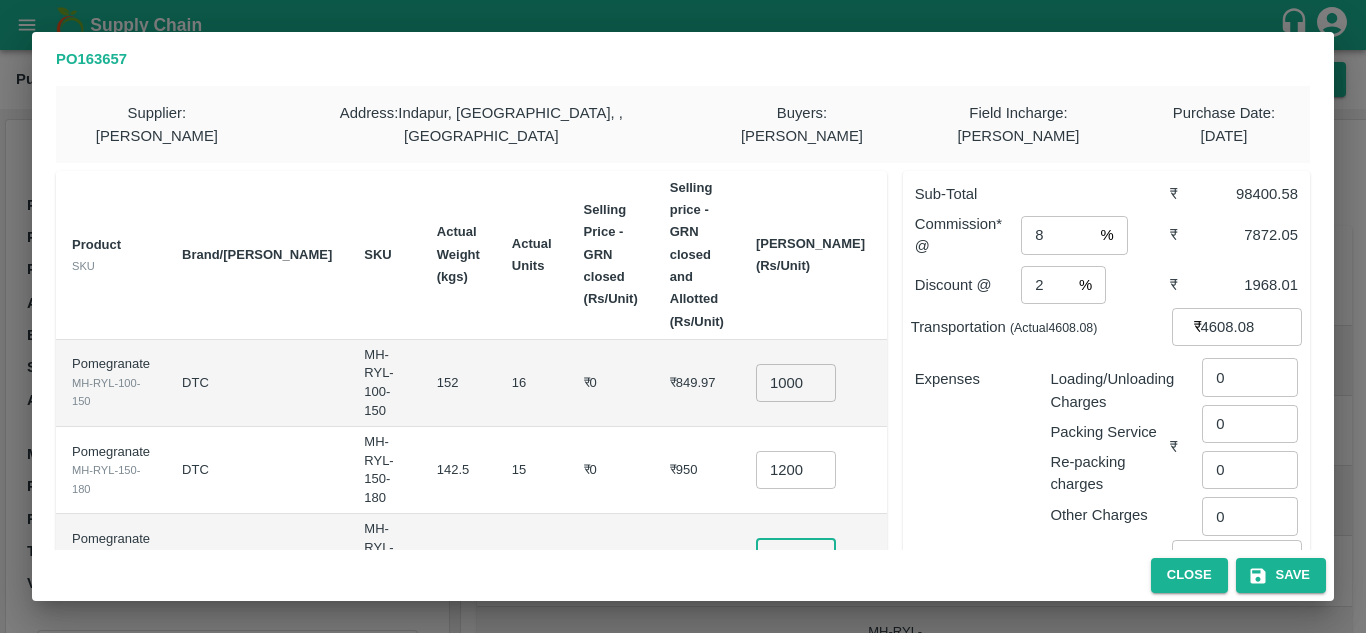 scroll, scrollTop: 0, scrollLeft: 4, axis: horizontal 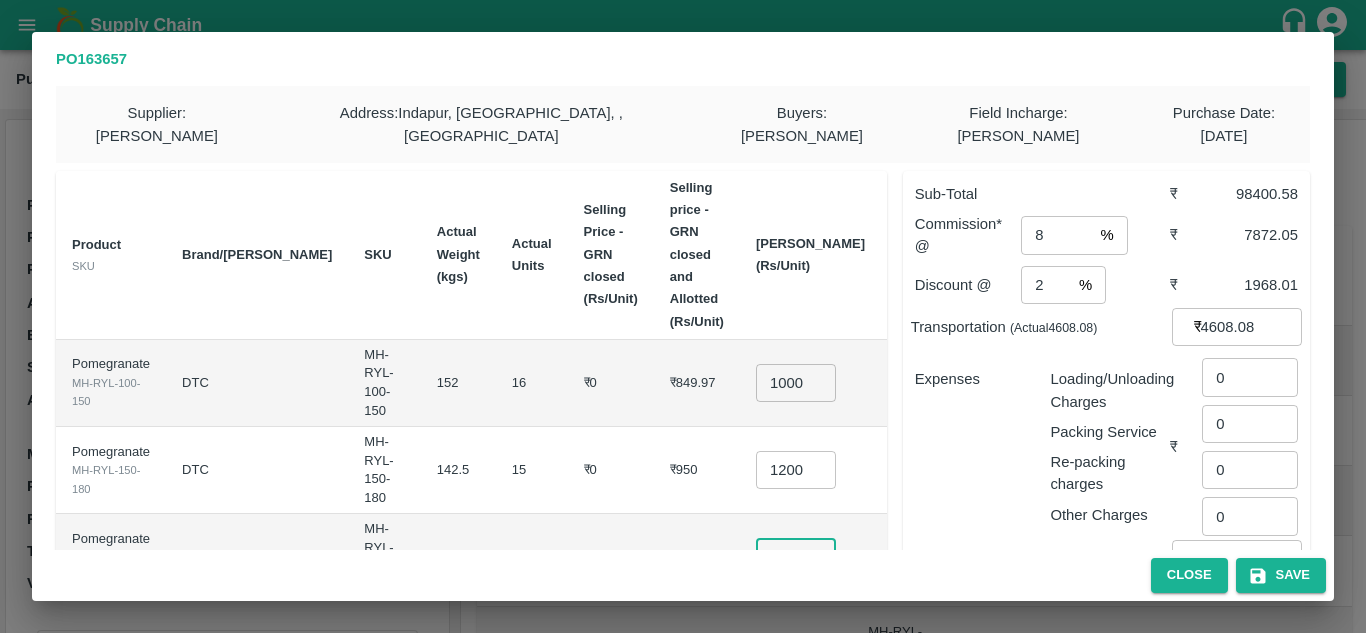 type on "1400" 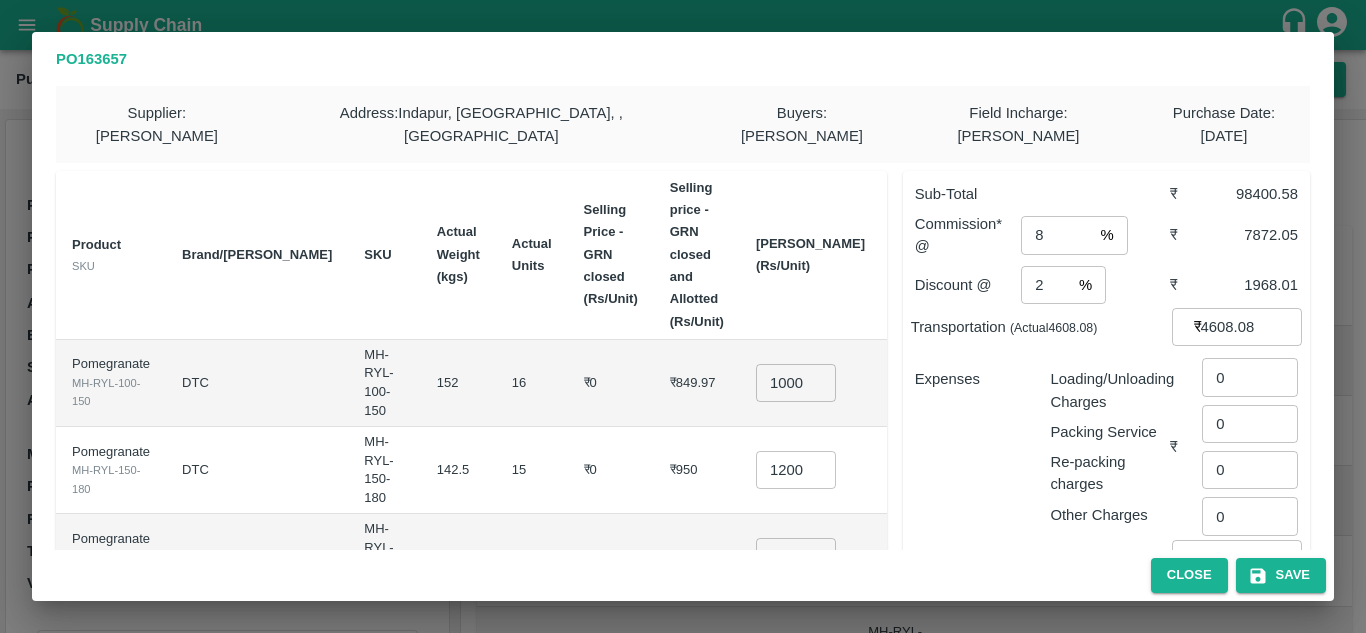 click on "₹0" at bounding box center [611, 470] 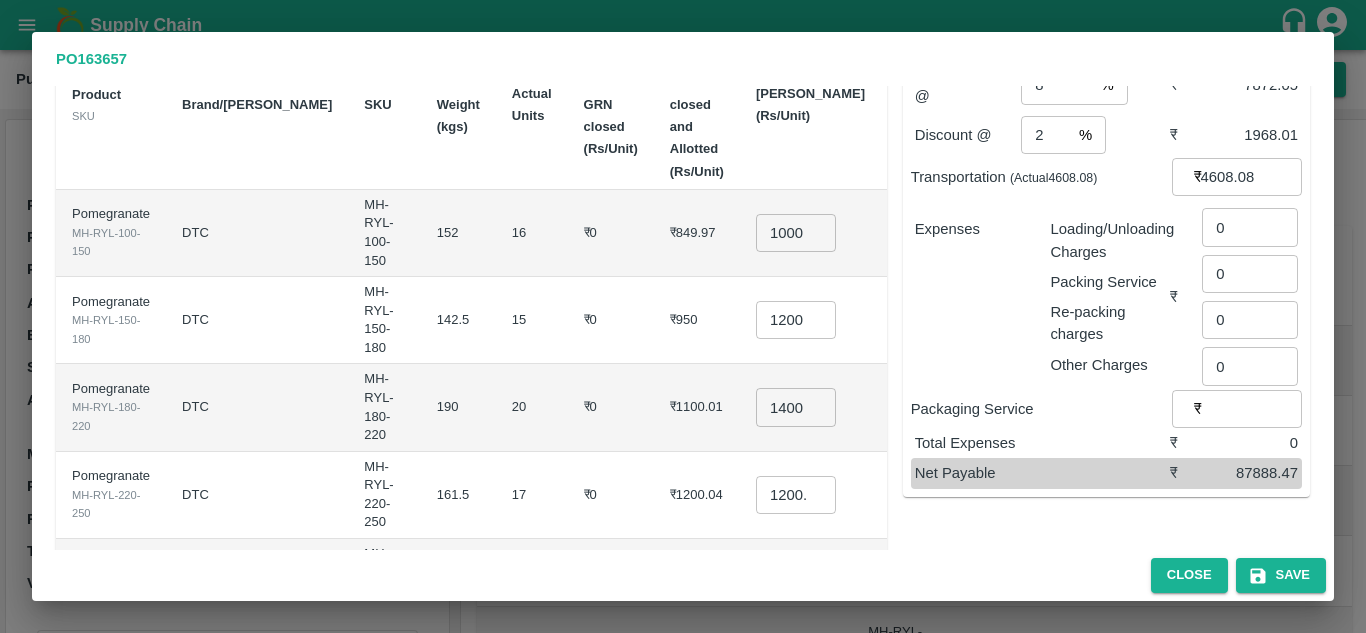 scroll, scrollTop: 157, scrollLeft: 0, axis: vertical 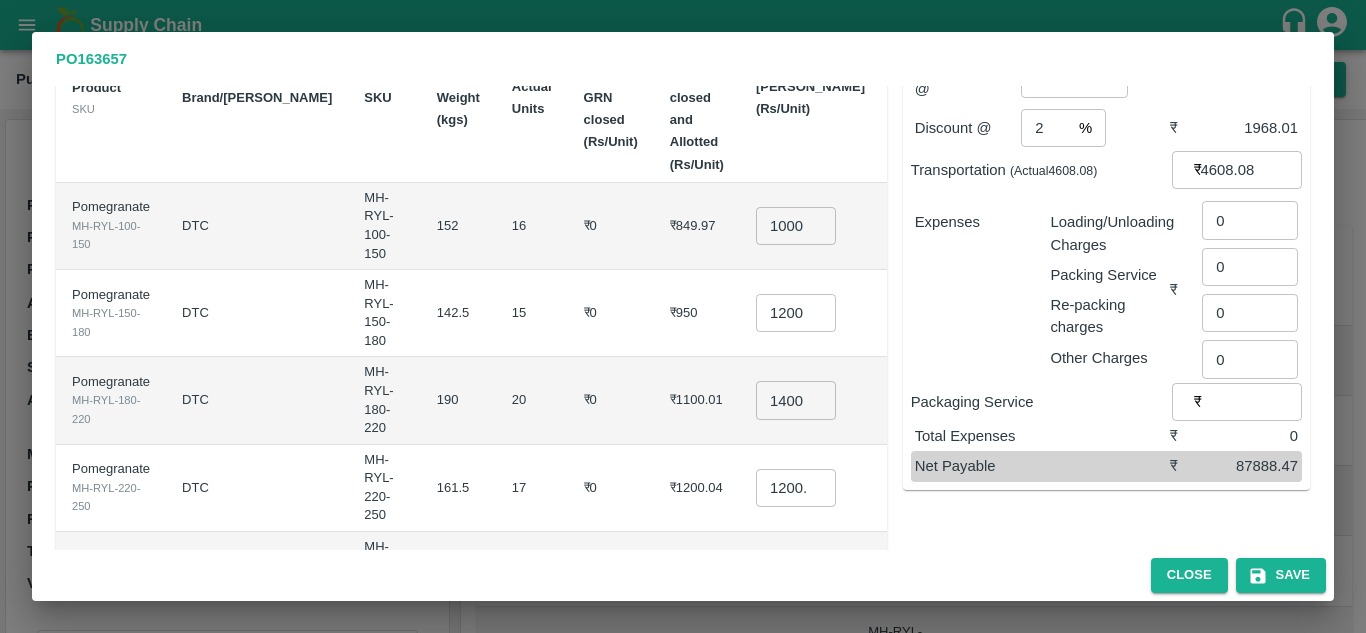 click on "1200.04" at bounding box center [796, 488] 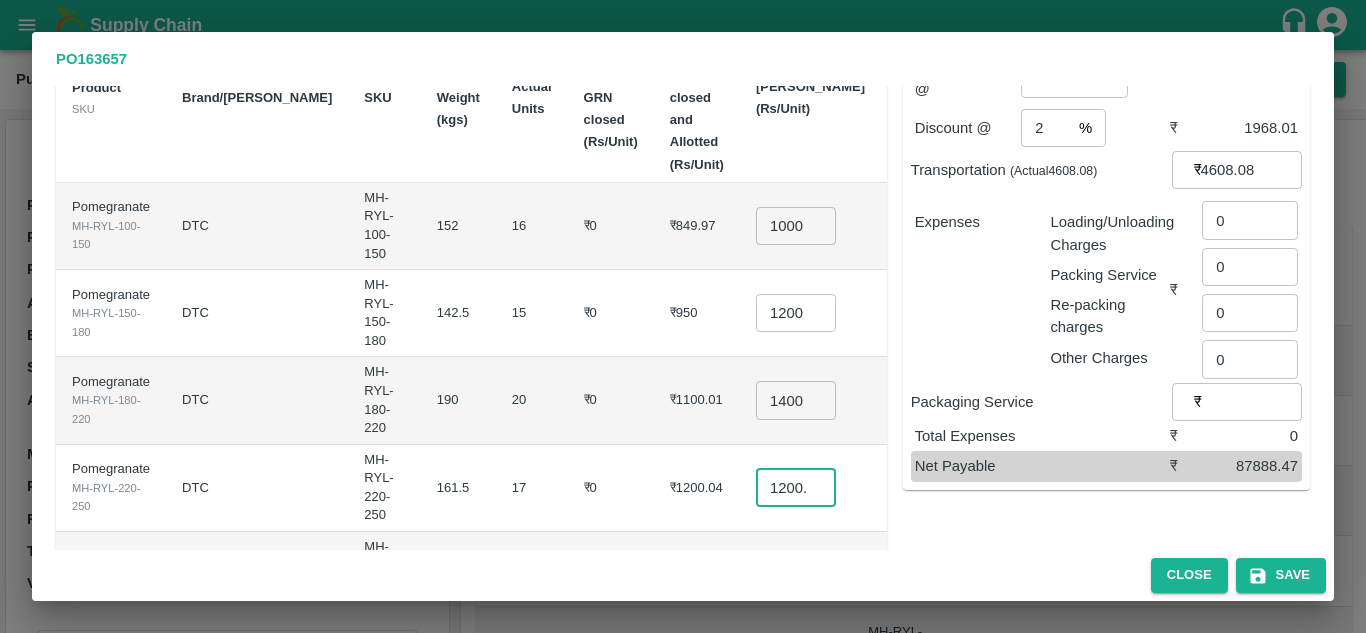 click on "1200.04" at bounding box center [796, 488] 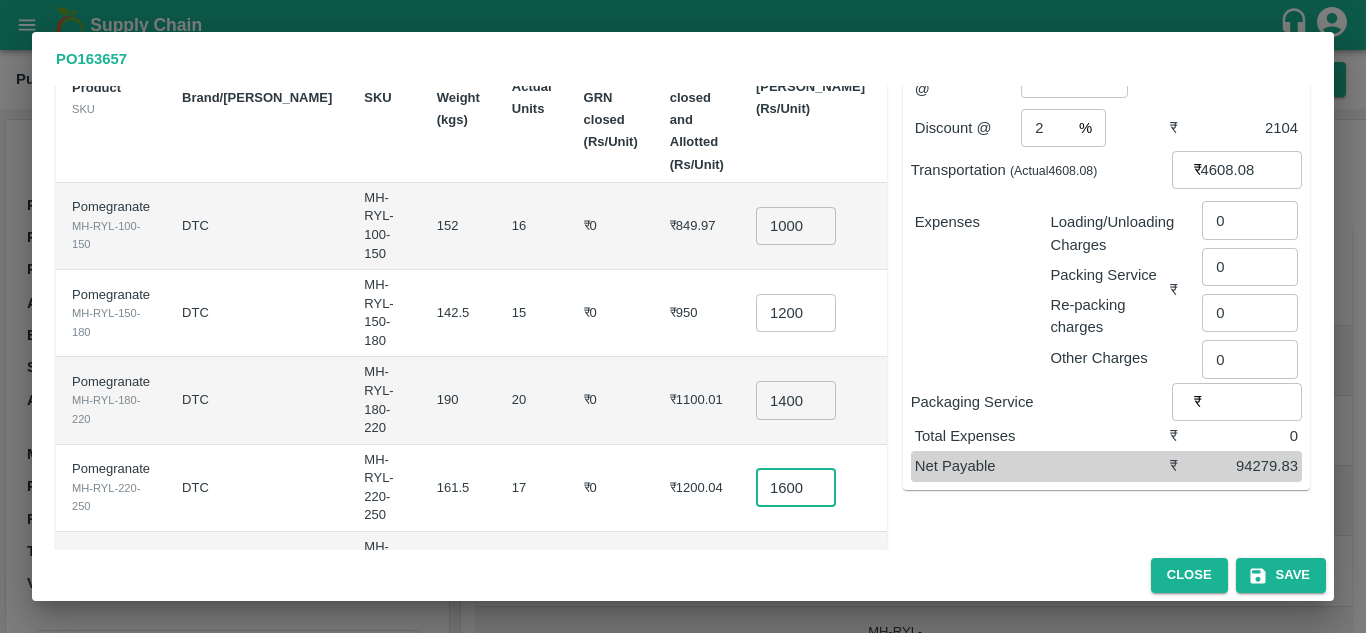 scroll, scrollTop: 0, scrollLeft: 4, axis: horizontal 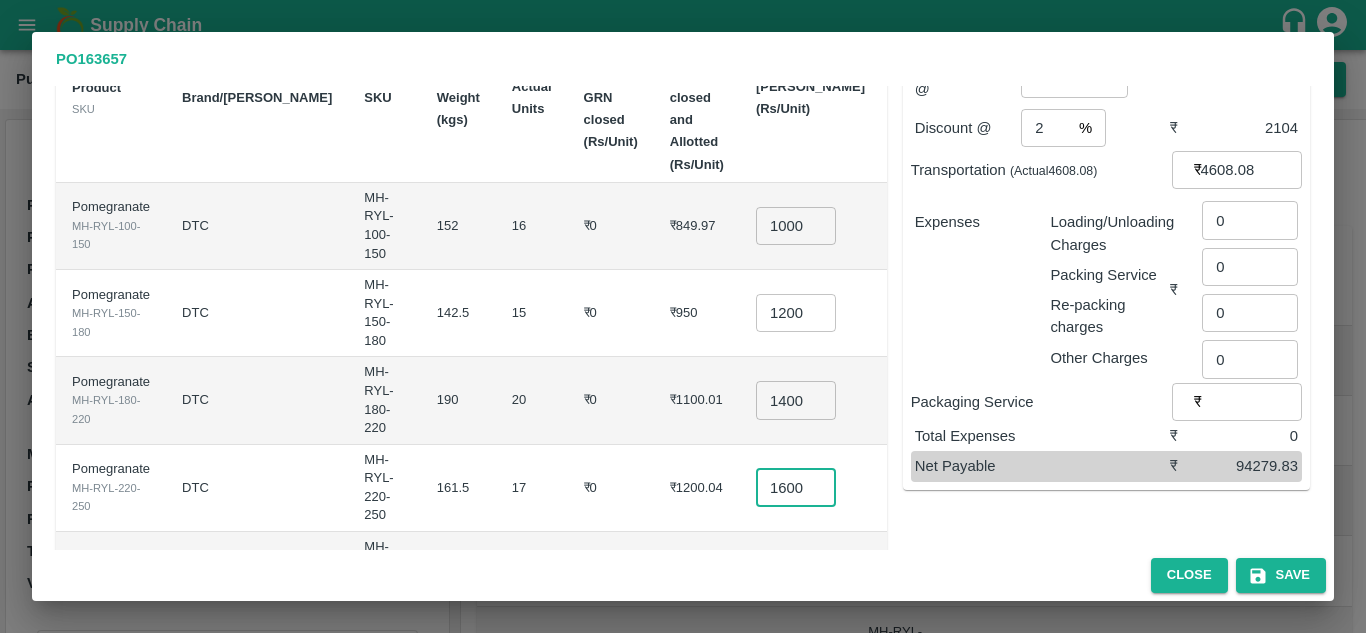 type on "1600" 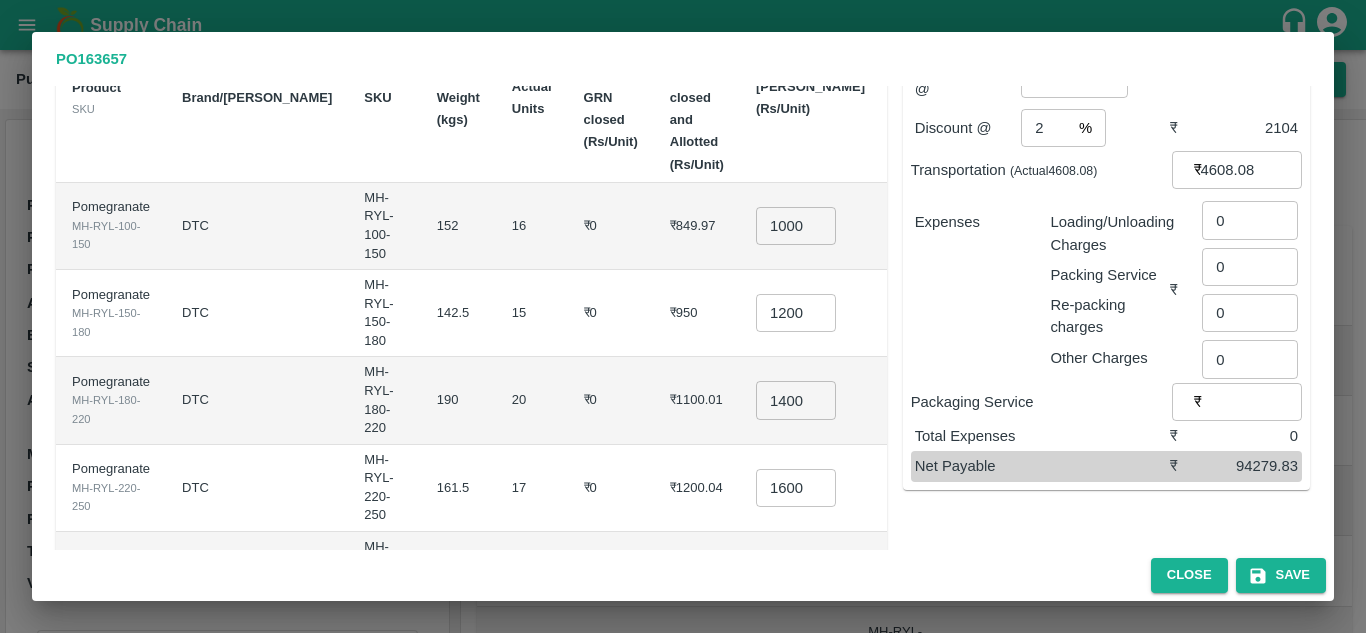 click on "₹1200.04" at bounding box center [697, 488] 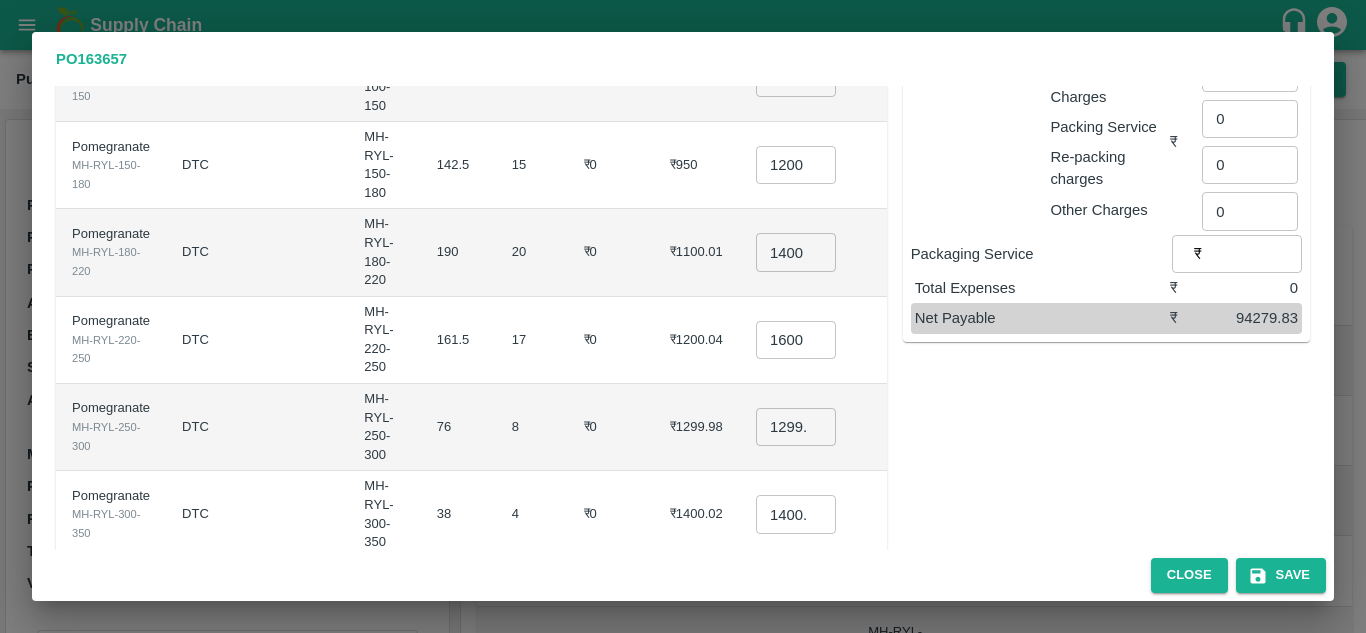 scroll, scrollTop: 321, scrollLeft: 0, axis: vertical 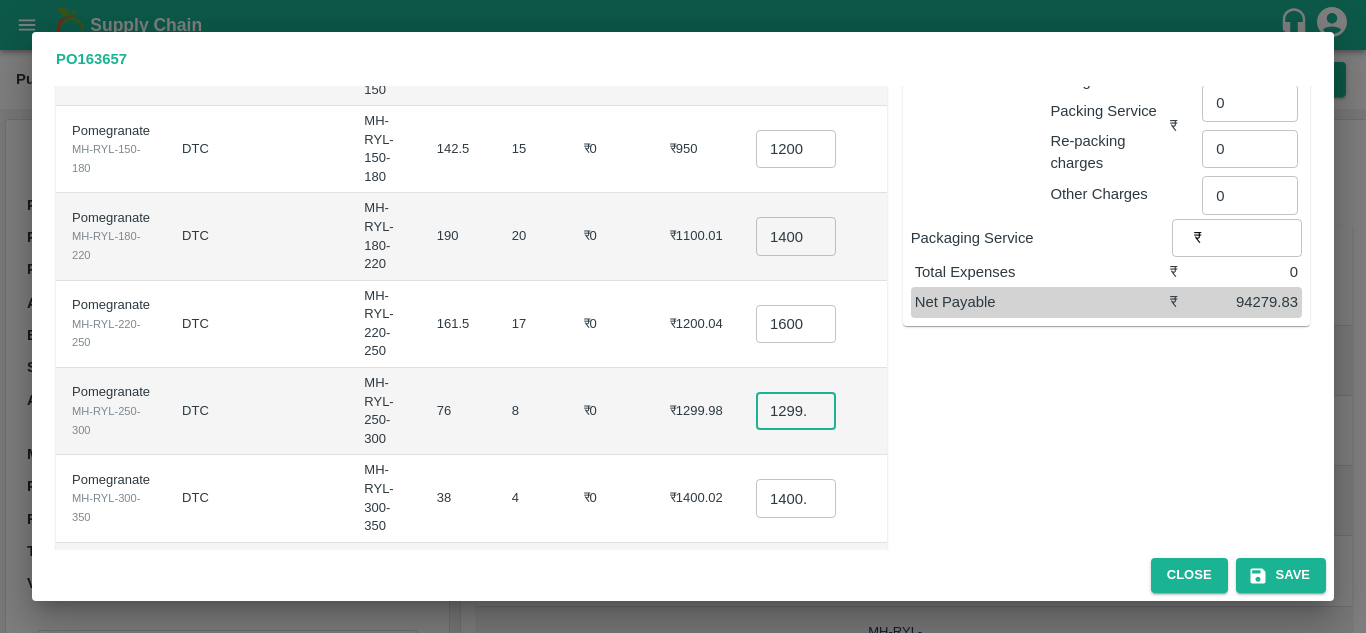 click on "1299.98" at bounding box center [796, 411] 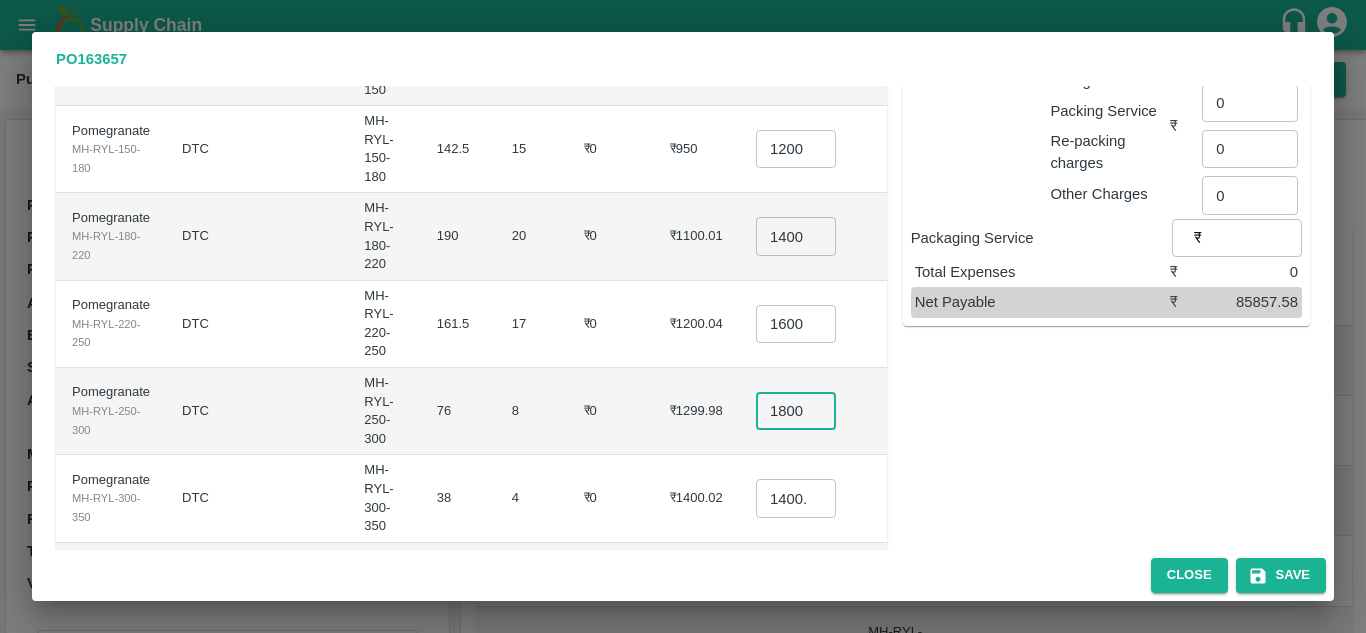 scroll, scrollTop: 0, scrollLeft: 4, axis: horizontal 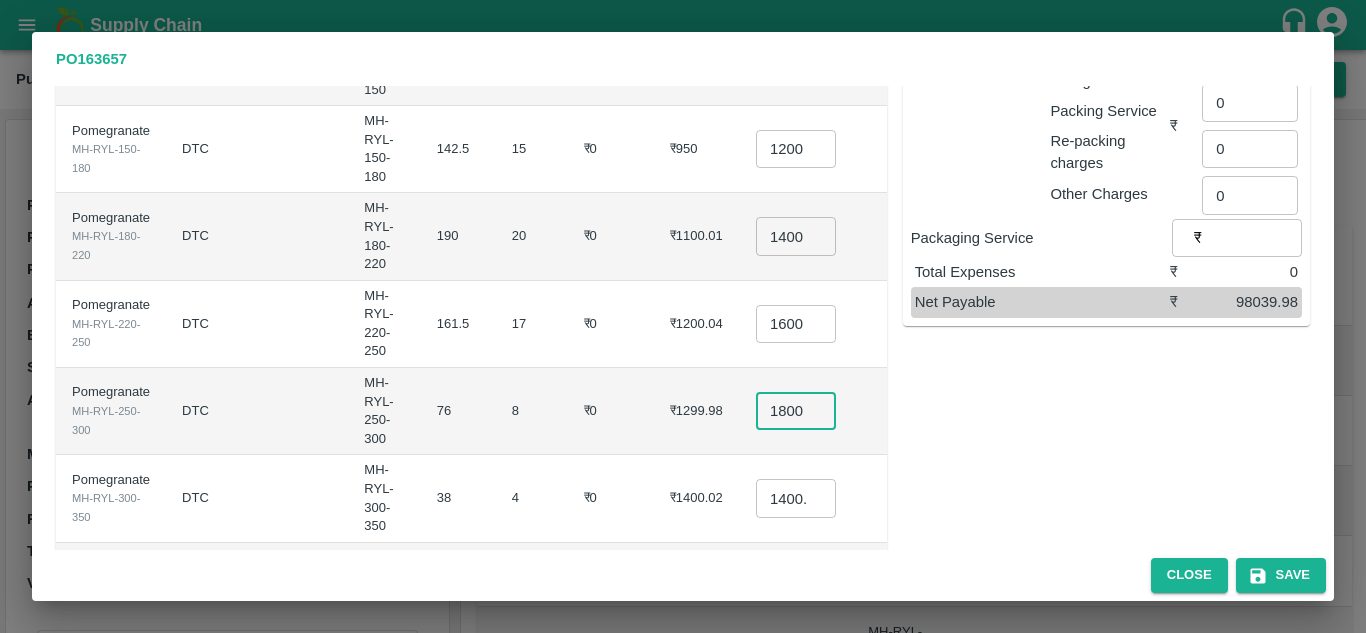 type on "1800" 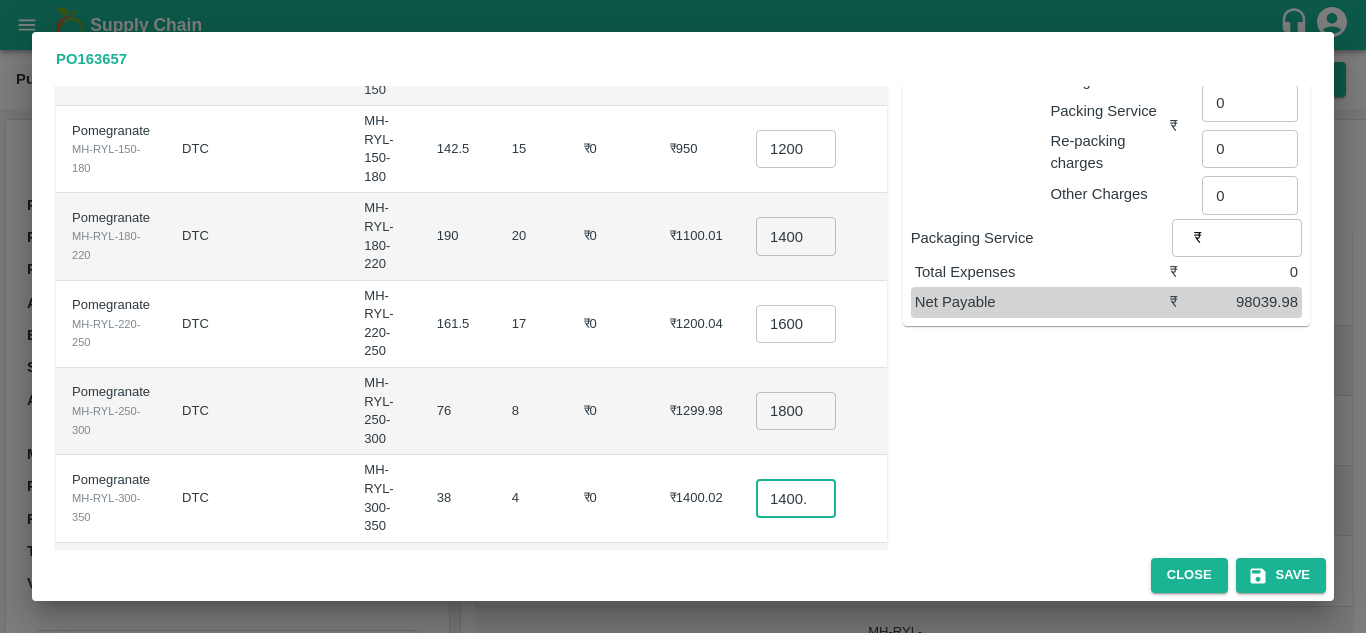 scroll, scrollTop: 0, scrollLeft: 0, axis: both 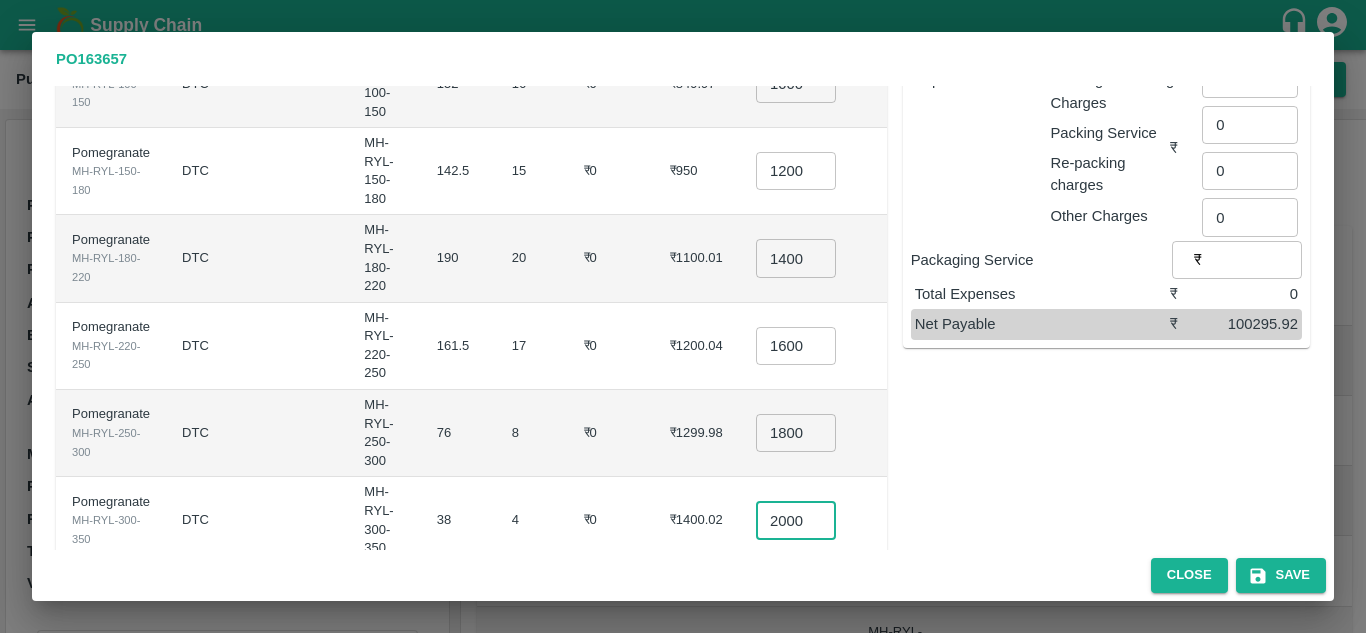 type on "2000" 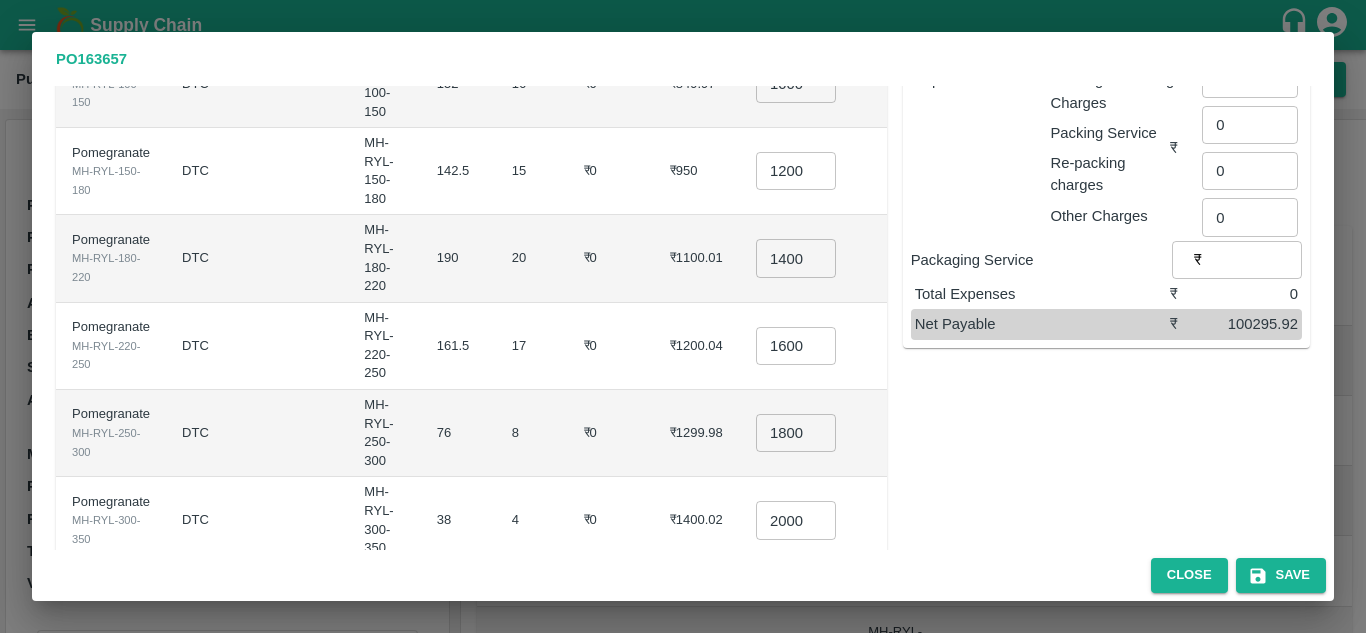 scroll, scrollTop: 0, scrollLeft: 0, axis: both 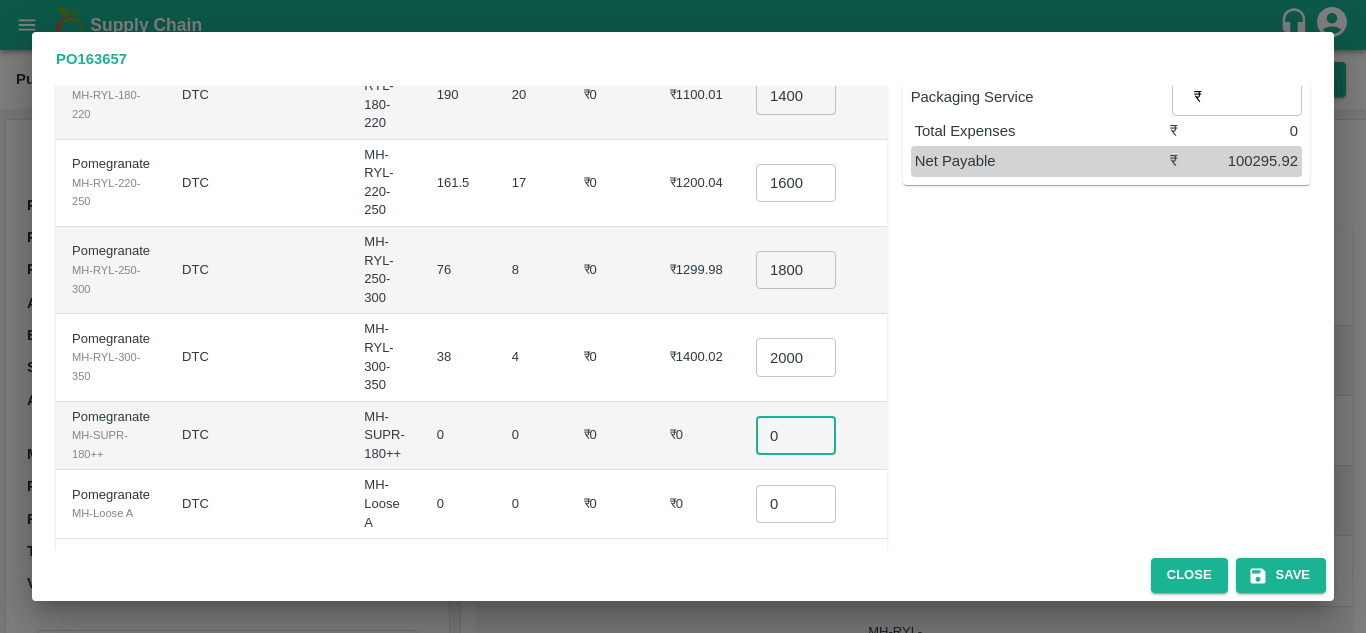 click on "0" at bounding box center [796, 435] 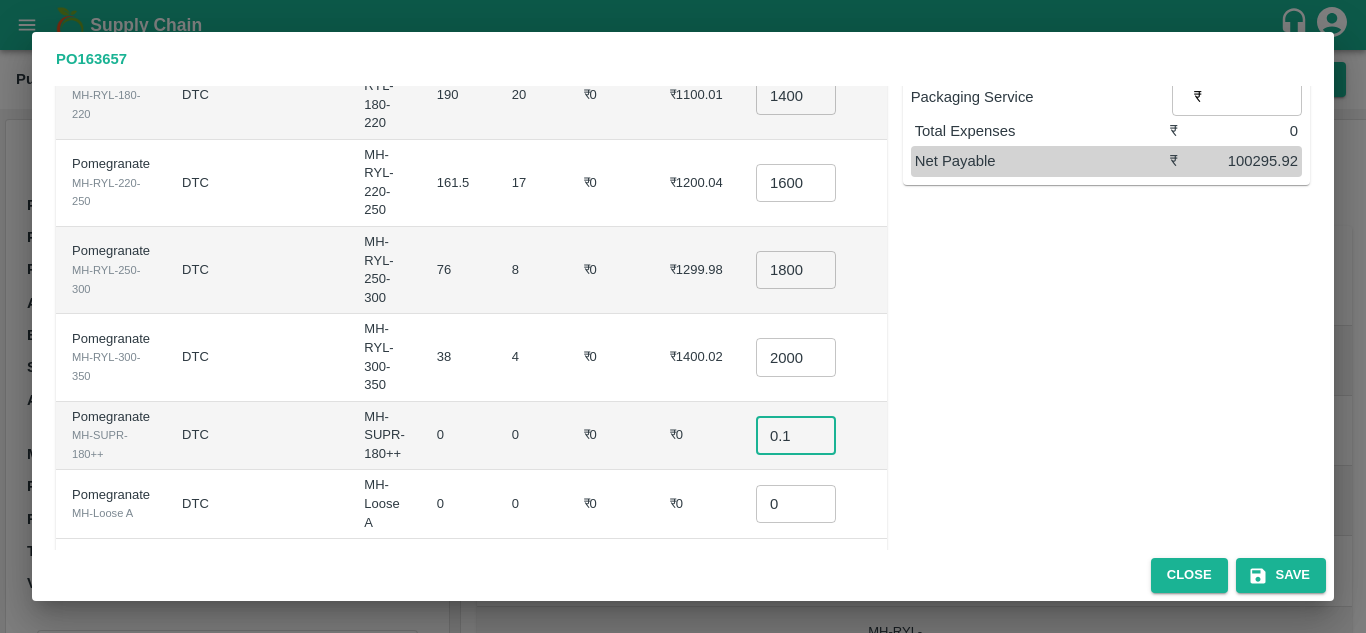 type on "0.1" 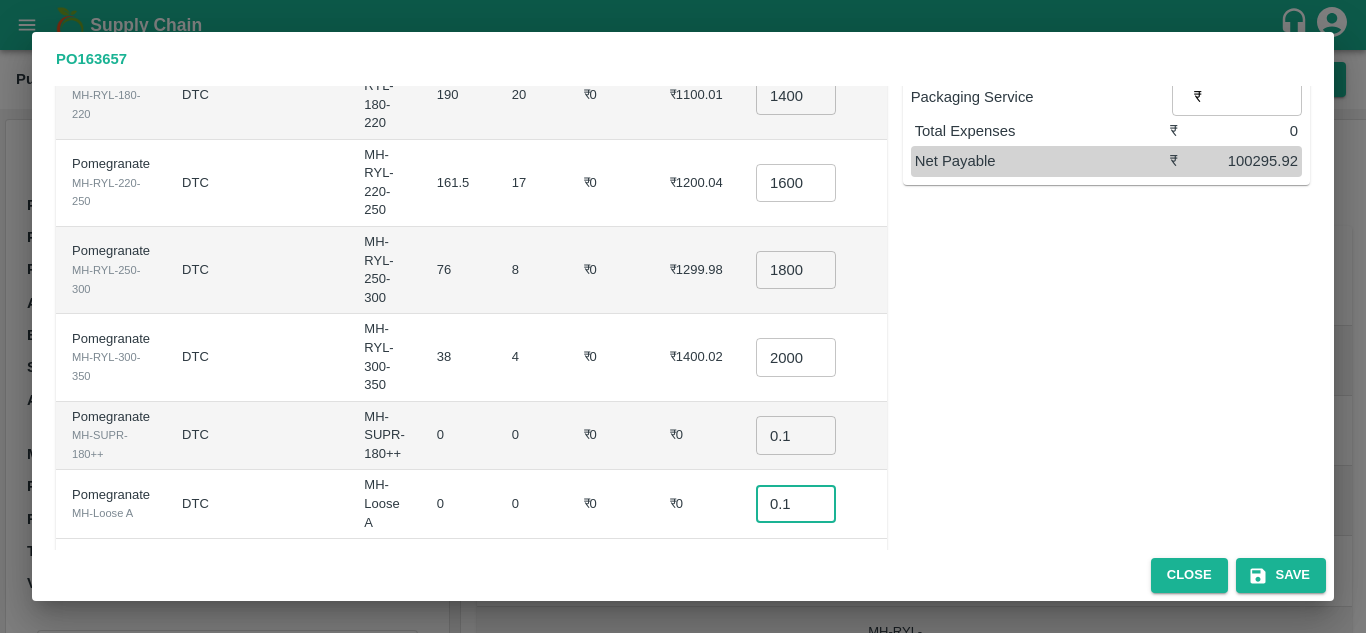 type on "0.1" 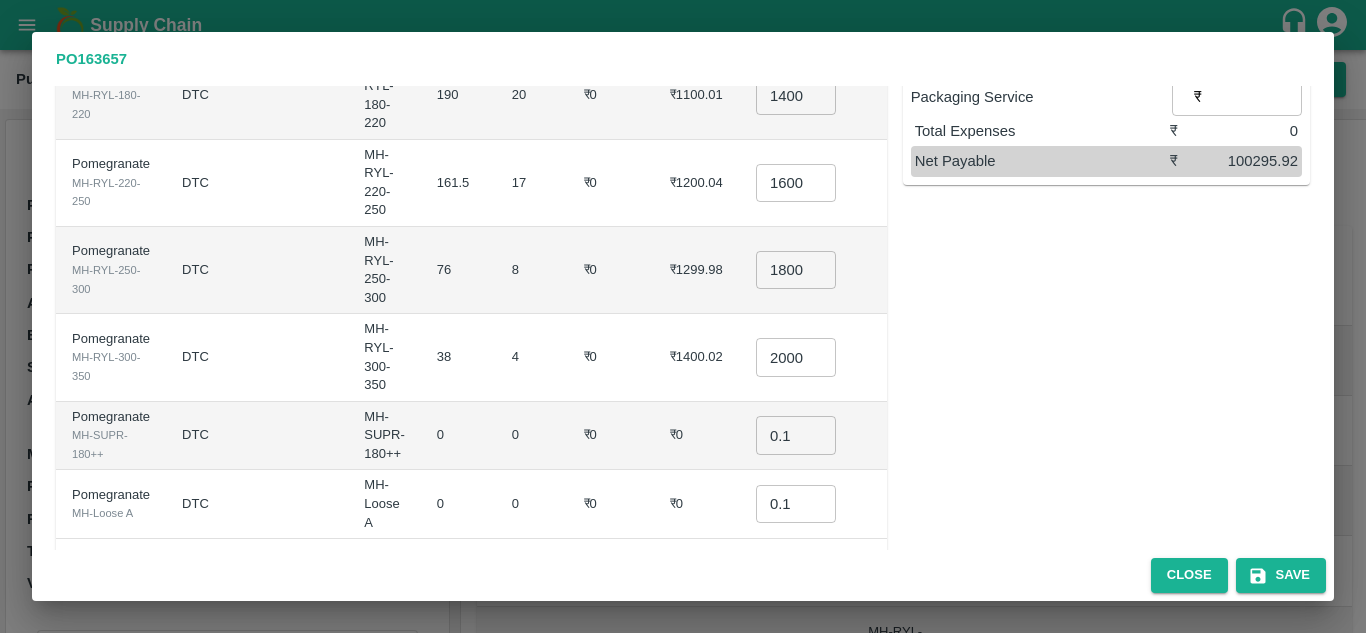 click on "₹0" at bounding box center [697, 436] 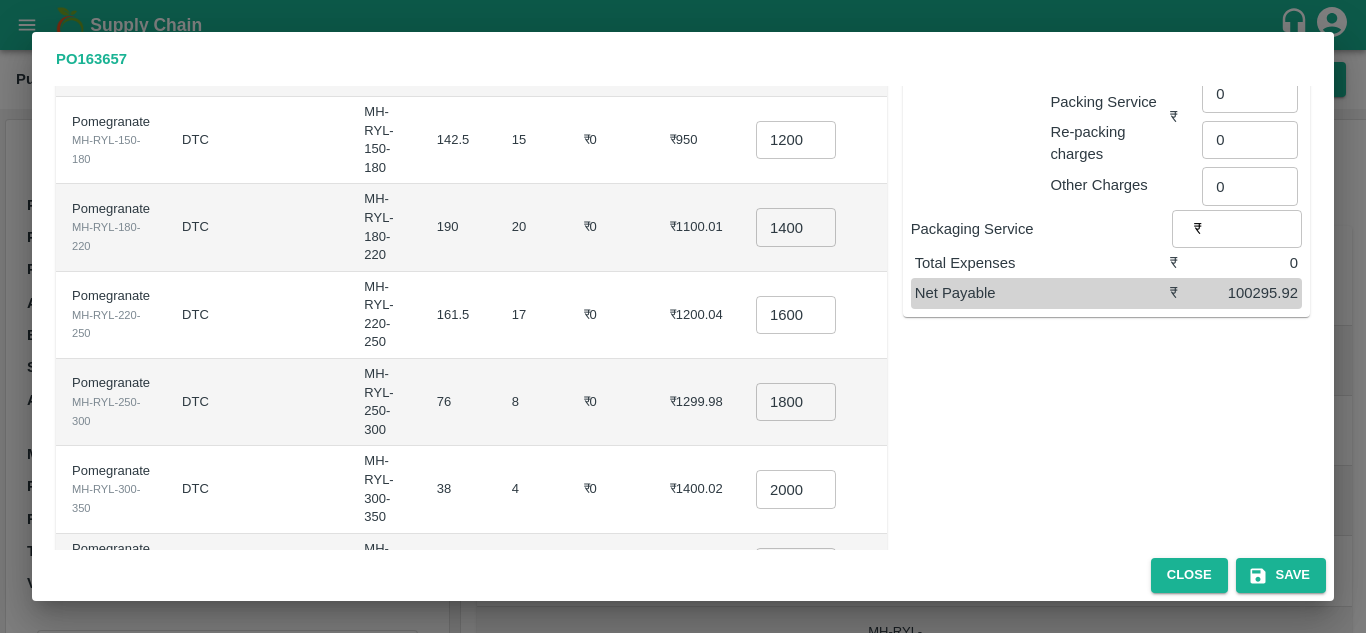 scroll, scrollTop: 329, scrollLeft: 0, axis: vertical 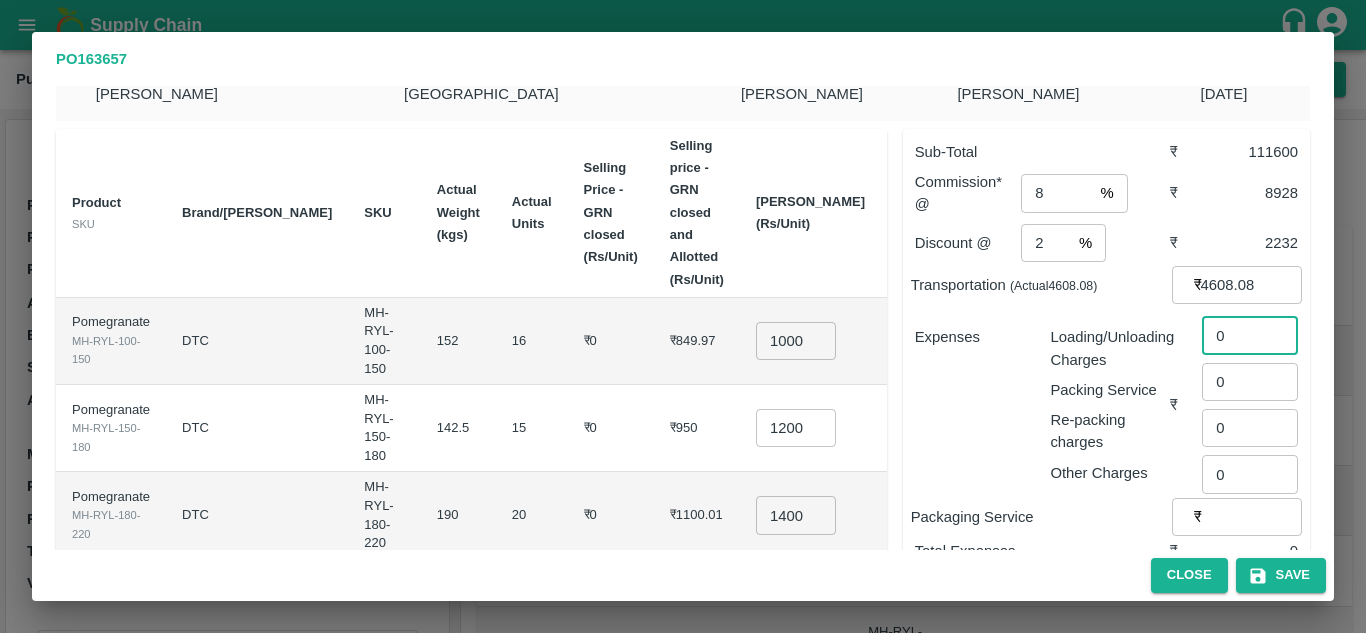 click on "0" at bounding box center [1250, 335] 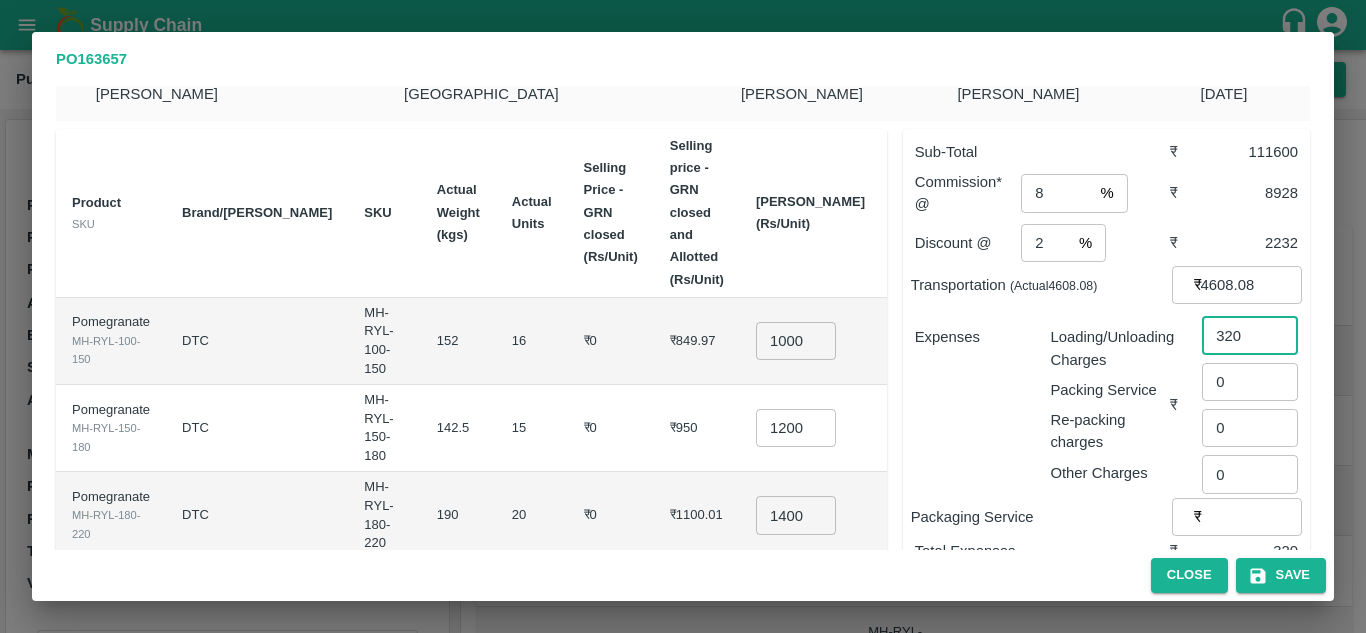 type on "320" 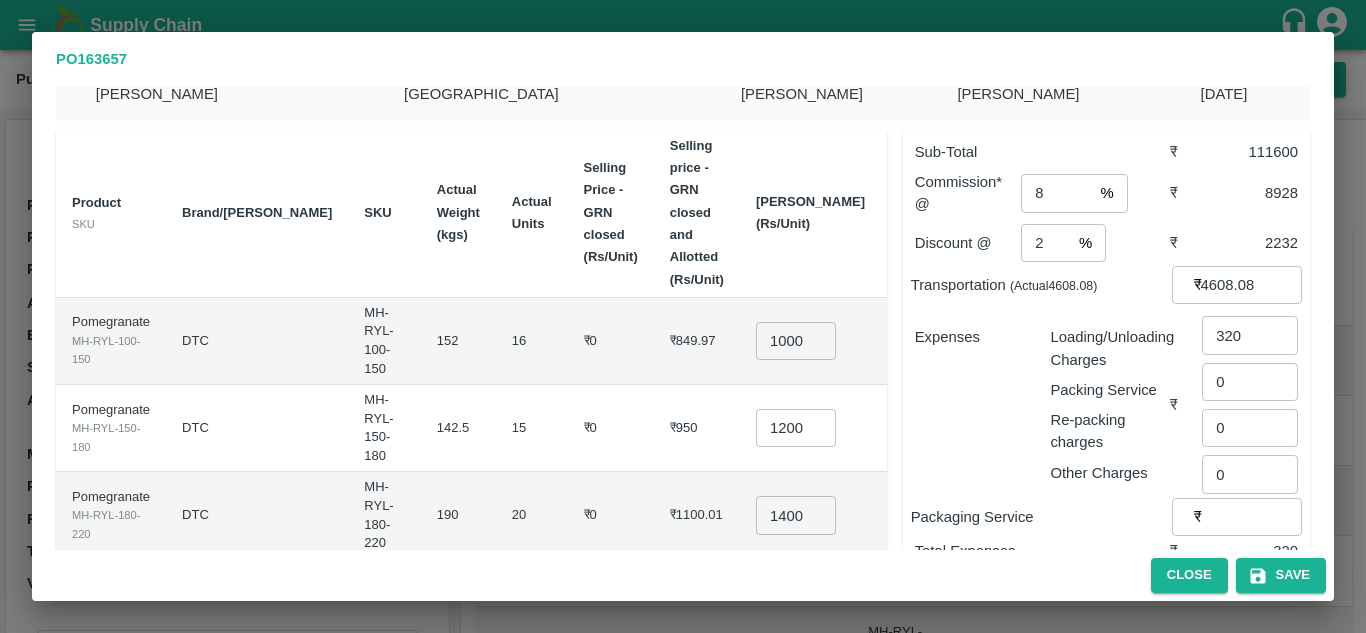 click on "Expenses" at bounding box center [967, 397] 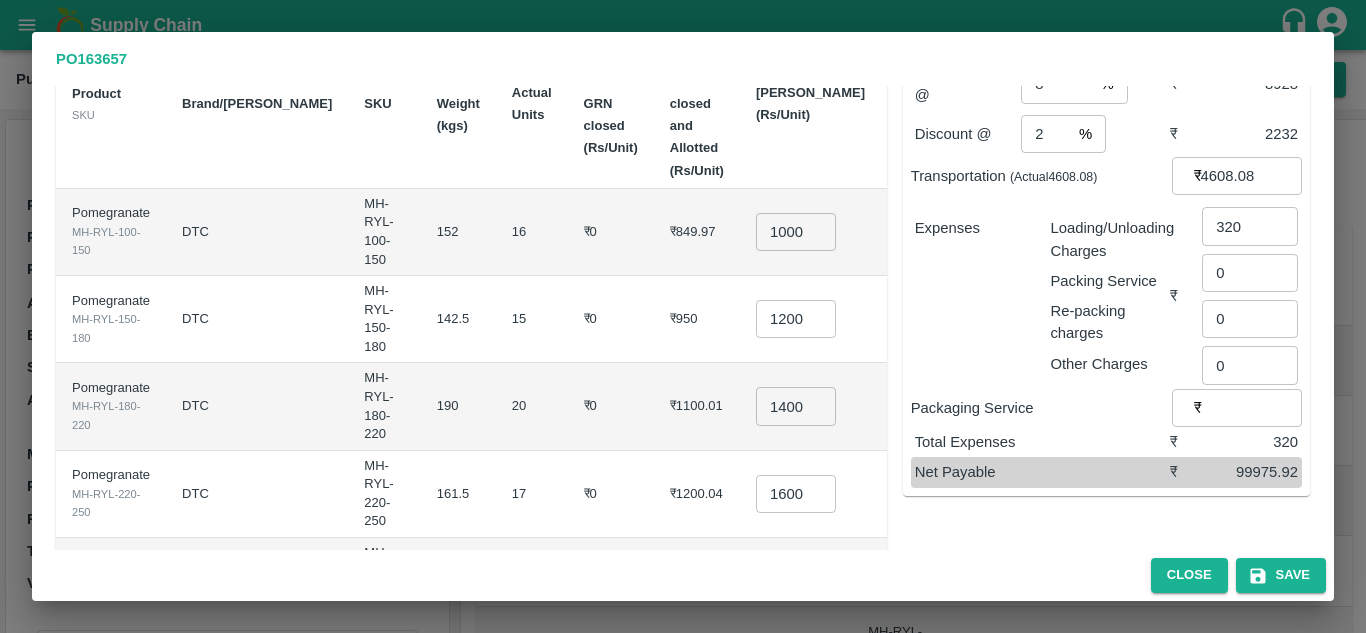 scroll, scrollTop: 152, scrollLeft: 0, axis: vertical 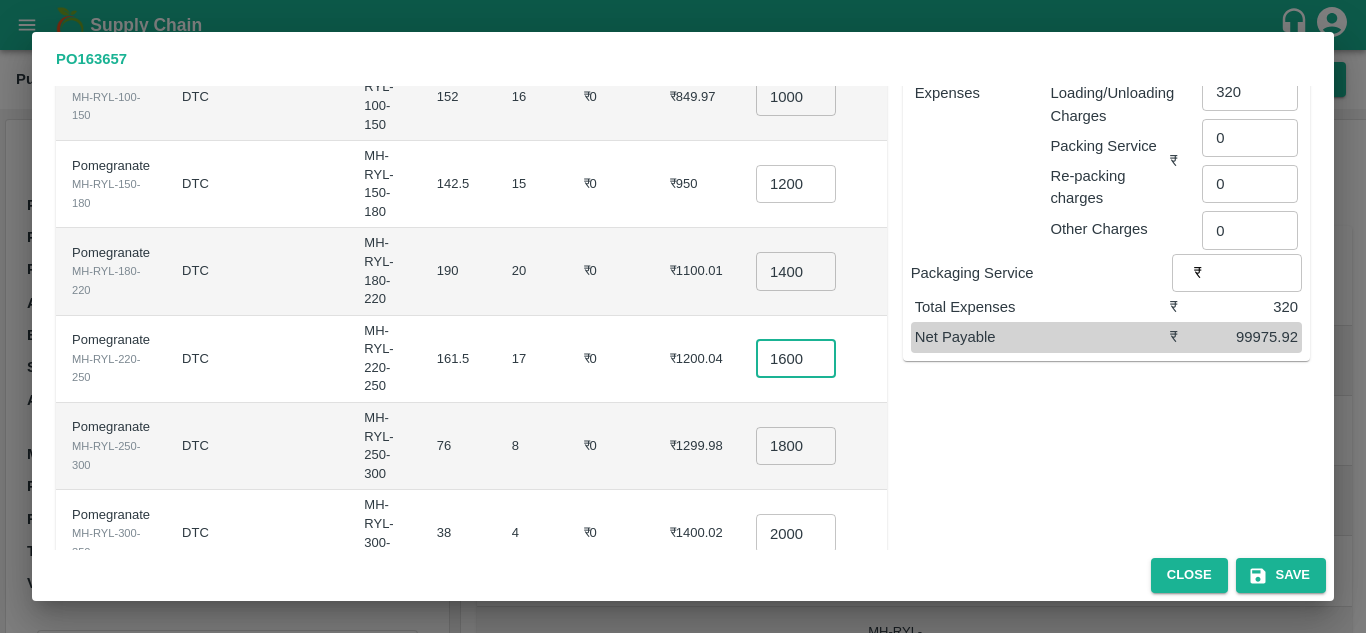 click on "1600" at bounding box center [796, 359] 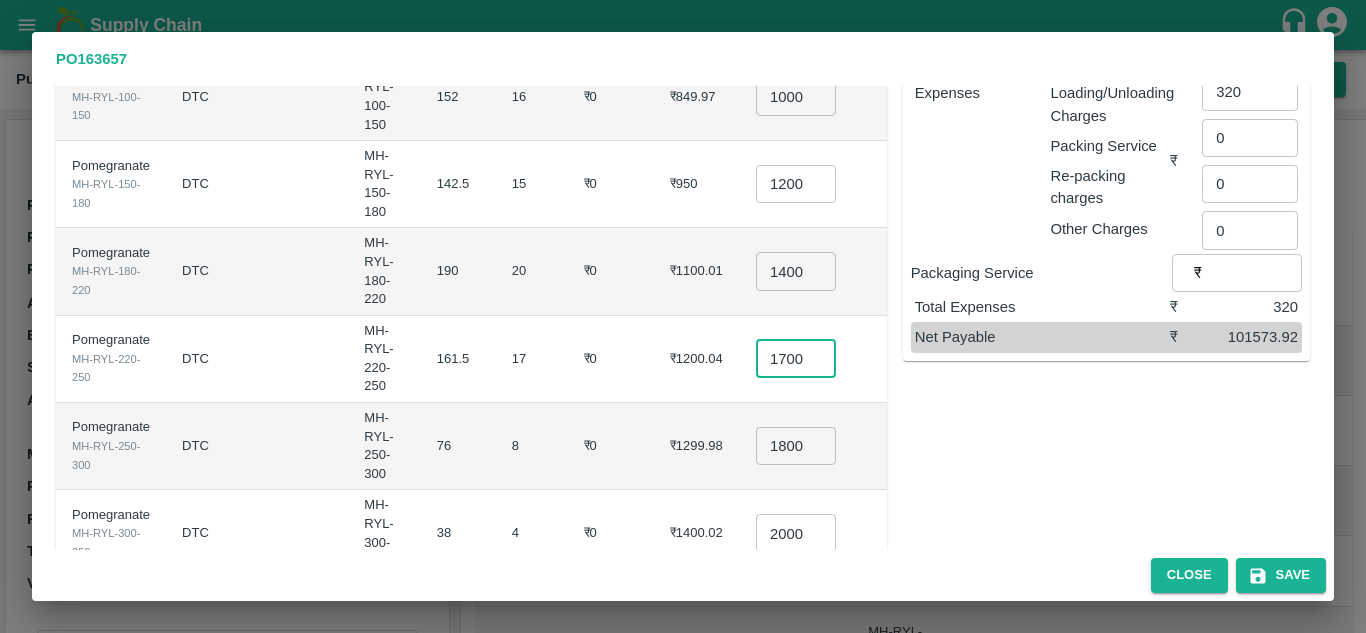 type on "1700" 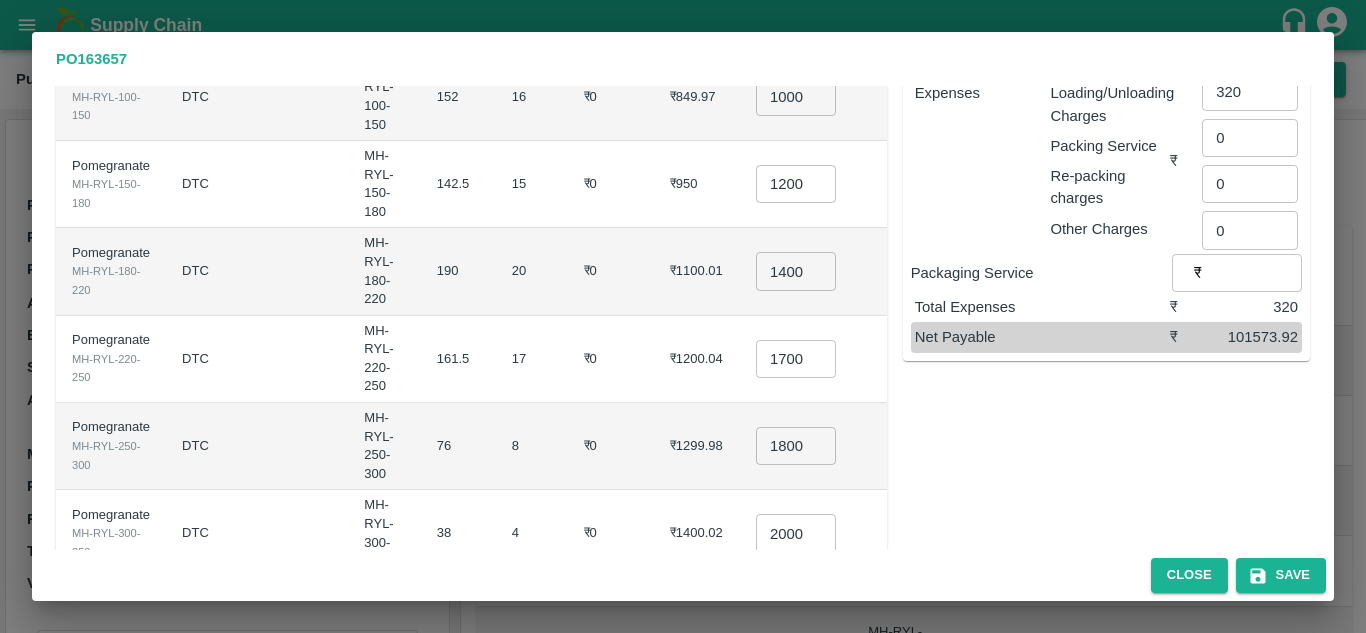 click on "₹0" at bounding box center [611, 359] 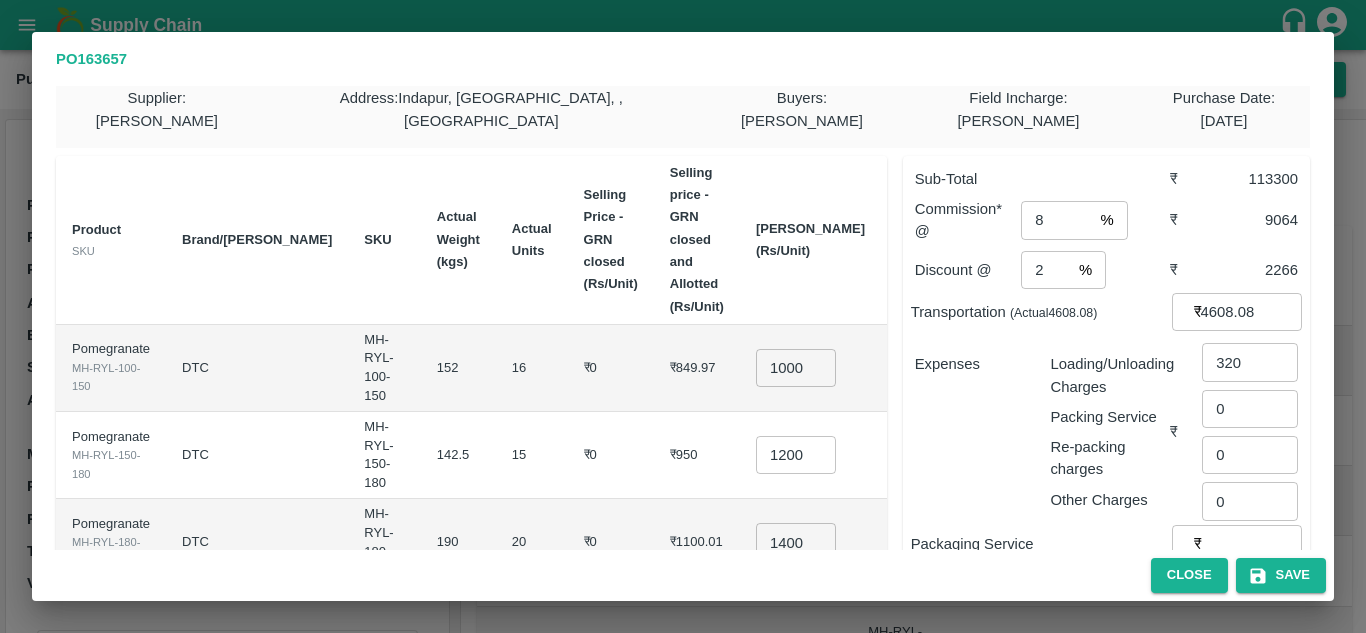 scroll, scrollTop: 0, scrollLeft: 0, axis: both 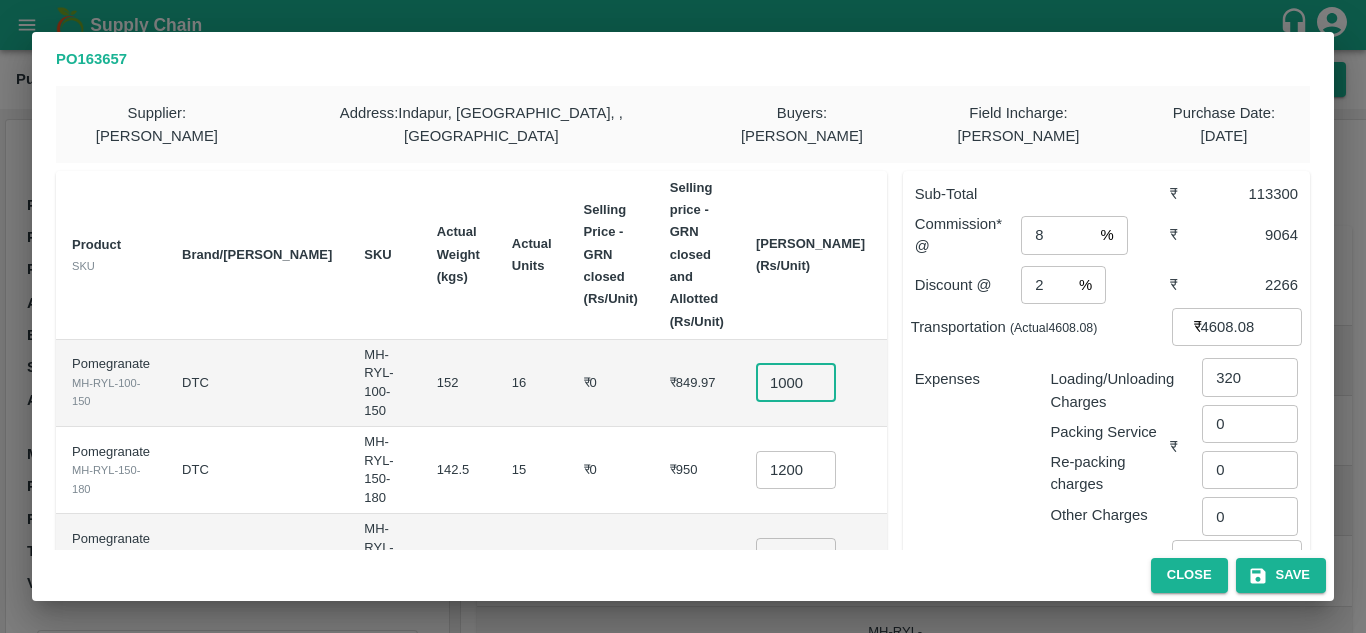click on "1000" at bounding box center (796, 383) 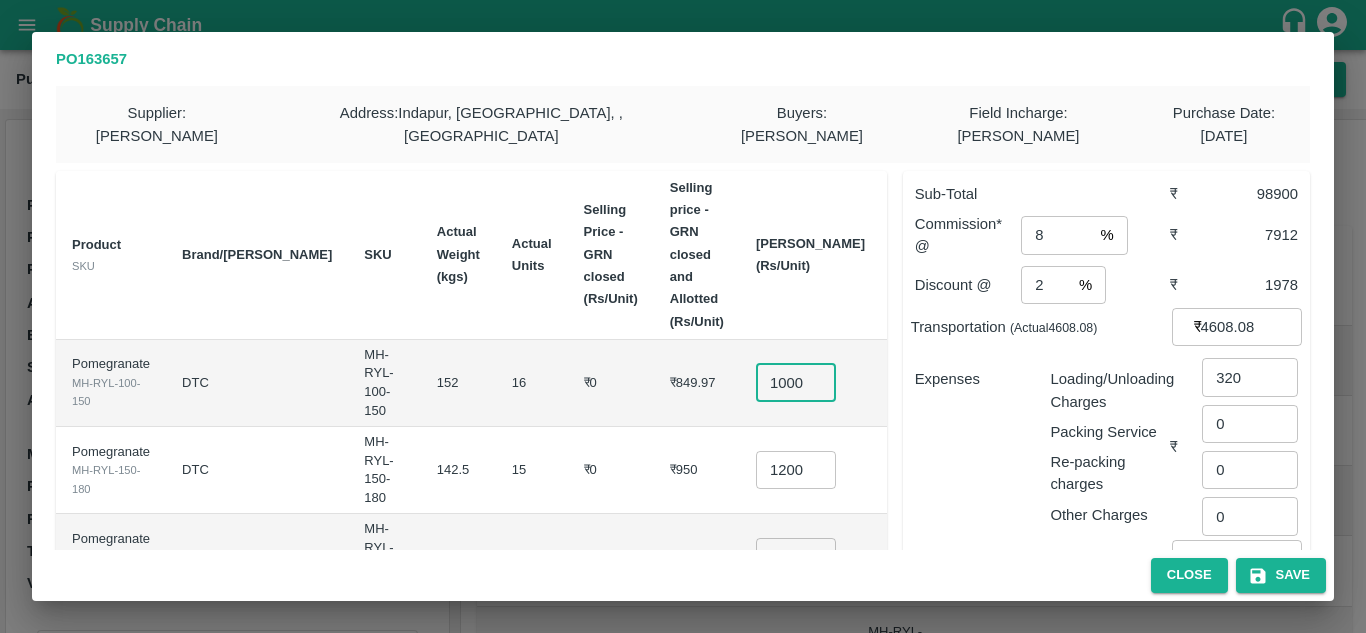 scroll, scrollTop: 0, scrollLeft: 3, axis: horizontal 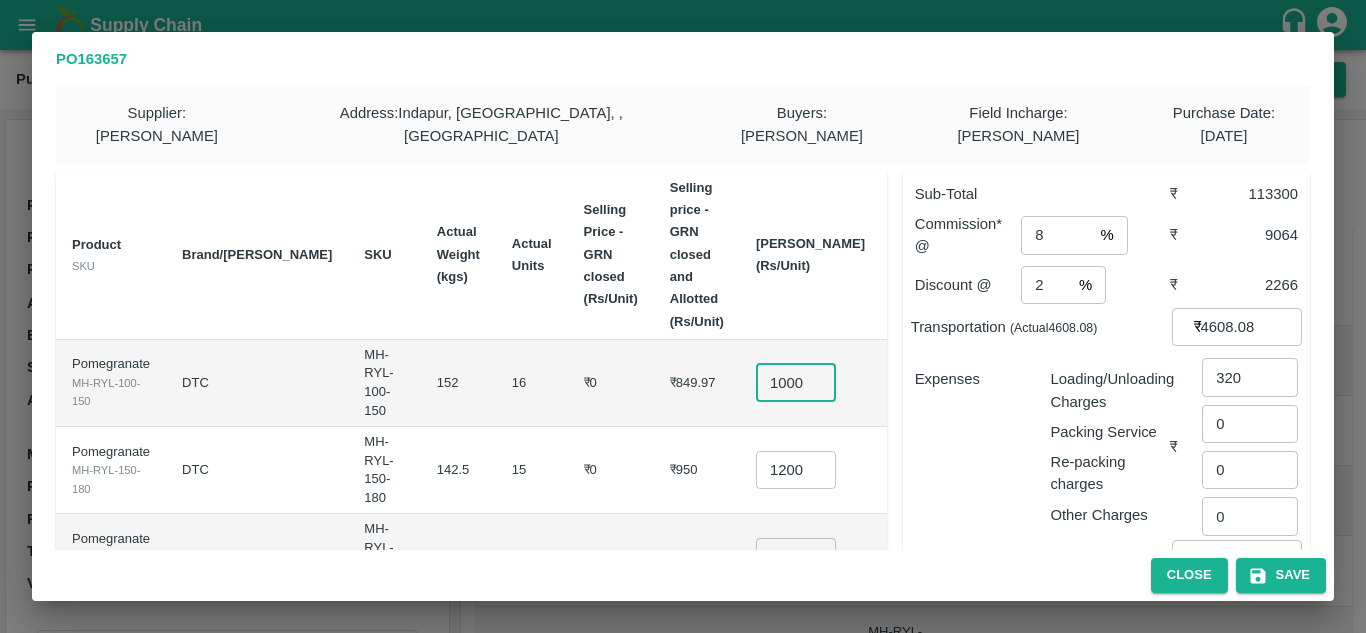 type on "1000" 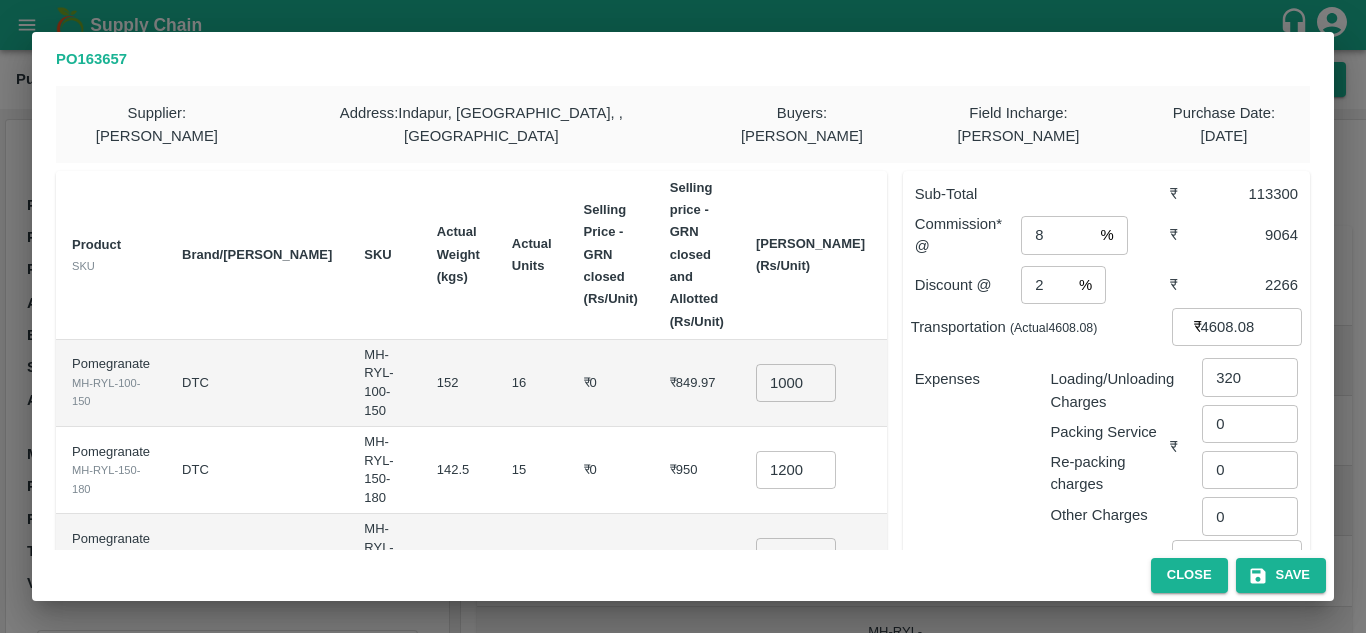 scroll, scrollTop: 0, scrollLeft: 0, axis: both 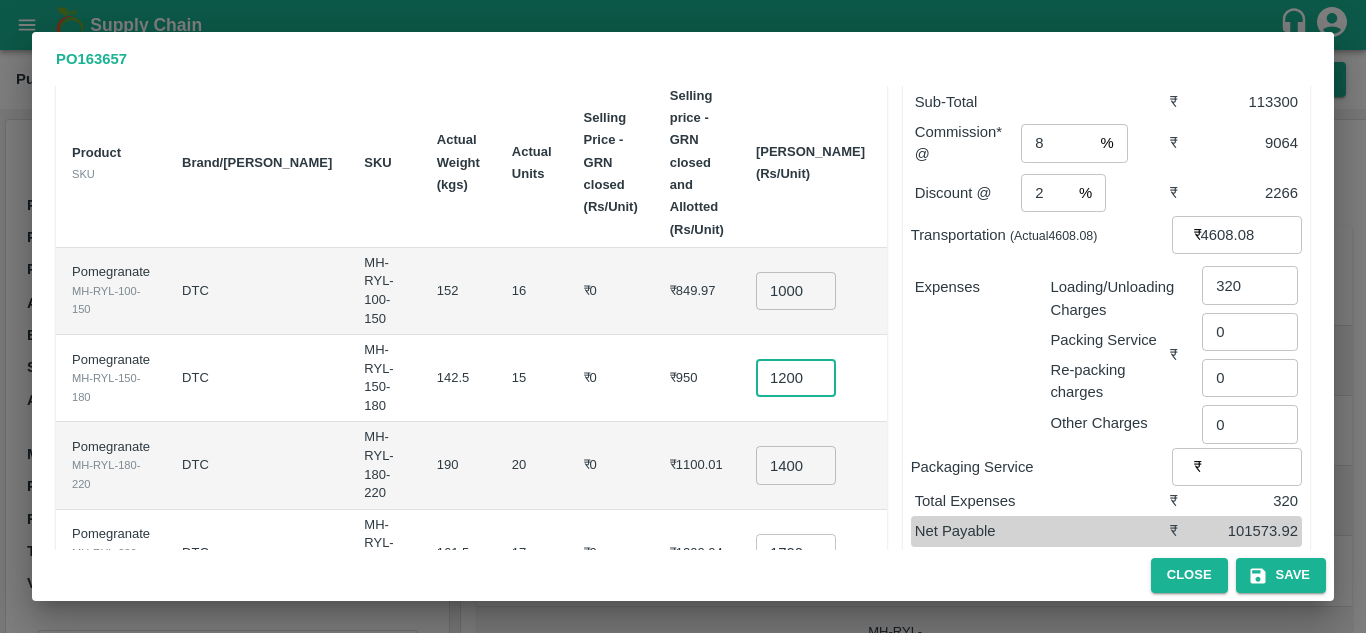 click on "1200" at bounding box center (796, 378) 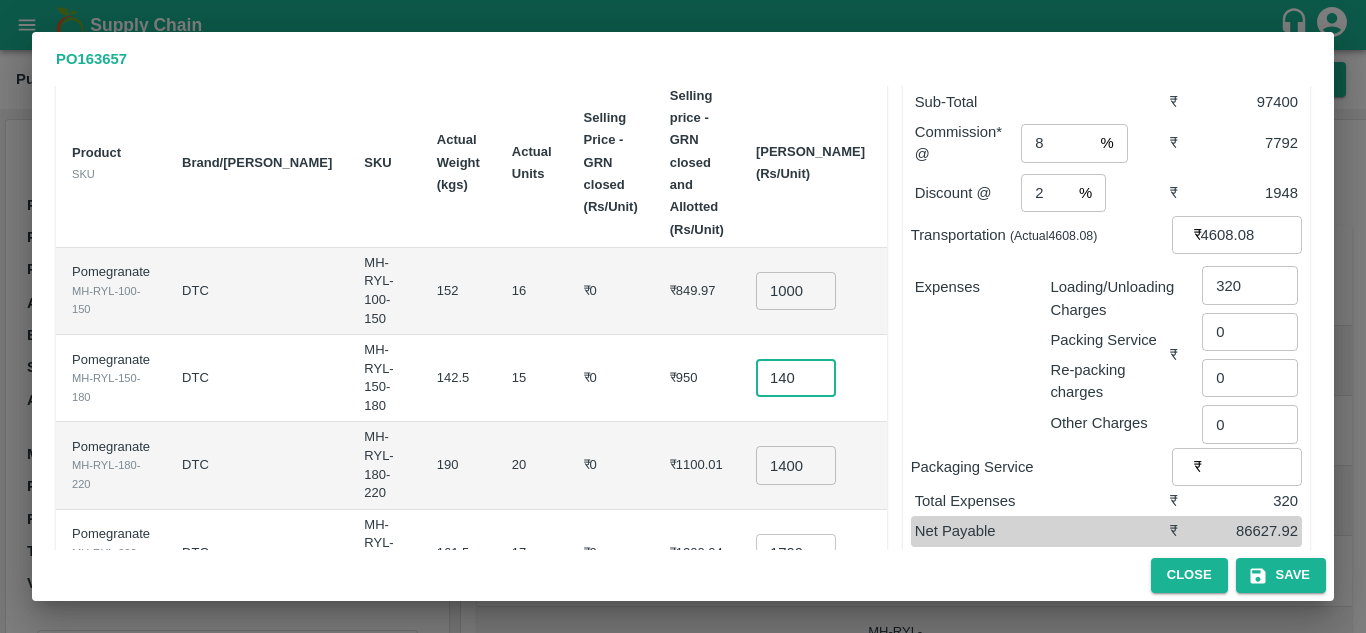 scroll, scrollTop: 0, scrollLeft: 0, axis: both 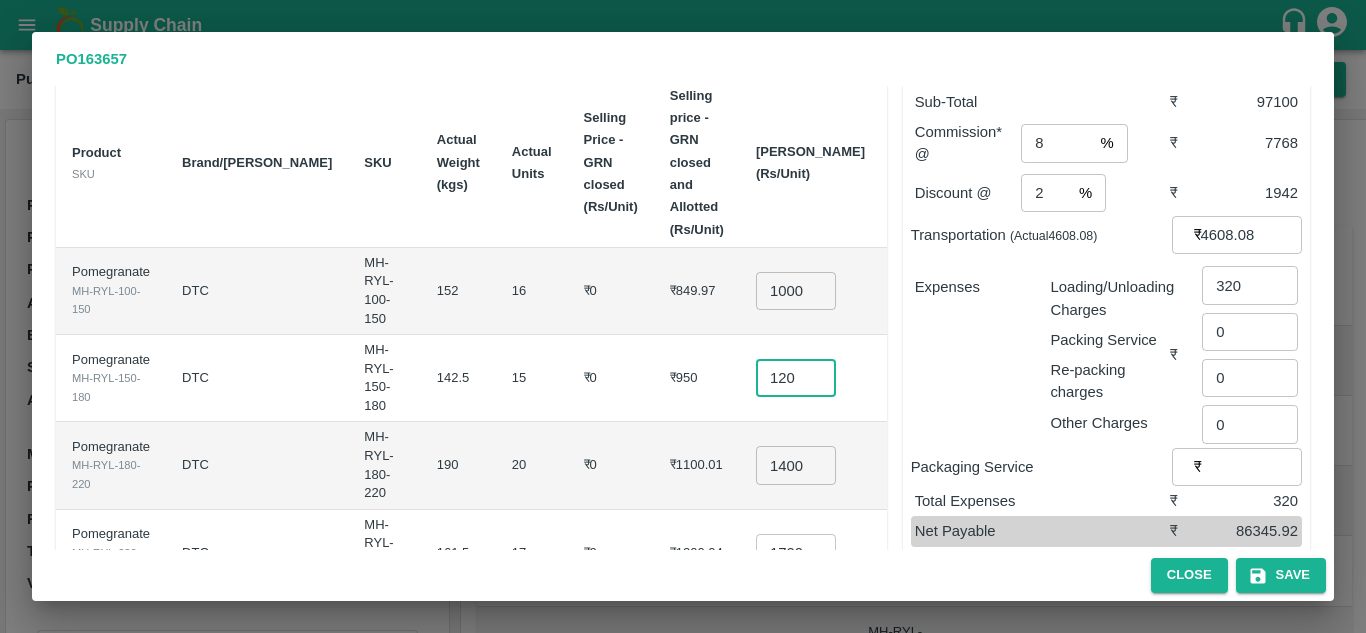 type on "1200" 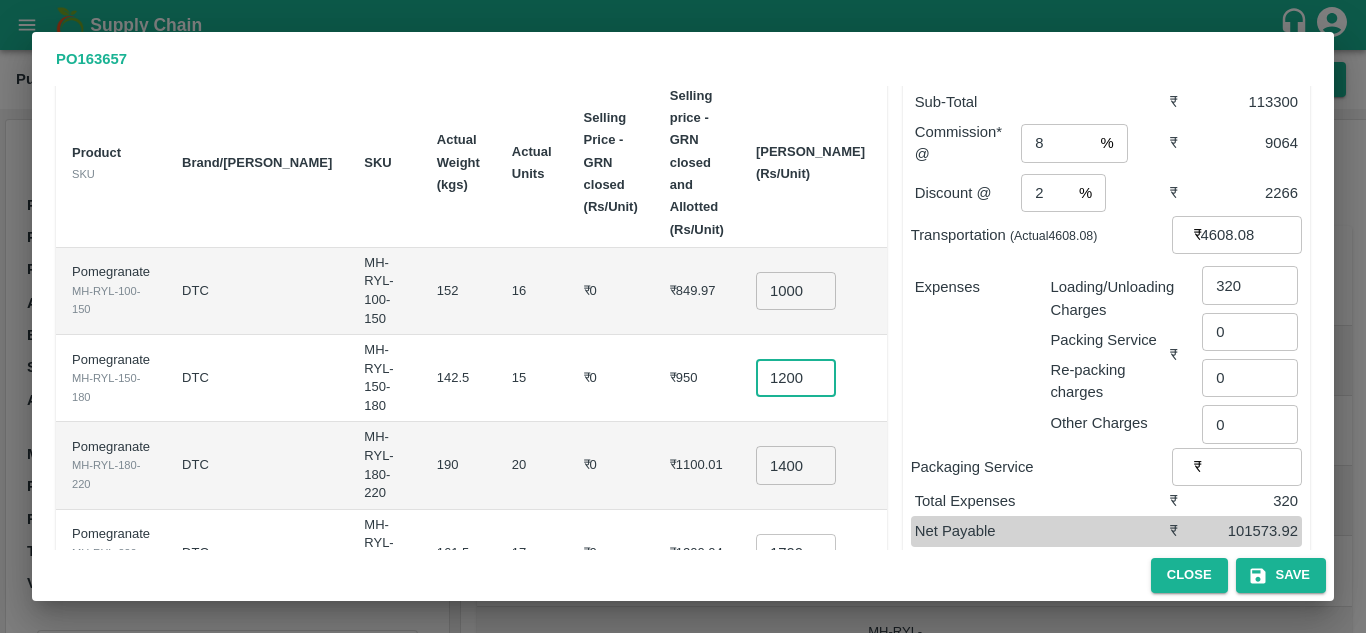 scroll, scrollTop: 0, scrollLeft: 3, axis: horizontal 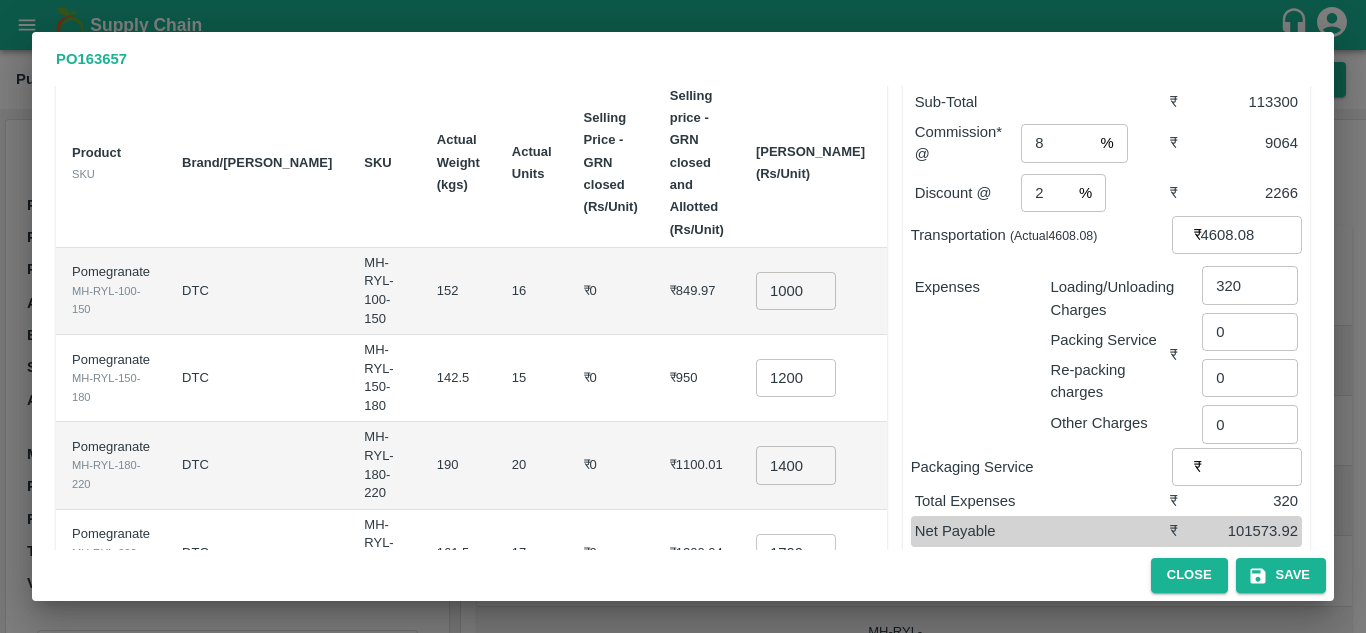 click on "₹0" at bounding box center [611, 291] 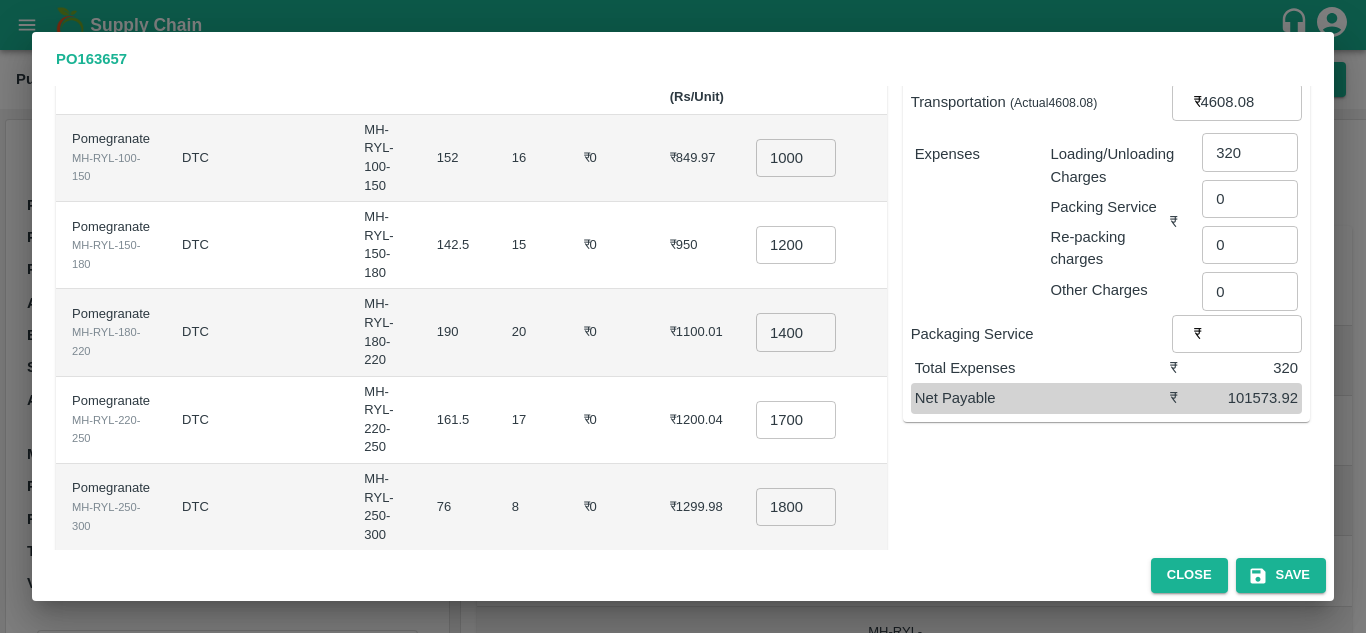 scroll, scrollTop: 226, scrollLeft: 0, axis: vertical 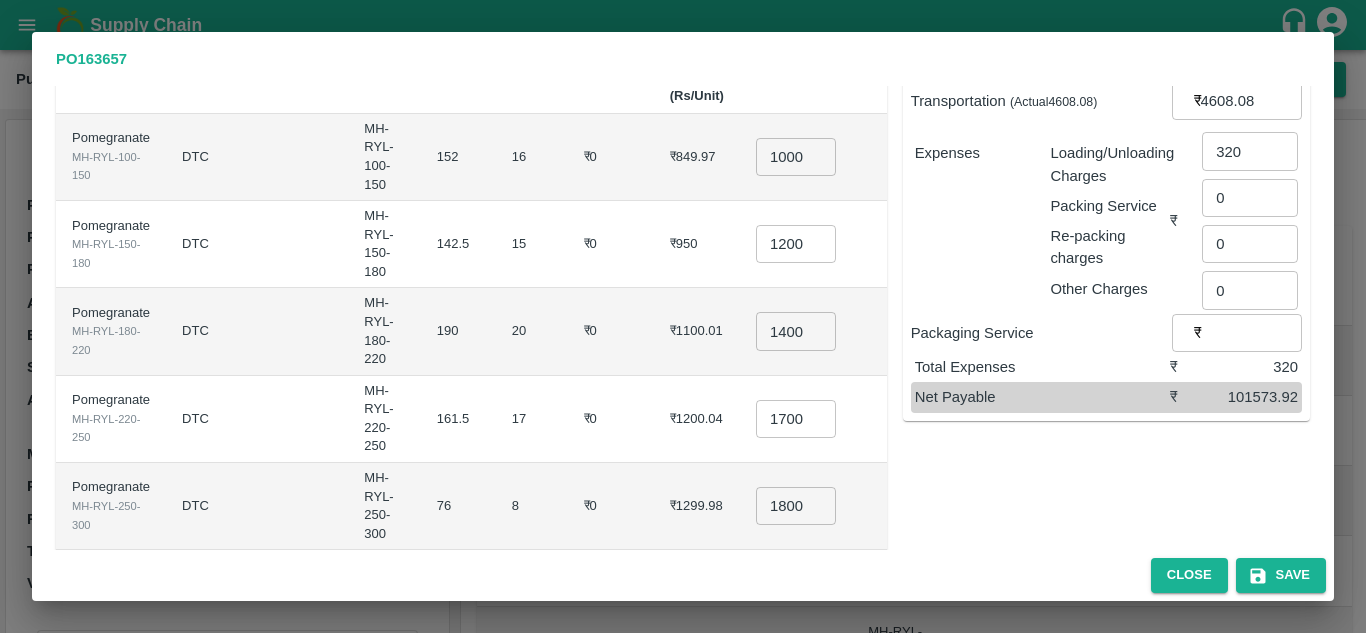 click on "1400" at bounding box center (796, 331) 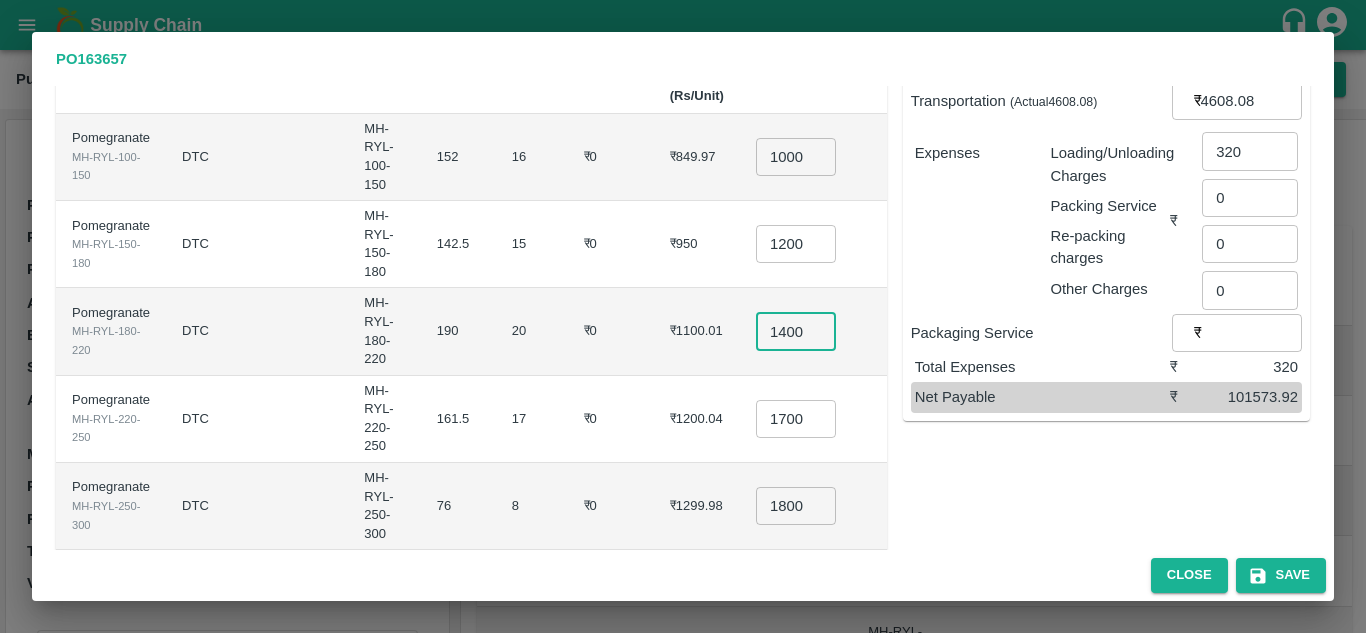 click on "1400" at bounding box center [796, 331] 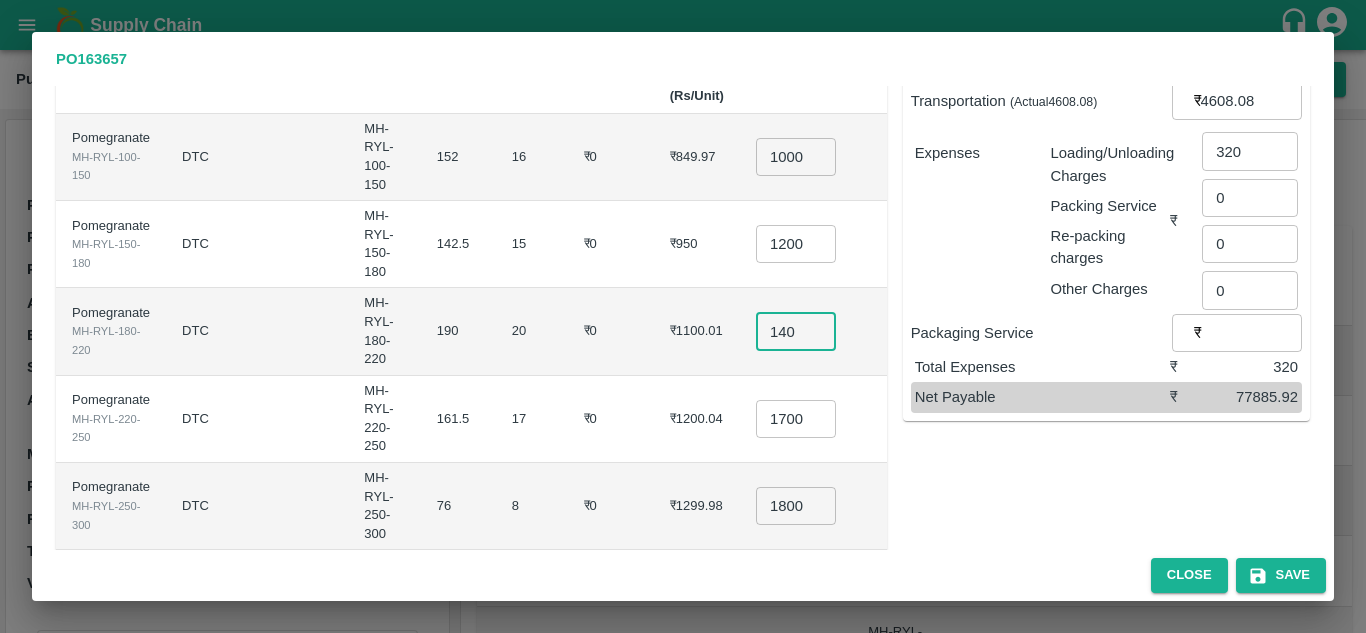 type on "1400" 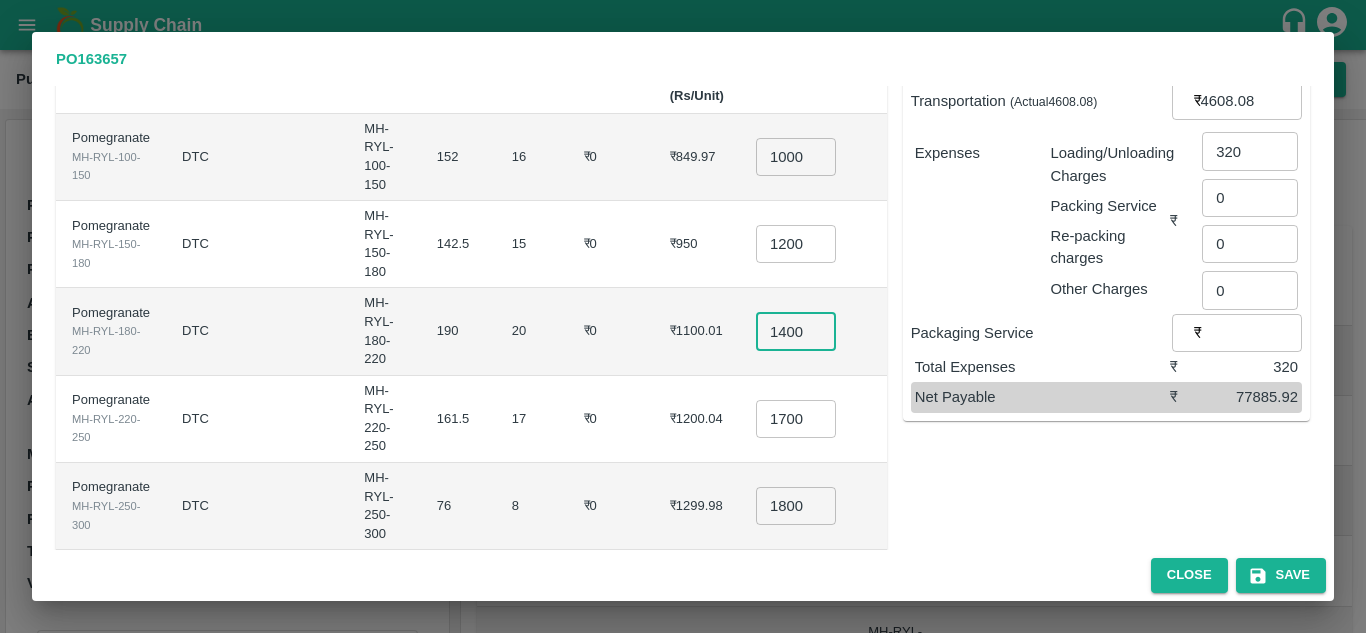 scroll, scrollTop: 0, scrollLeft: 3, axis: horizontal 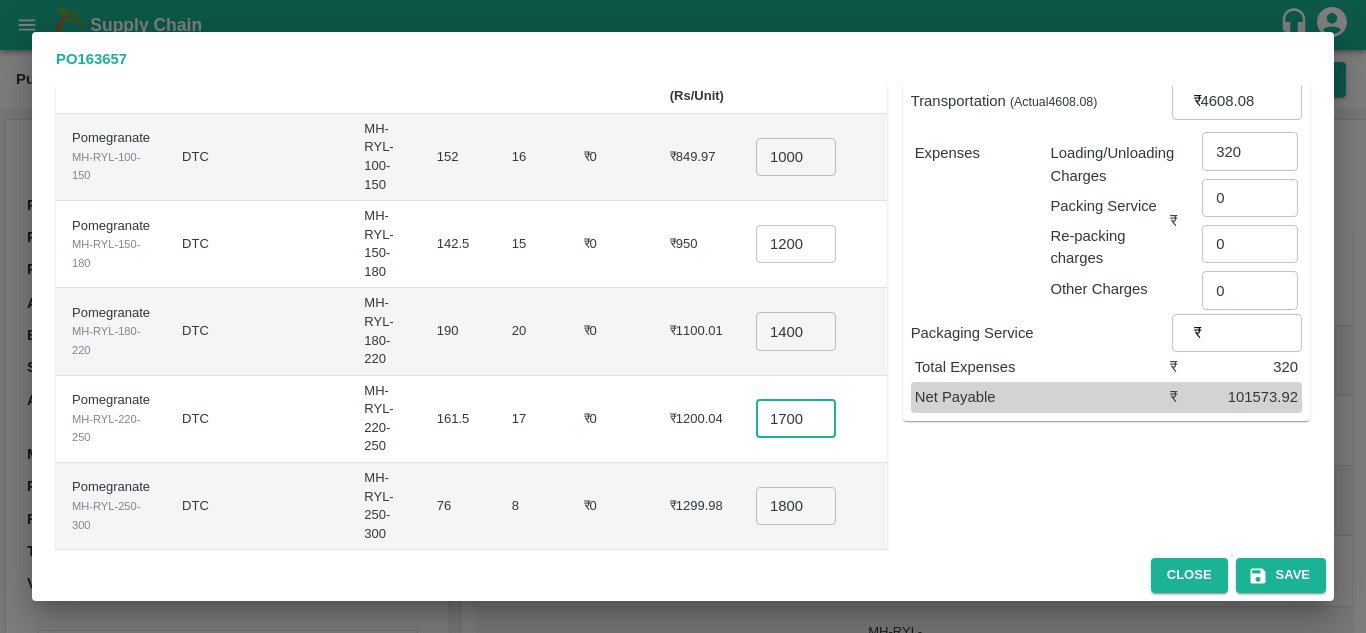 click on "1700" at bounding box center [796, 419] 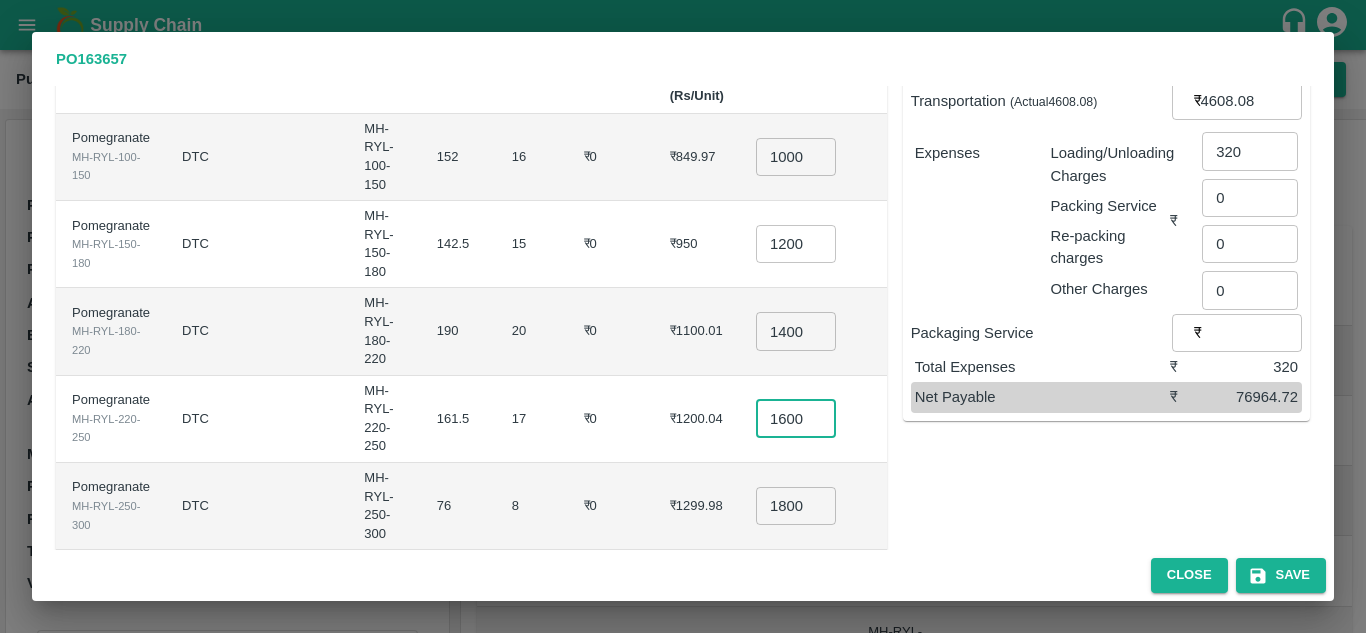 scroll, scrollTop: 0, scrollLeft: 3, axis: horizontal 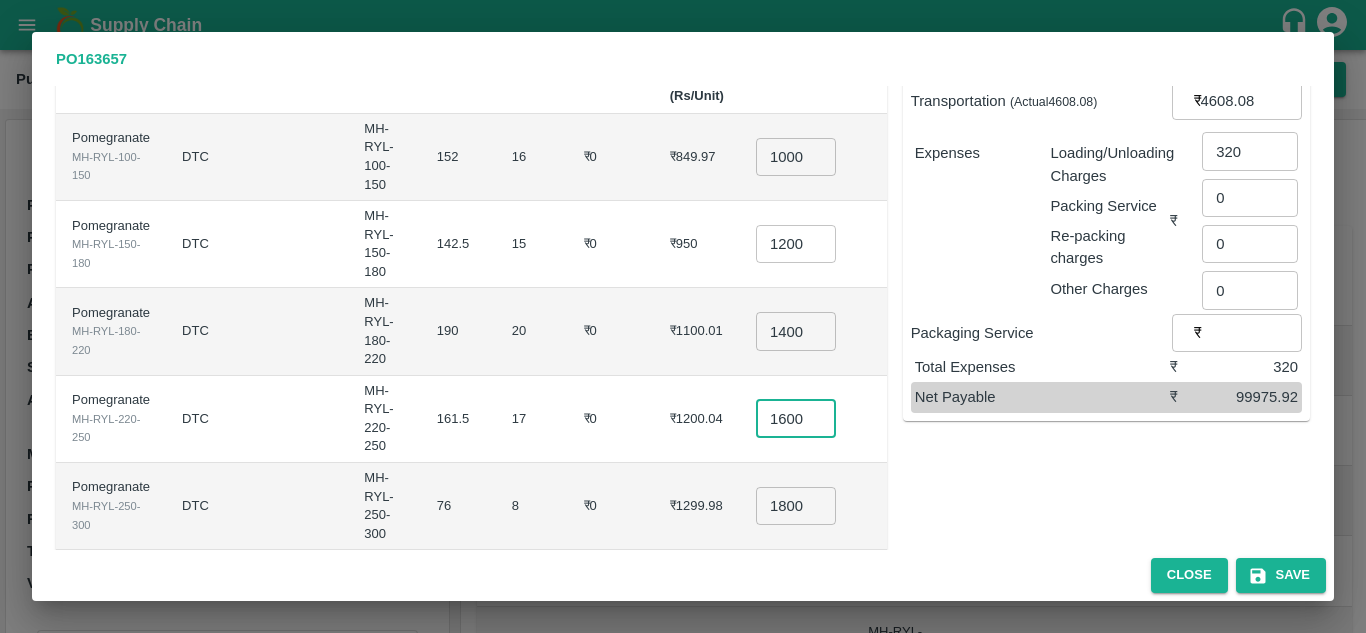 type on "1600" 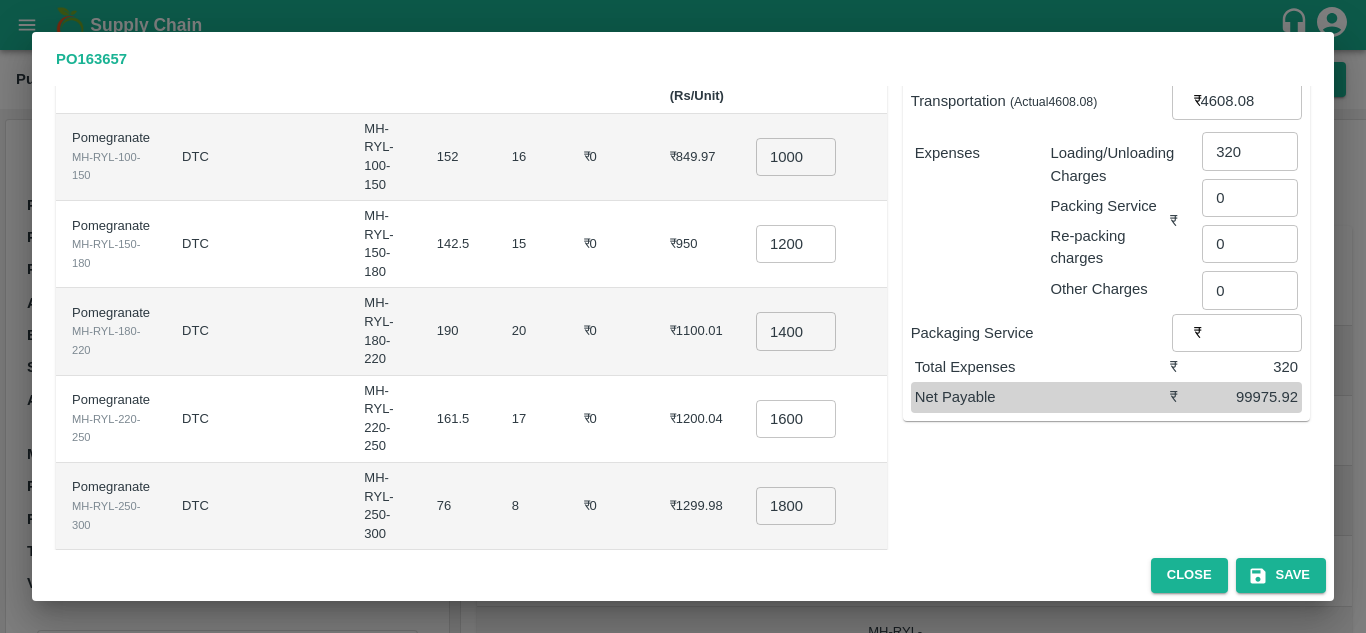 click on "₹1200.04" at bounding box center [697, 419] 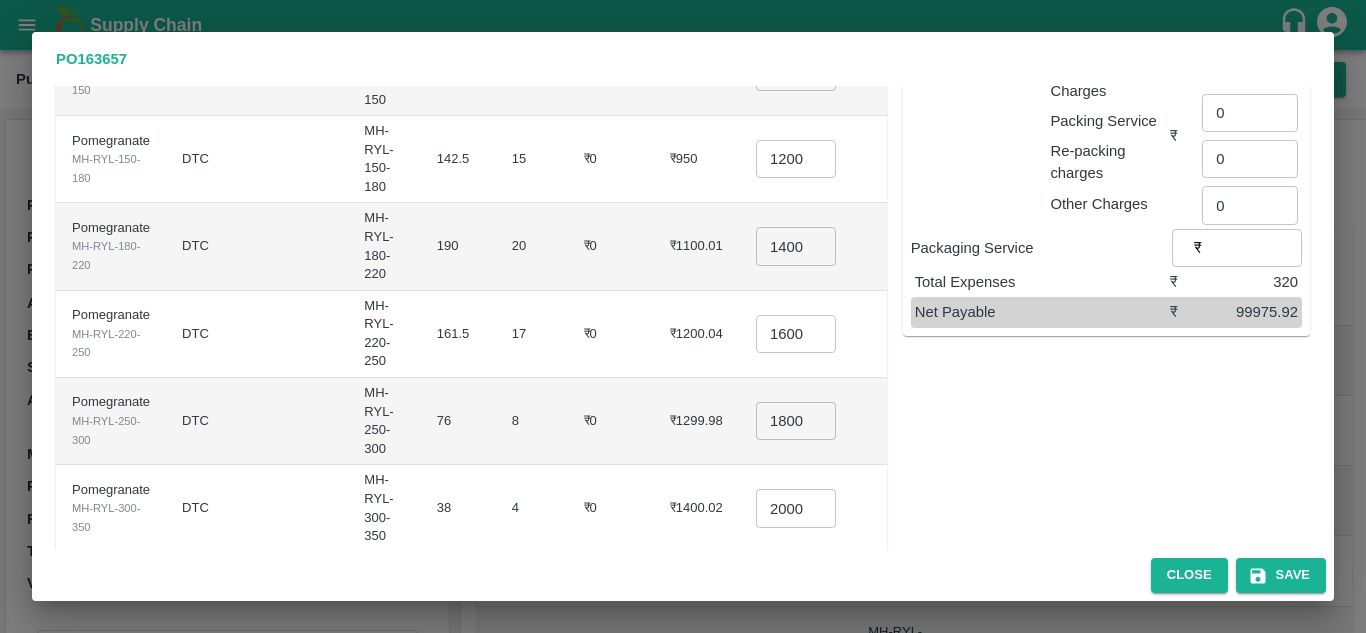 click on "1800" at bounding box center (796, 421) 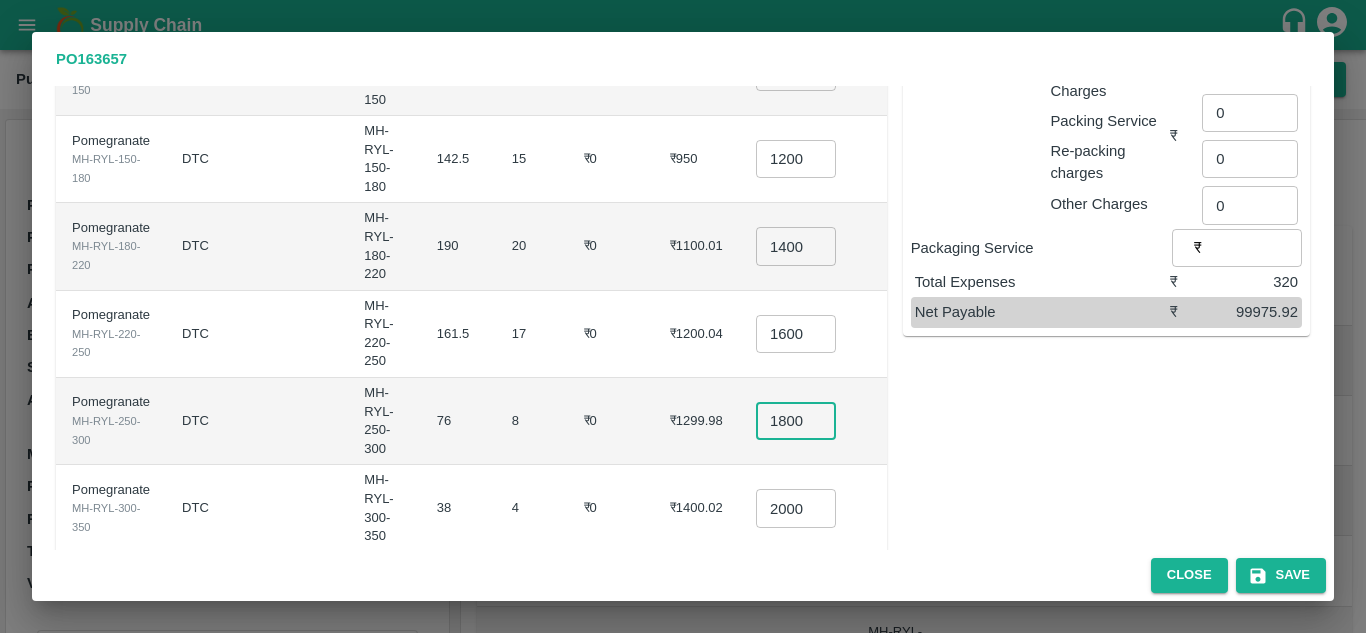 click on "1800" at bounding box center (796, 421) 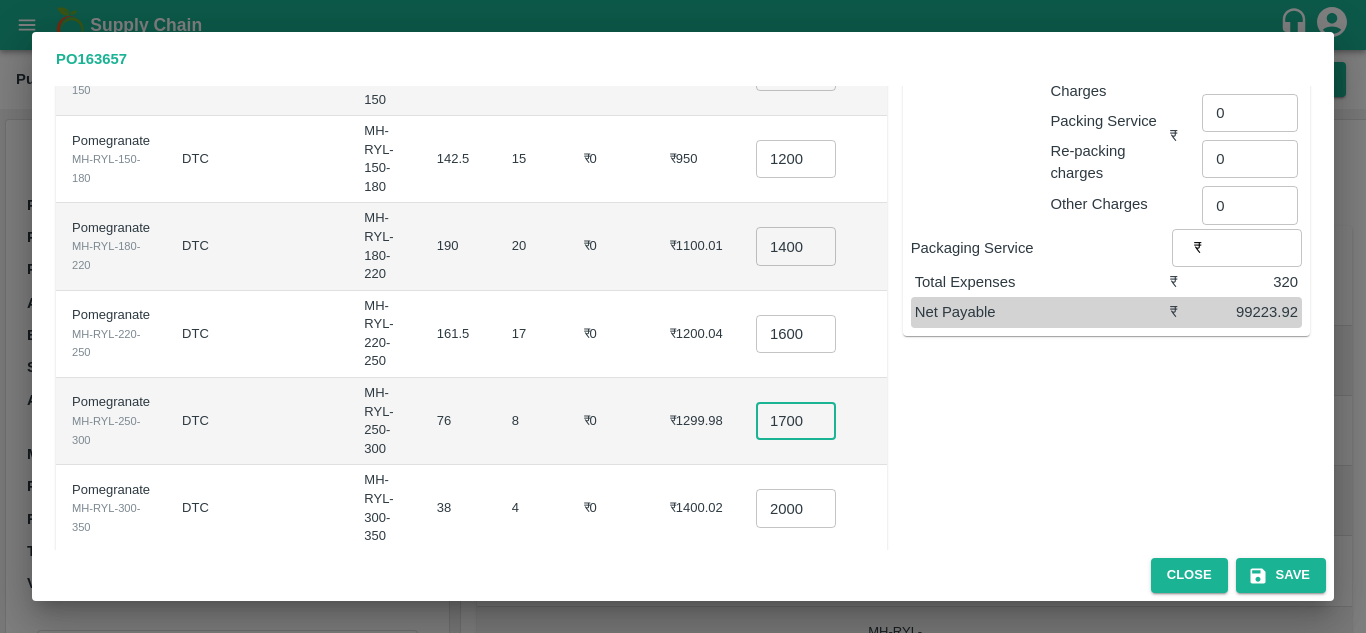 scroll, scrollTop: 0, scrollLeft: 3, axis: horizontal 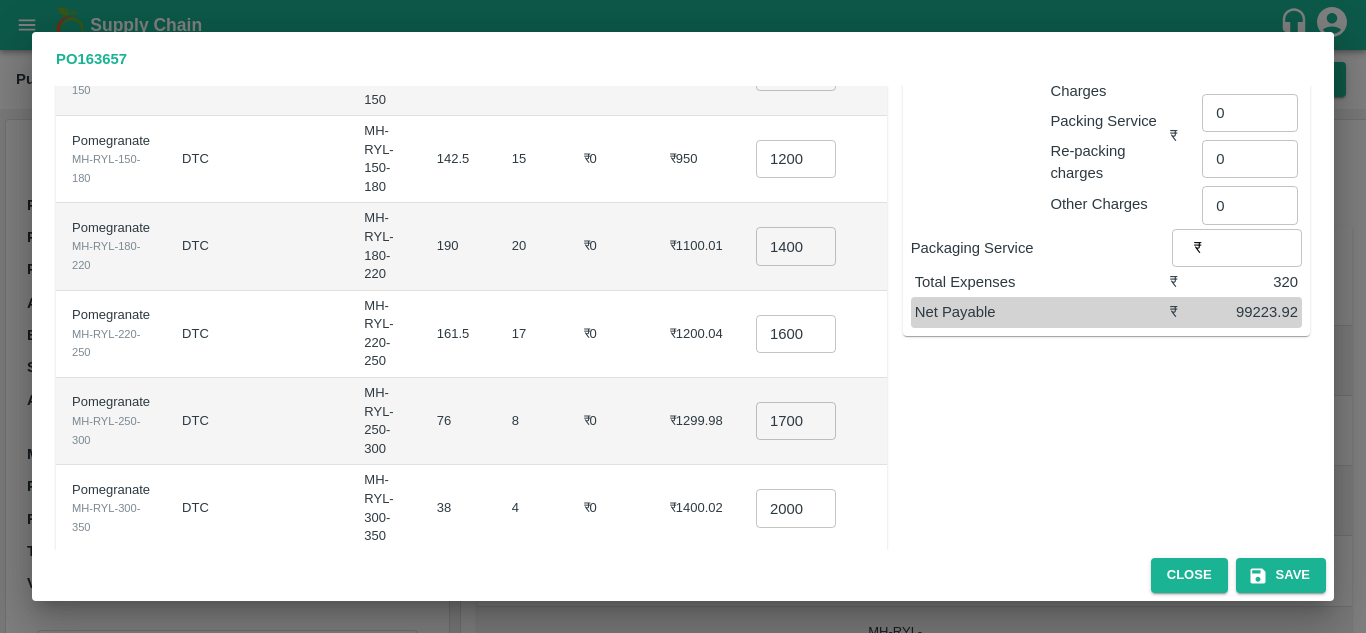 click on "₹1299.98" at bounding box center [697, 421] 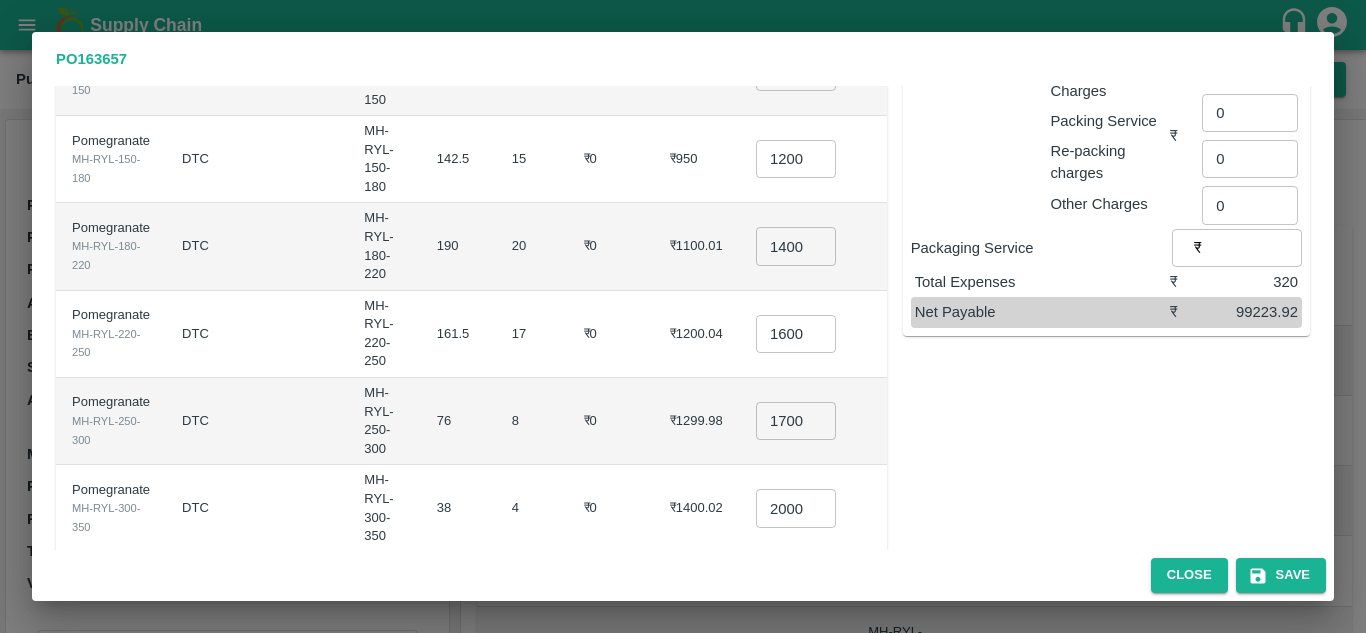 click on "2000" at bounding box center (796, 508) 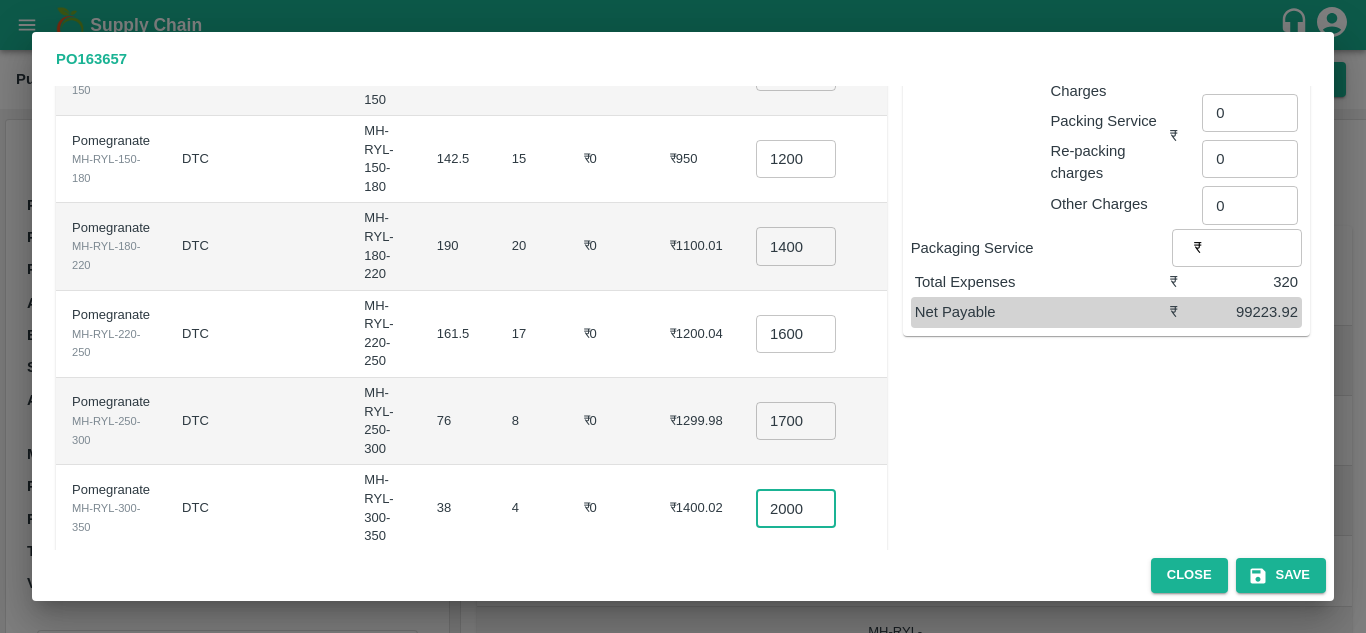 click on "2000" at bounding box center [796, 508] 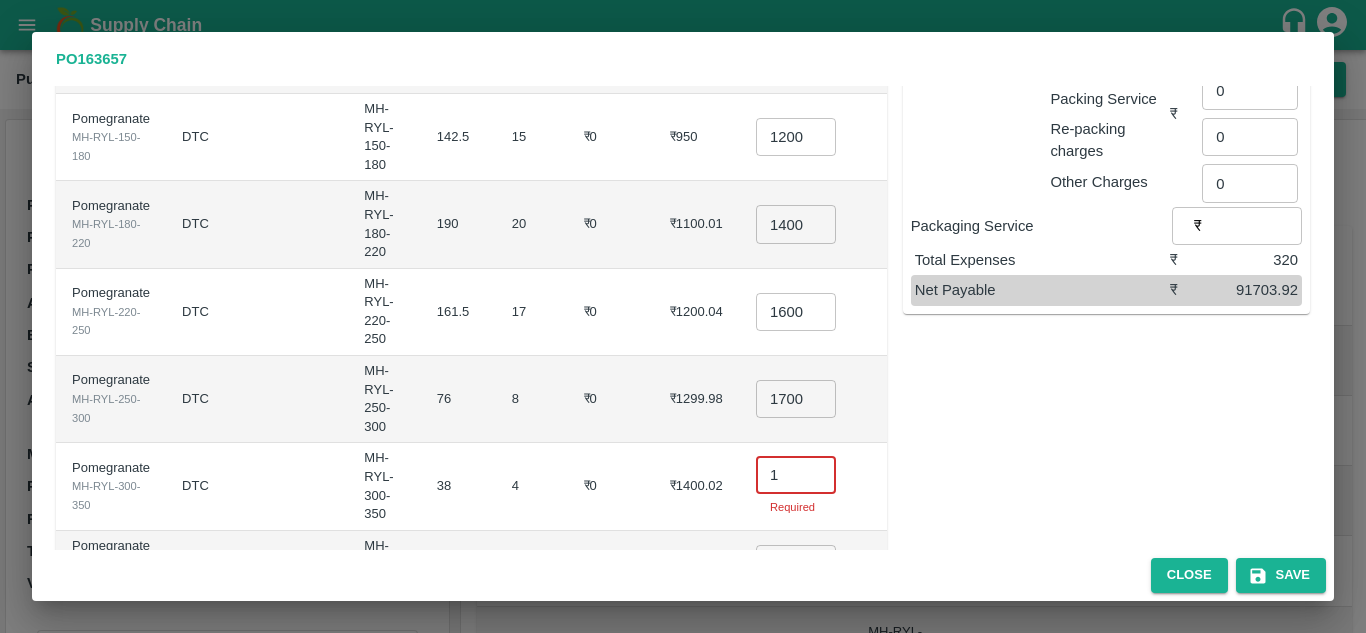 scroll, scrollTop: 311, scrollLeft: 0, axis: vertical 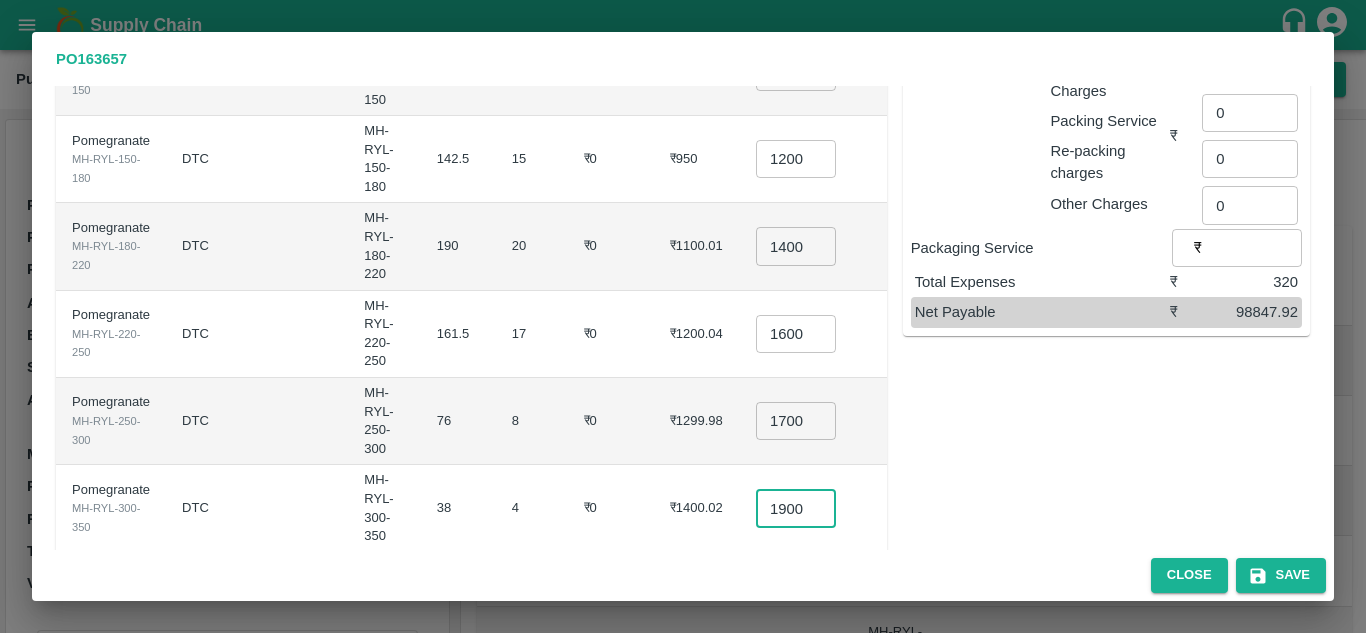 type on "1900" 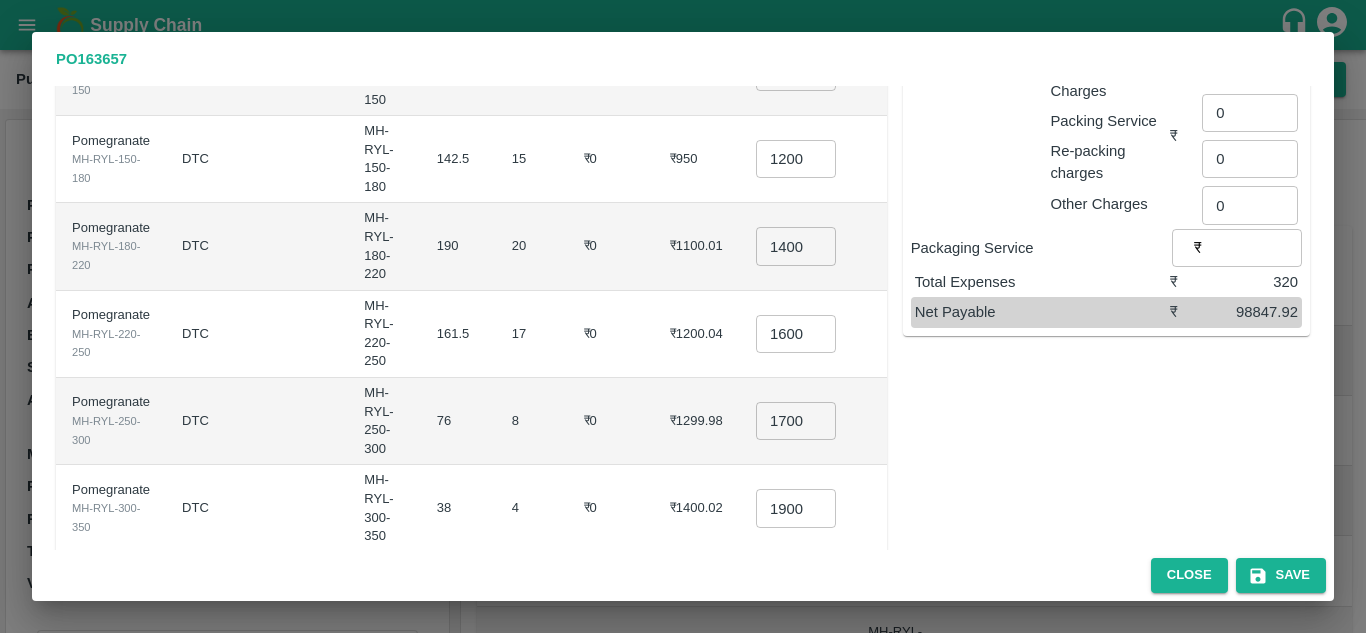 scroll, scrollTop: 0, scrollLeft: 0, axis: both 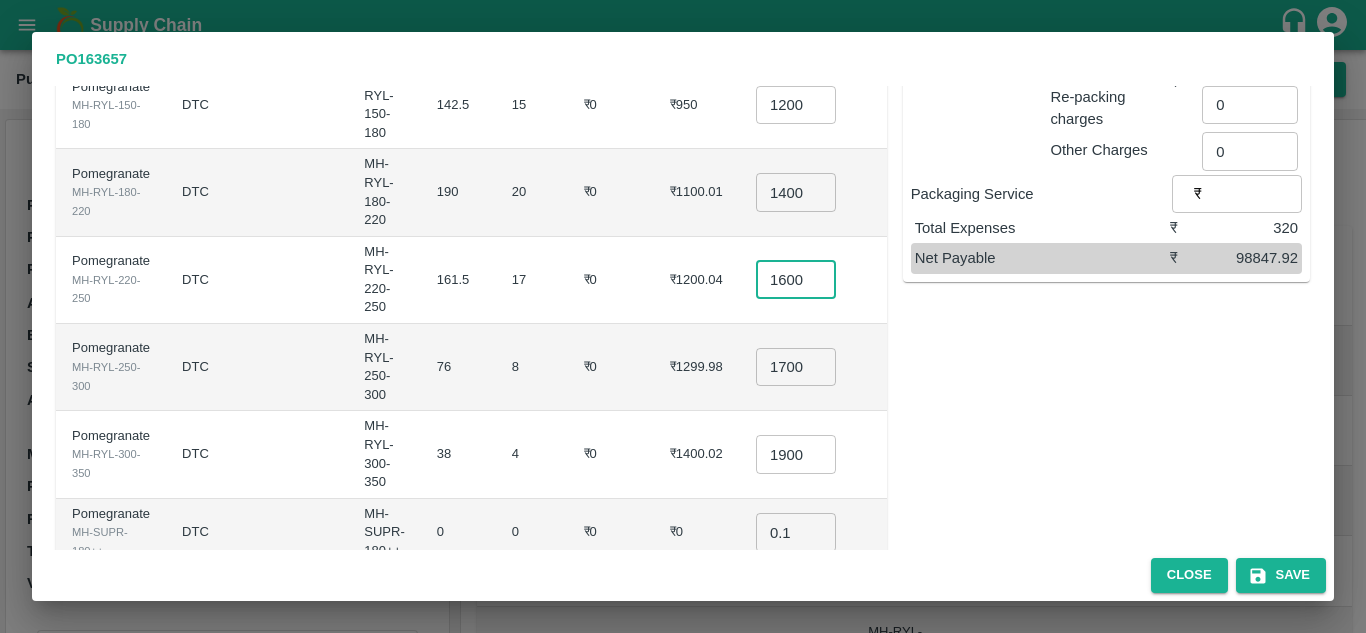 click on "1600" at bounding box center (796, 280) 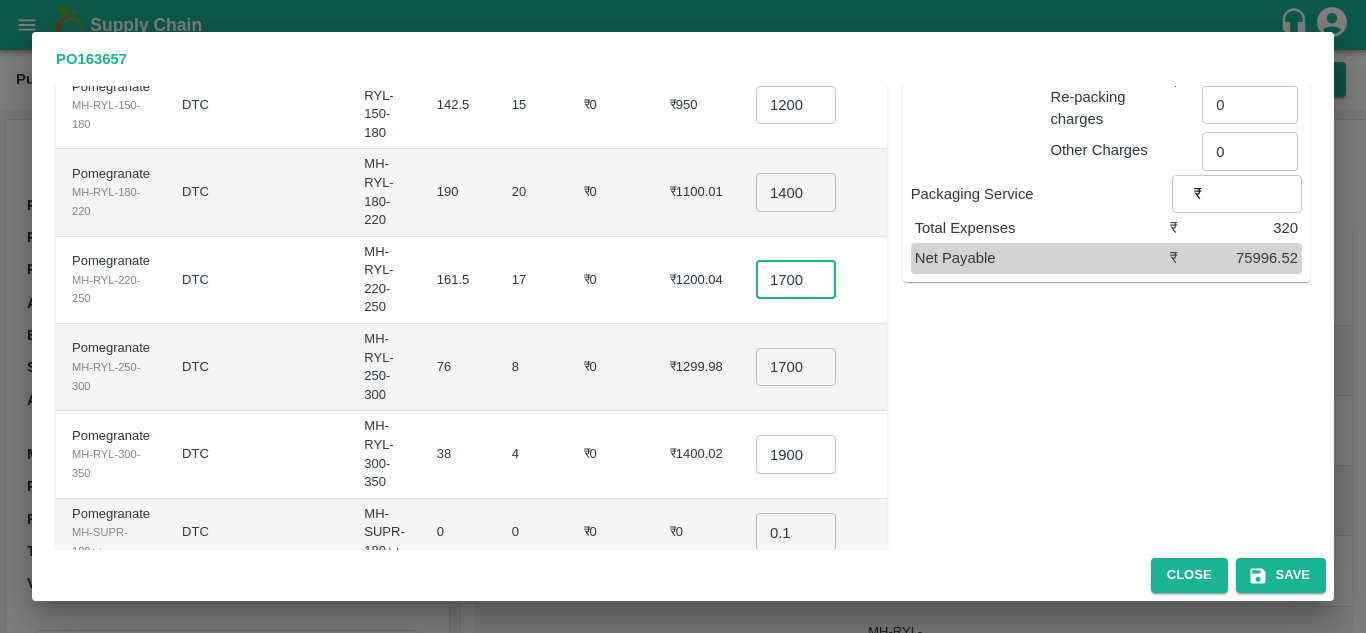scroll, scrollTop: 0, scrollLeft: 3, axis: horizontal 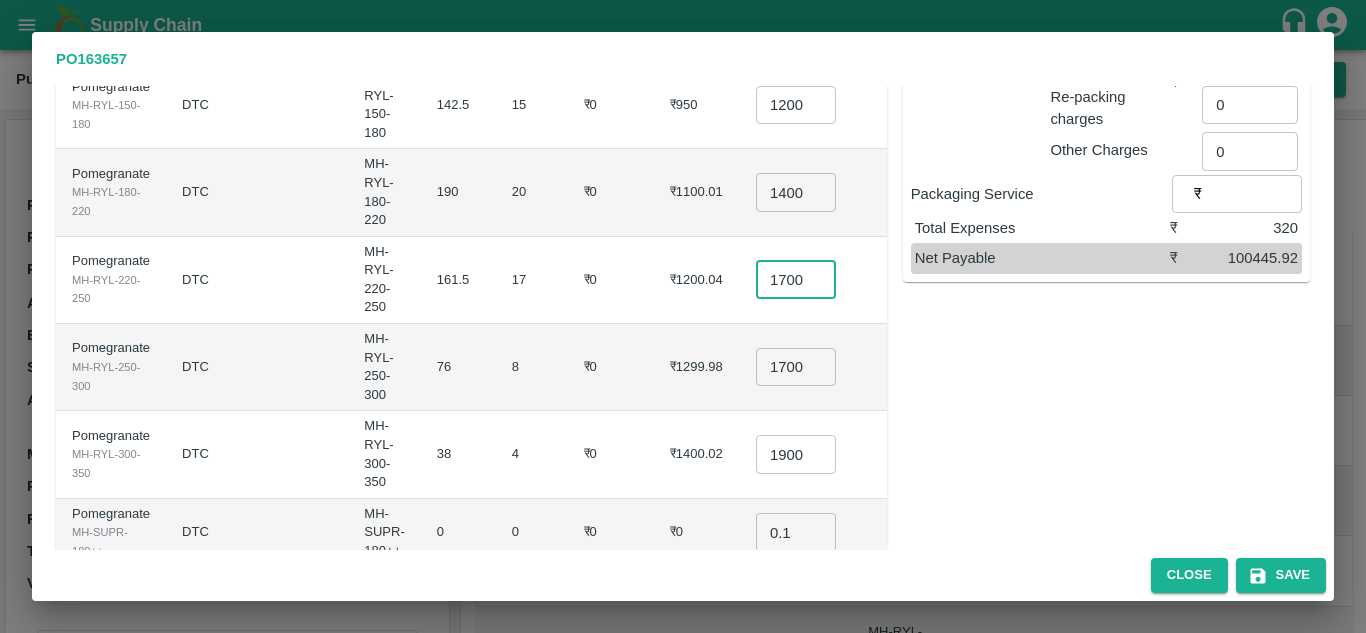 type on "1700" 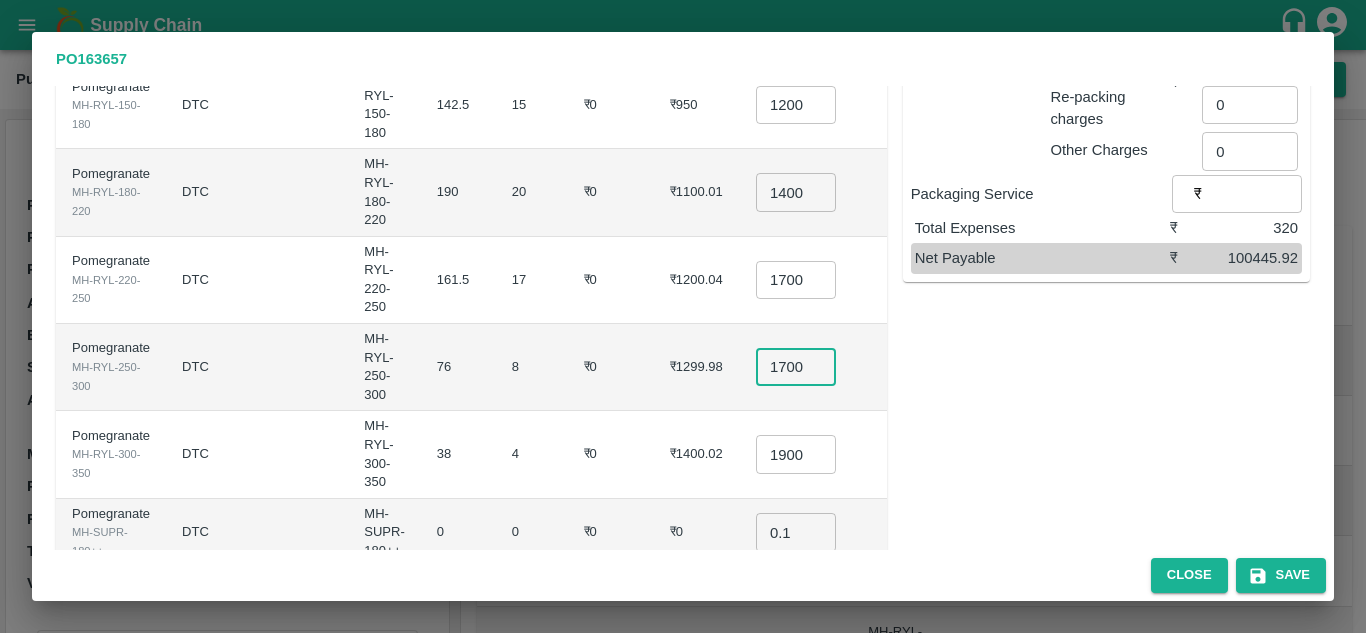 scroll, scrollTop: 0, scrollLeft: 0, axis: both 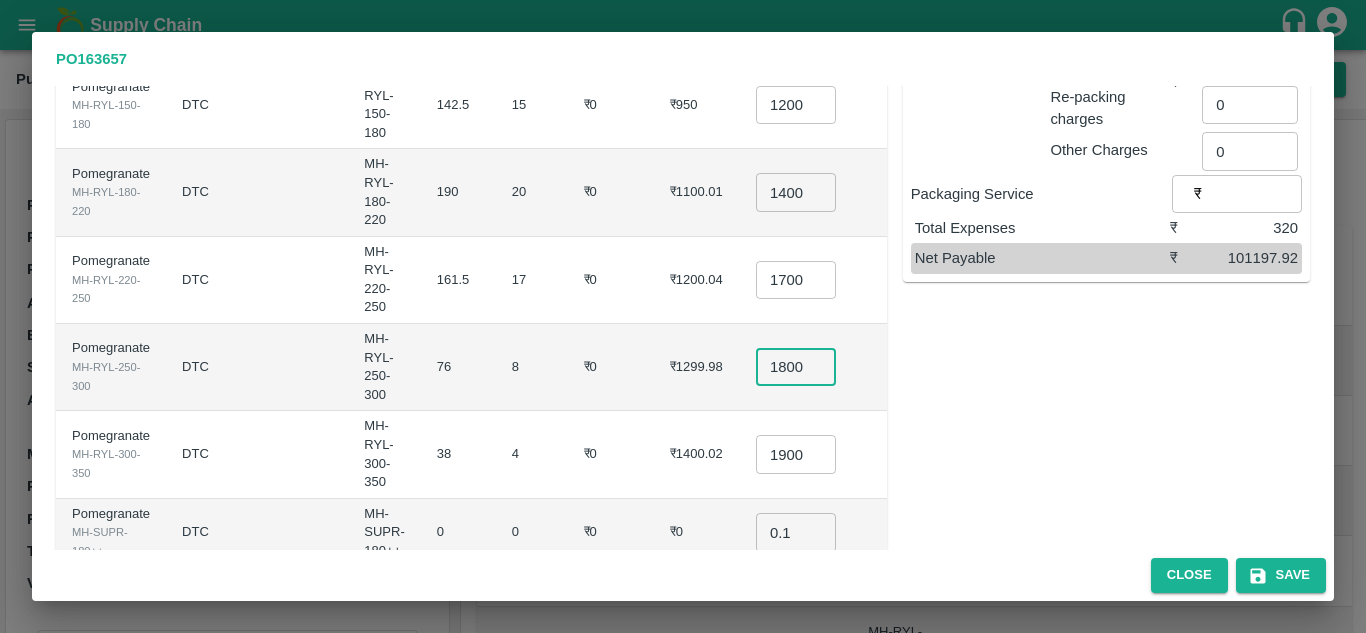 type on "1800" 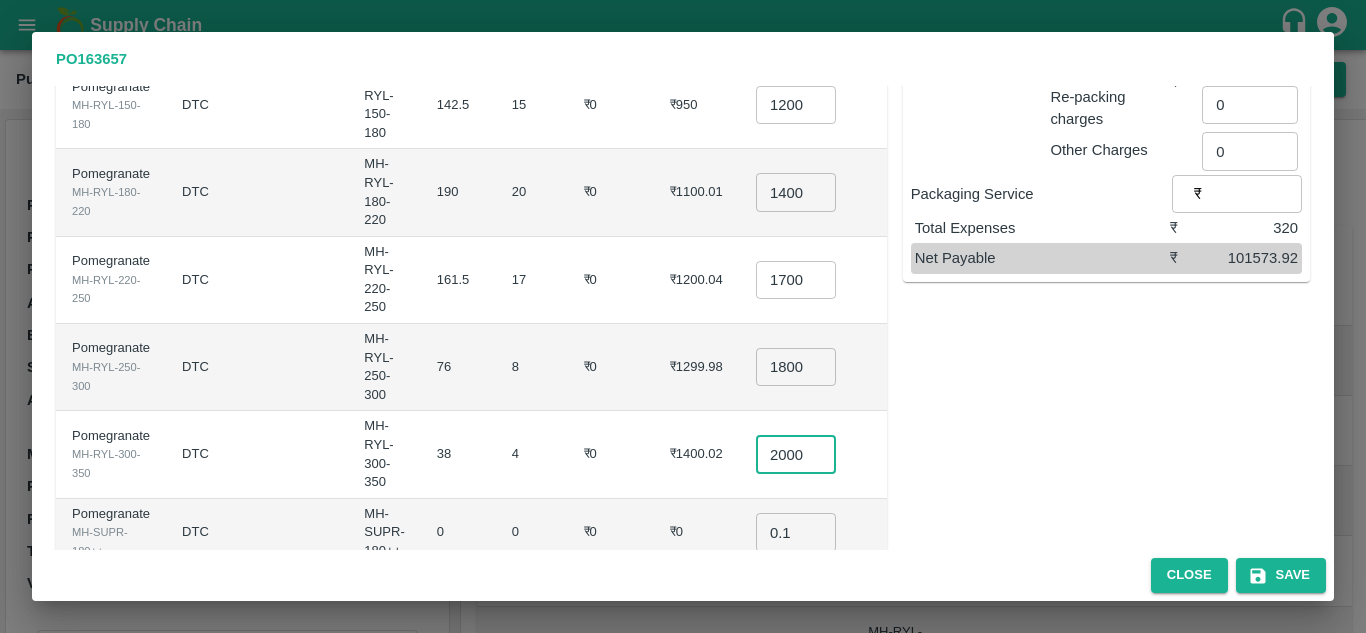 scroll, scrollTop: 0, scrollLeft: 3, axis: horizontal 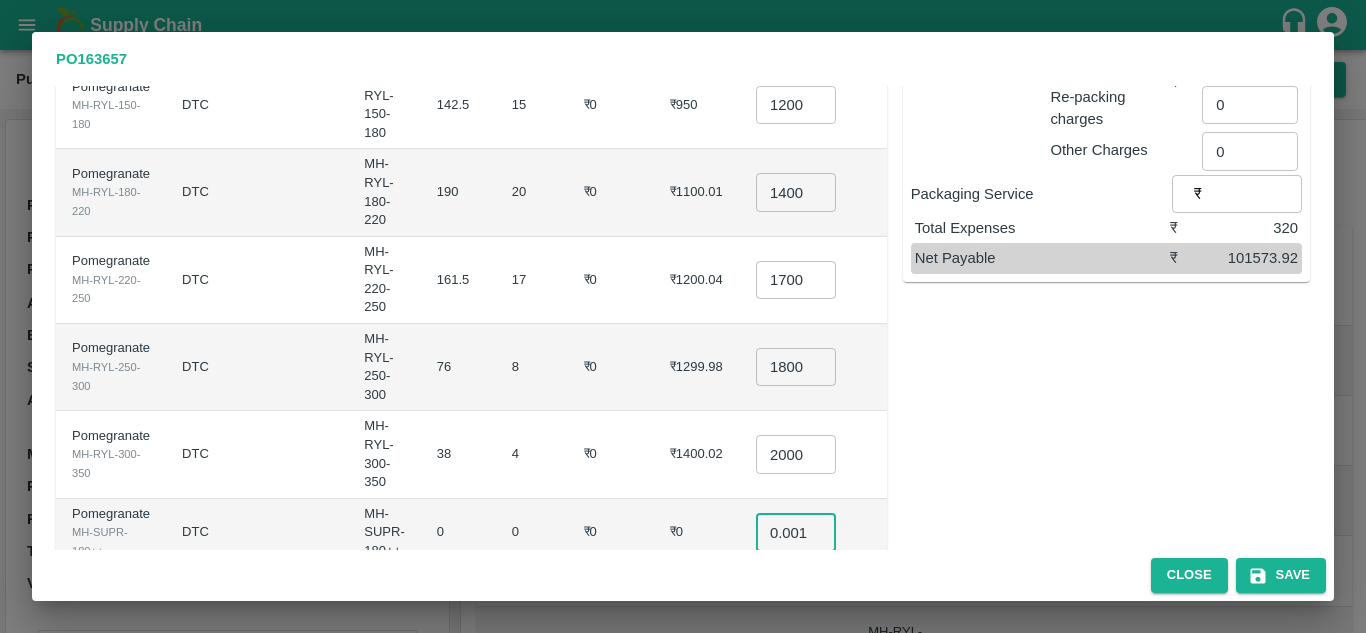 type on "0.001" 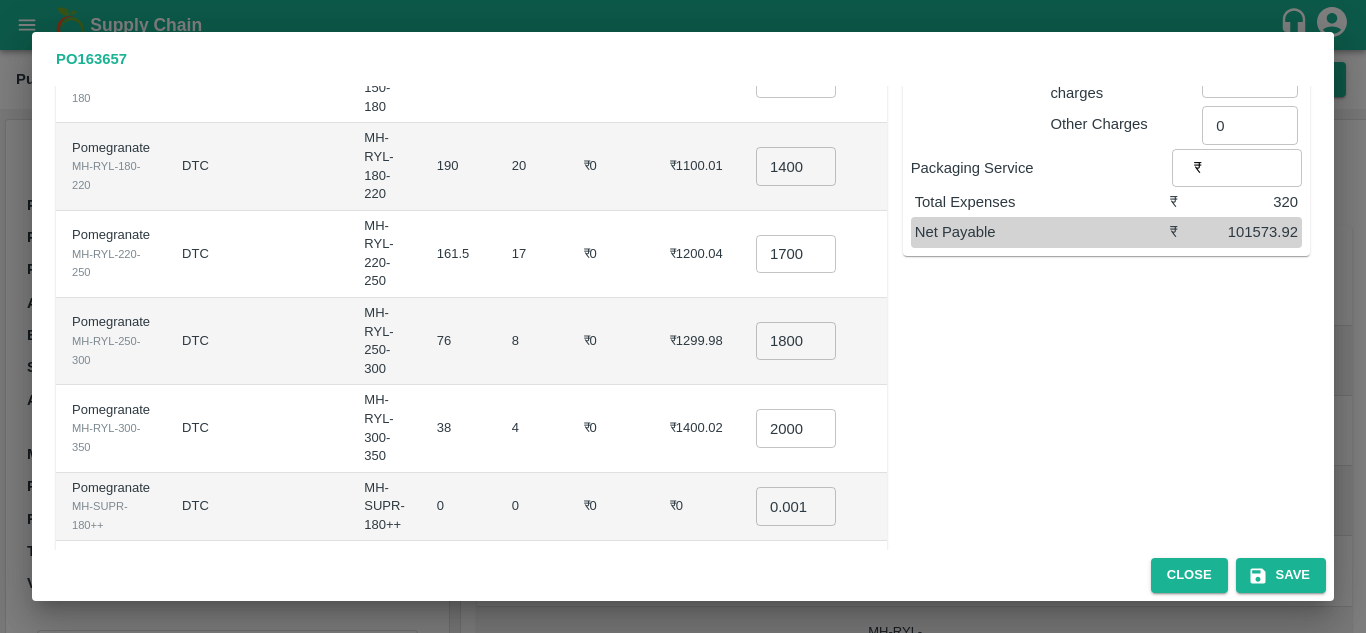 scroll, scrollTop: 127, scrollLeft: 0, axis: vertical 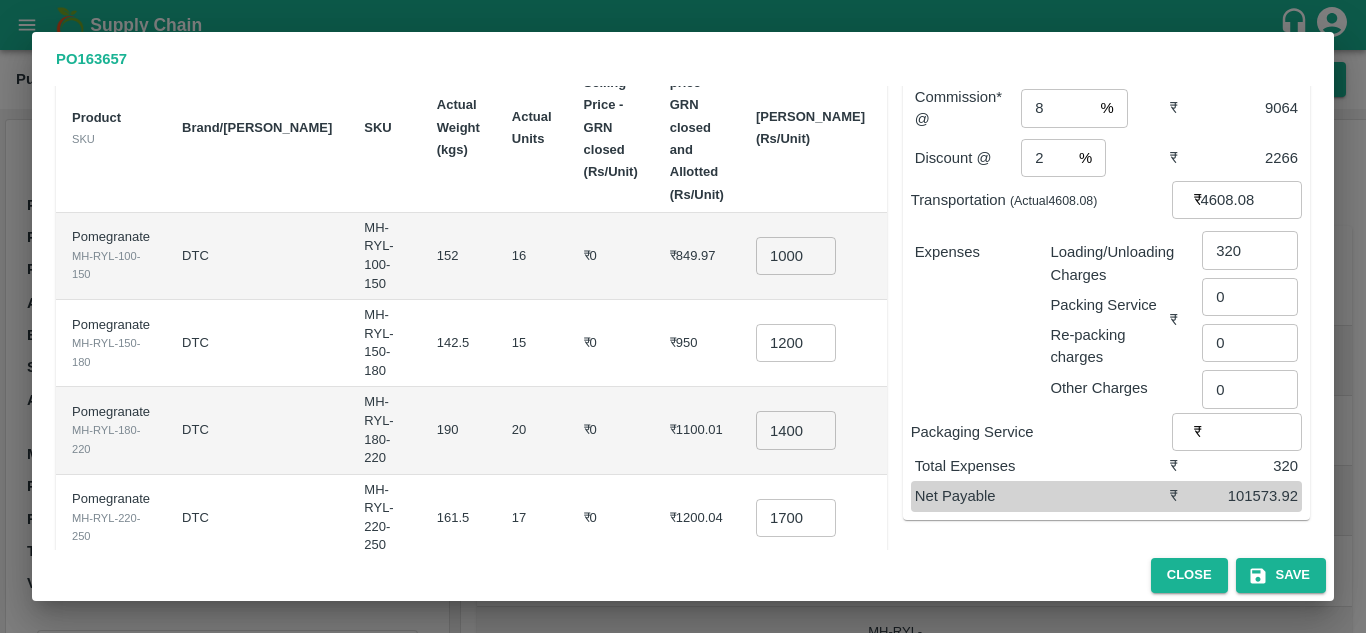 click on "1000" at bounding box center (796, 256) 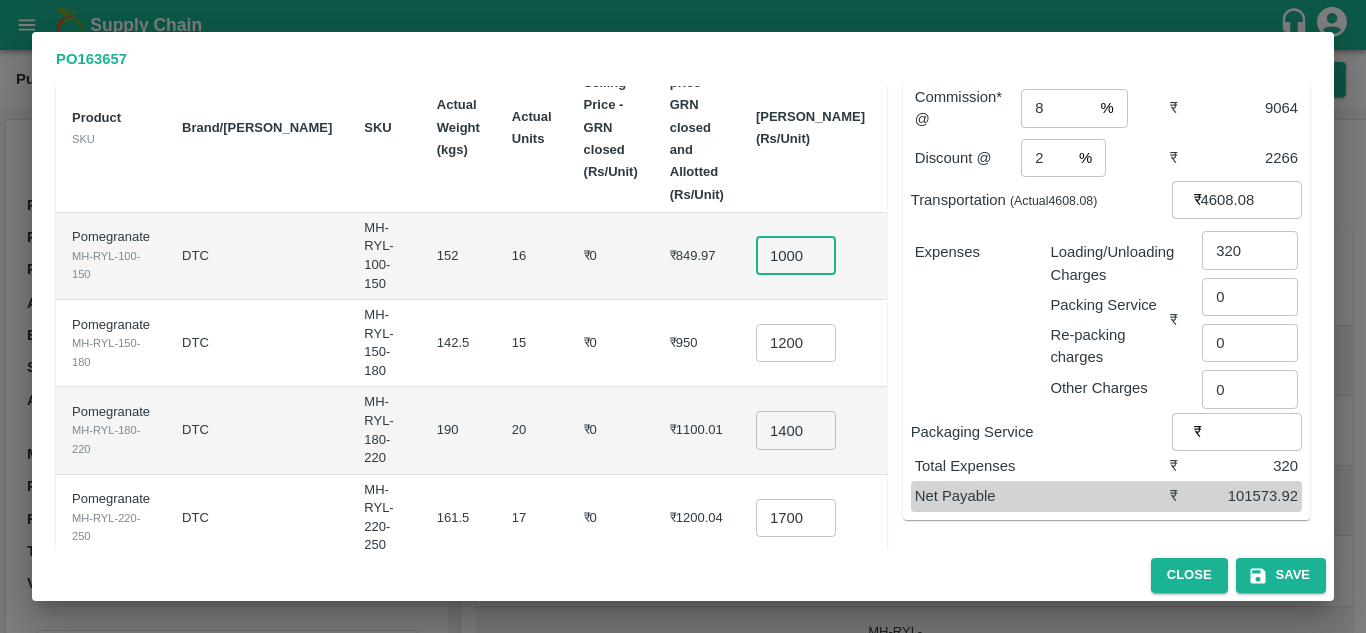 click on "1000" at bounding box center (796, 256) 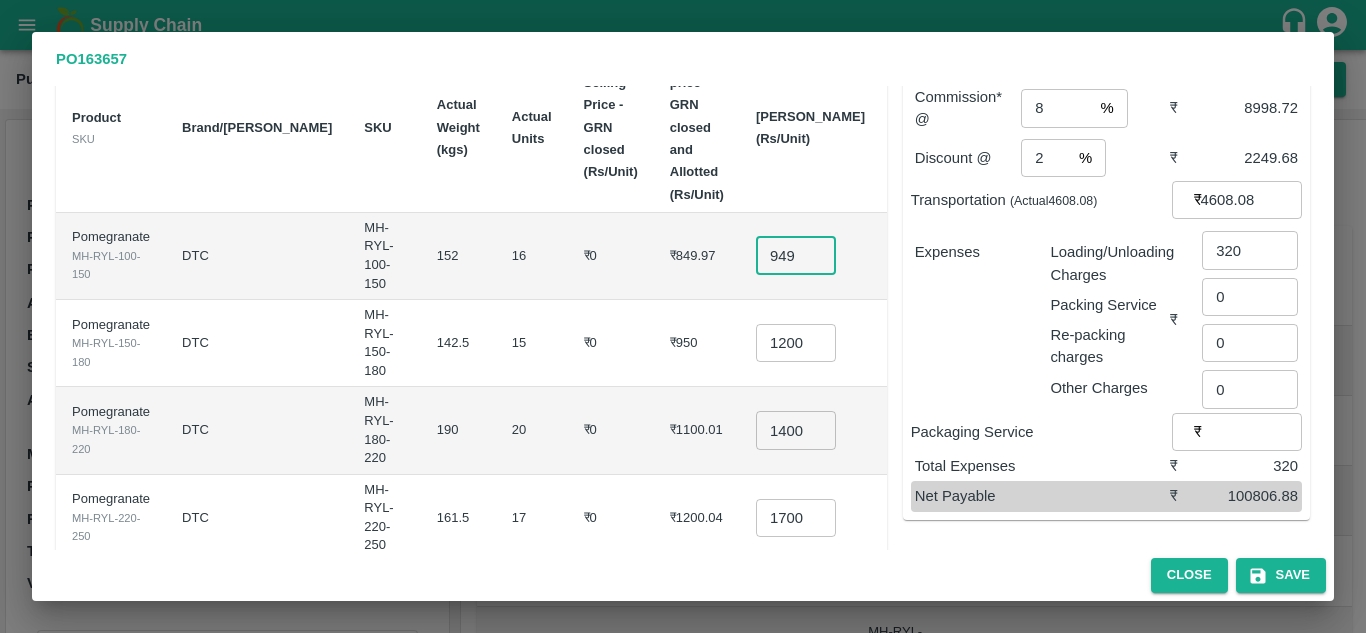type on "950" 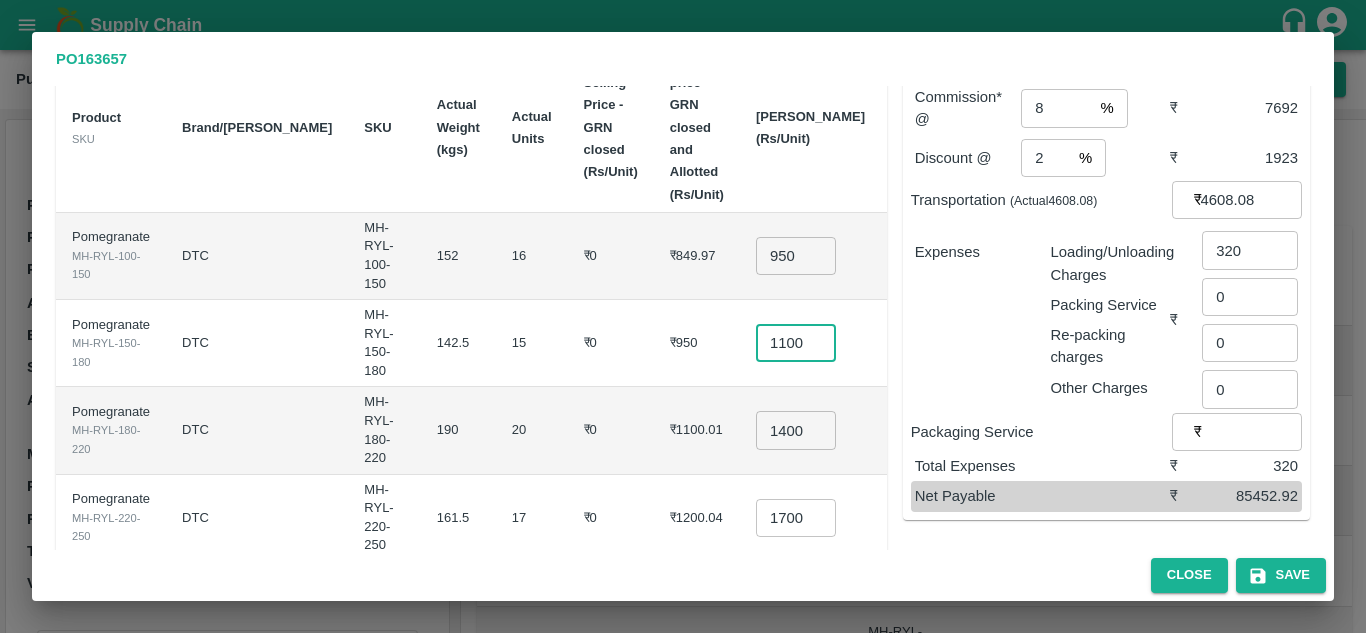 scroll, scrollTop: 0, scrollLeft: 1, axis: horizontal 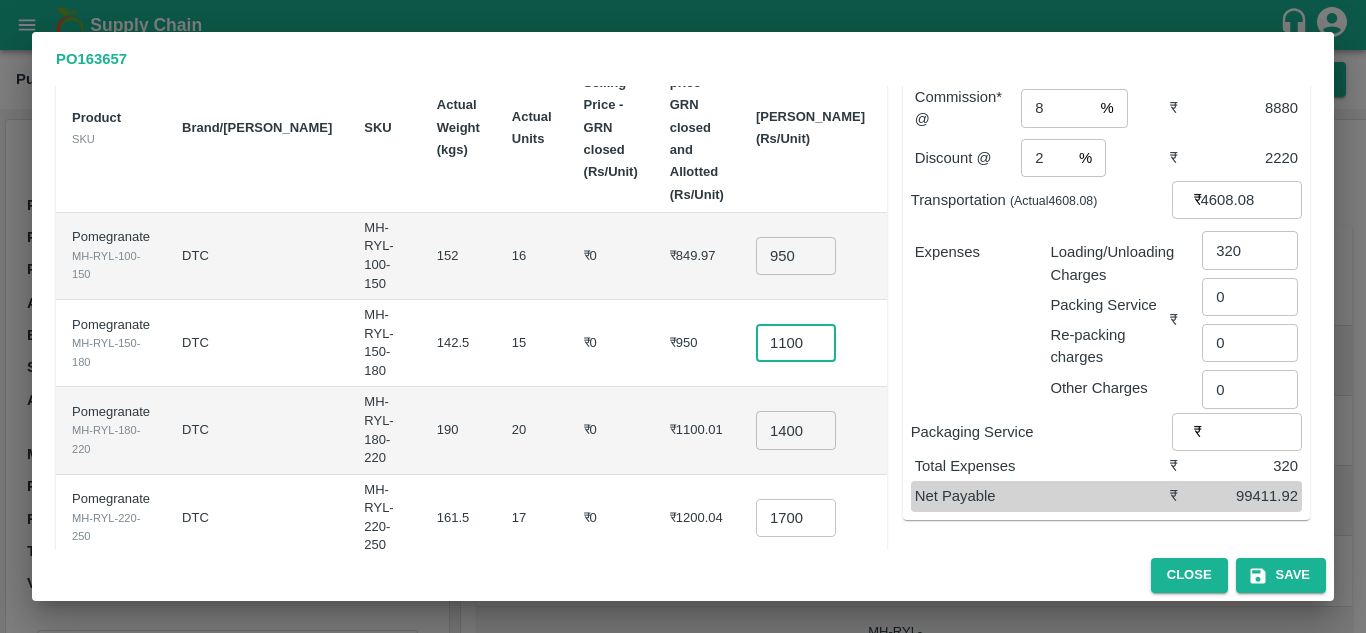 type on "1100" 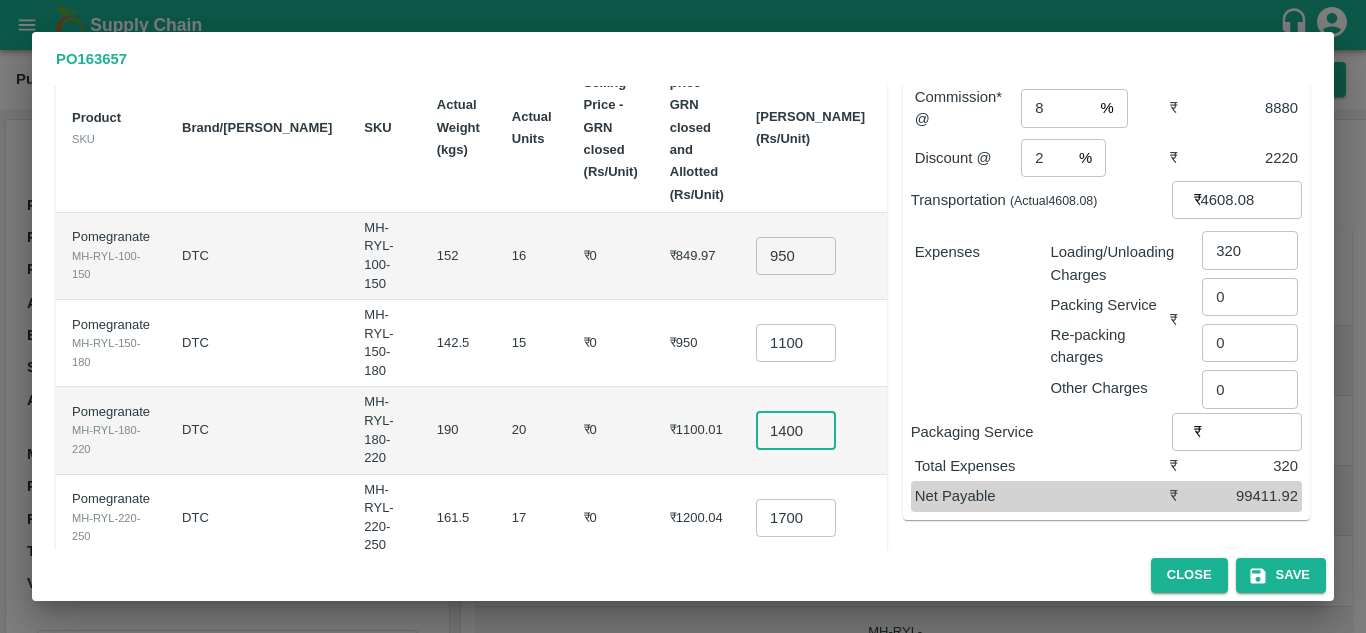 scroll, scrollTop: 0, scrollLeft: 0, axis: both 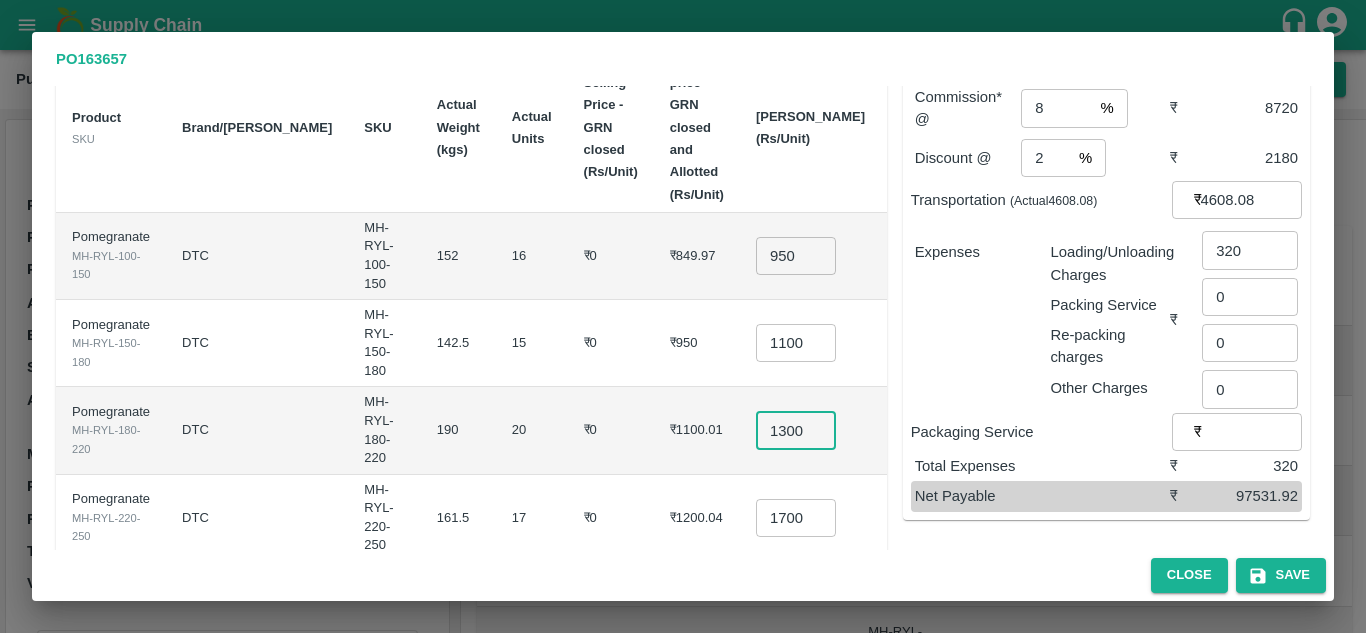 type on "1300" 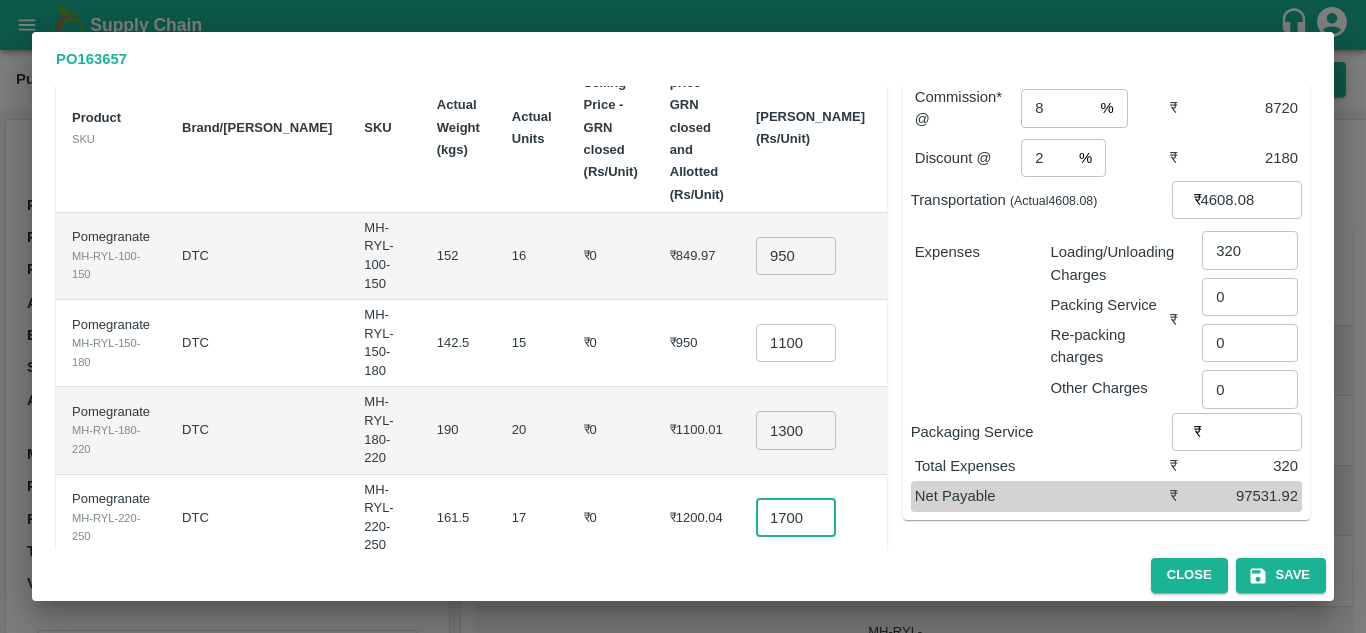 scroll, scrollTop: 0, scrollLeft: 0, axis: both 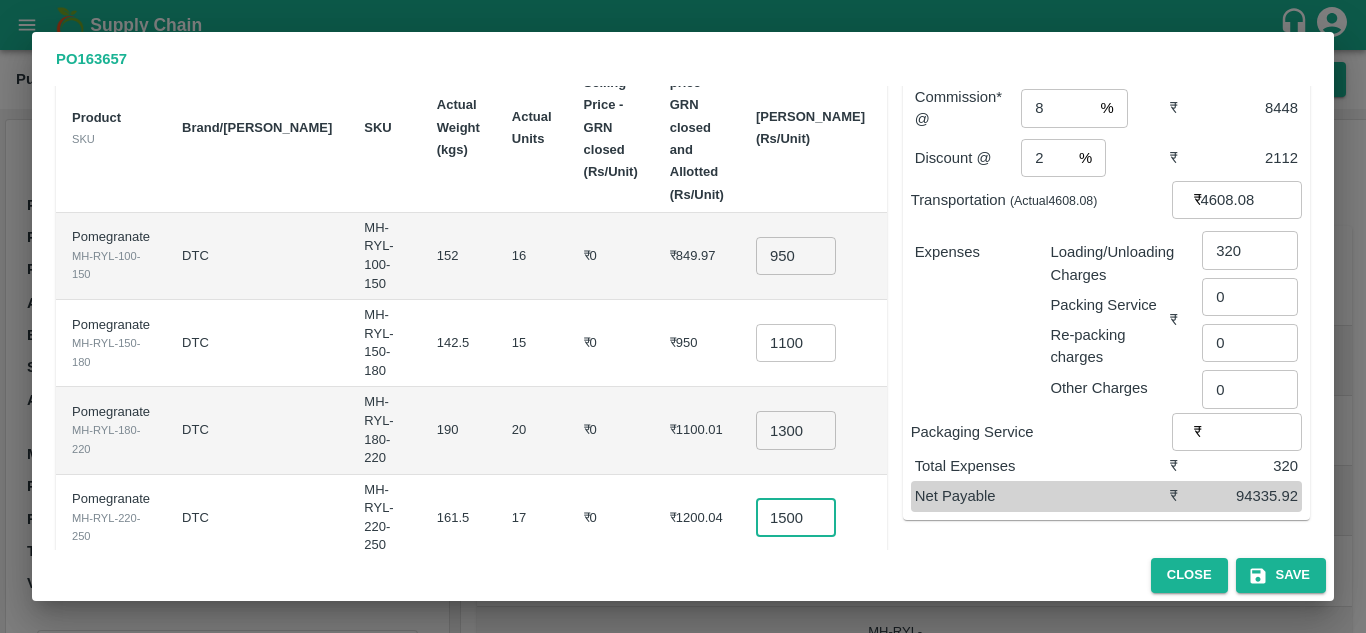 type on "1500" 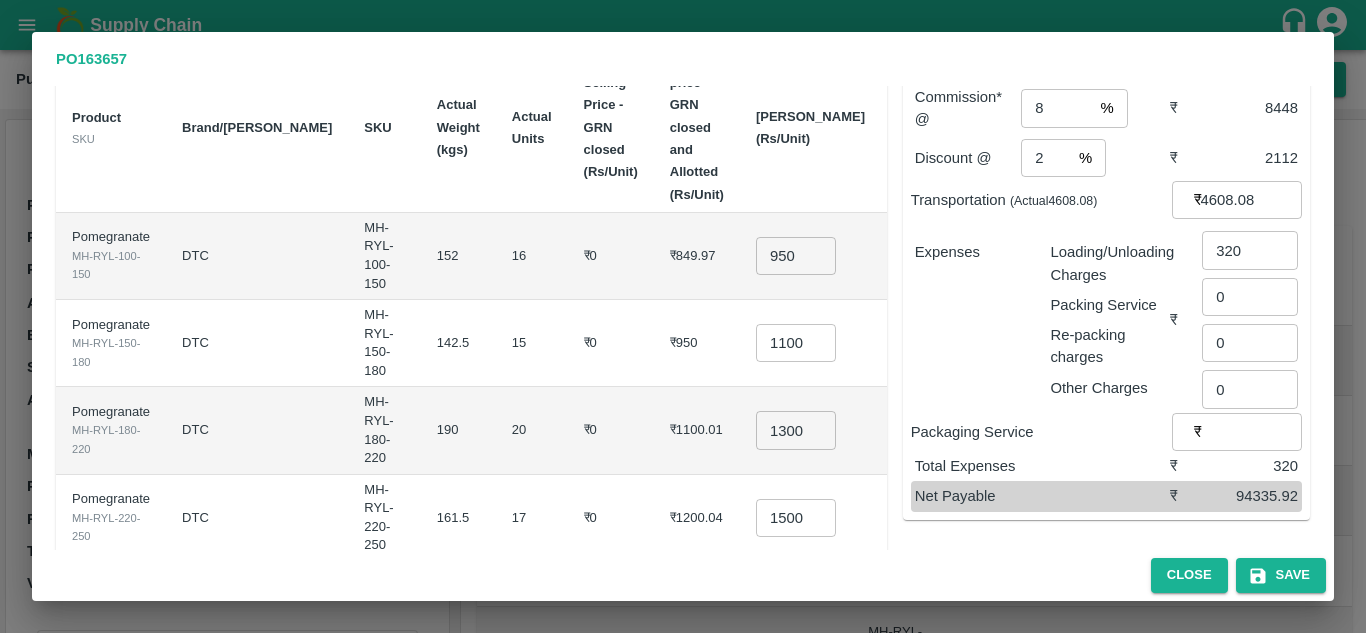 click on "₹0" at bounding box center [611, 518] 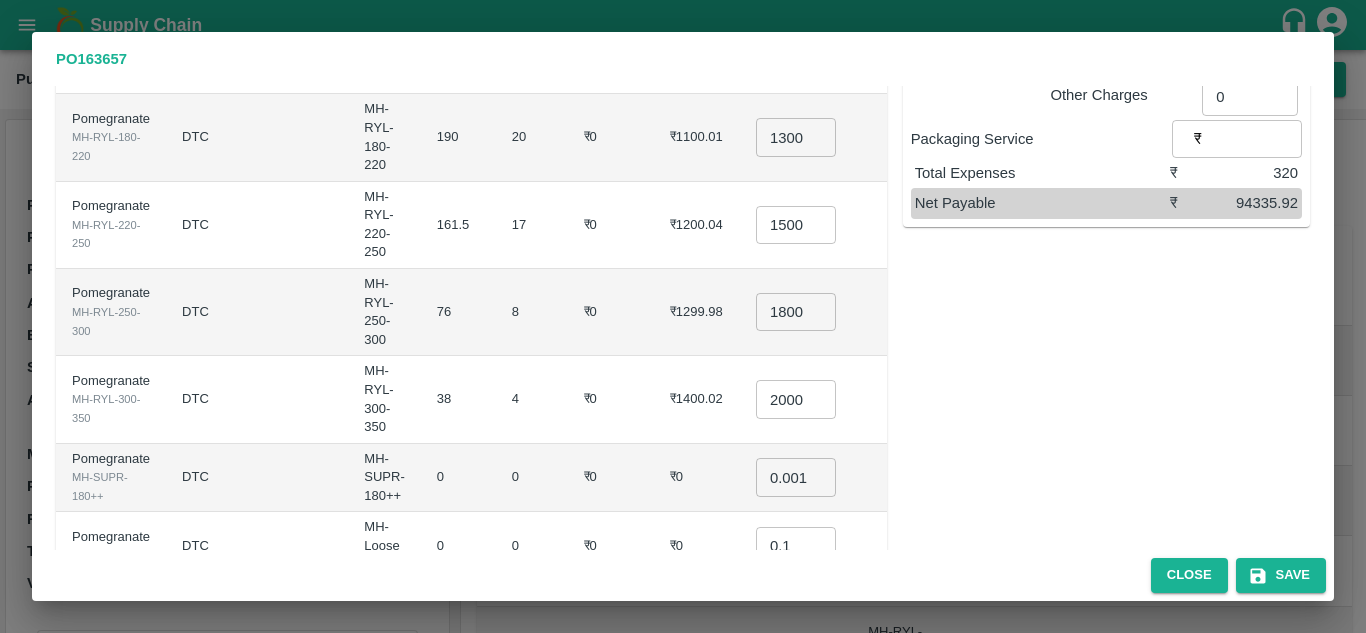 scroll, scrollTop: 418, scrollLeft: 0, axis: vertical 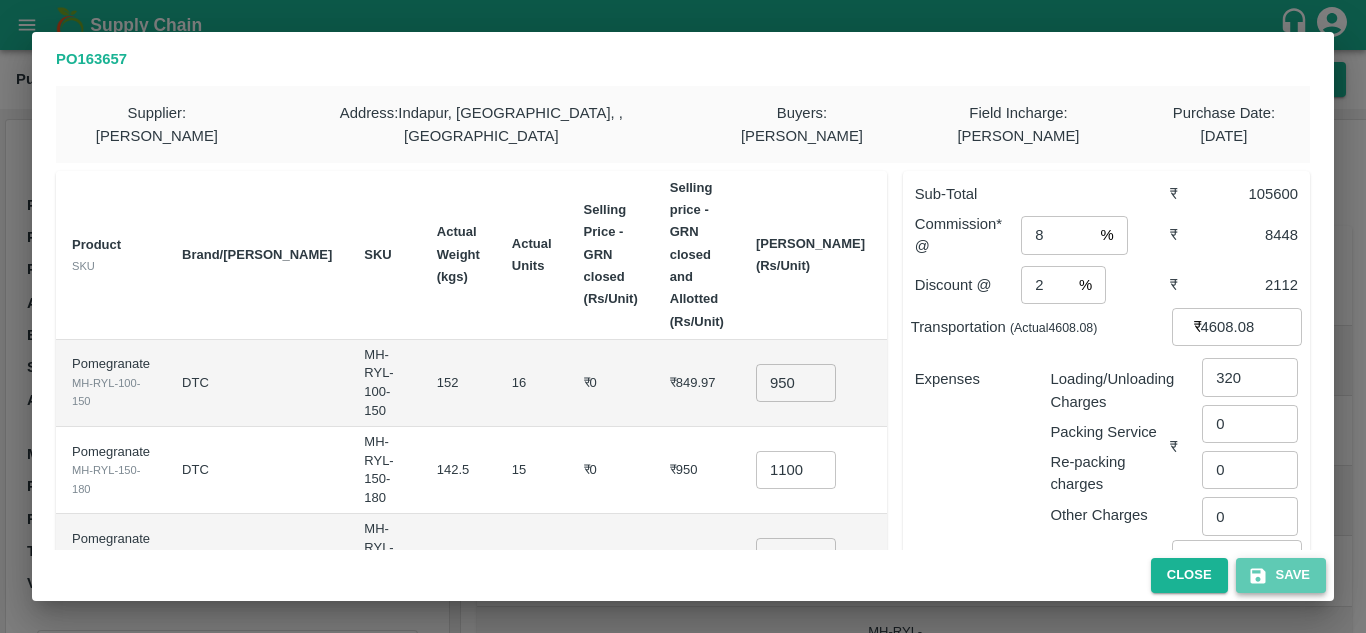 click on "Save" at bounding box center (1281, 575) 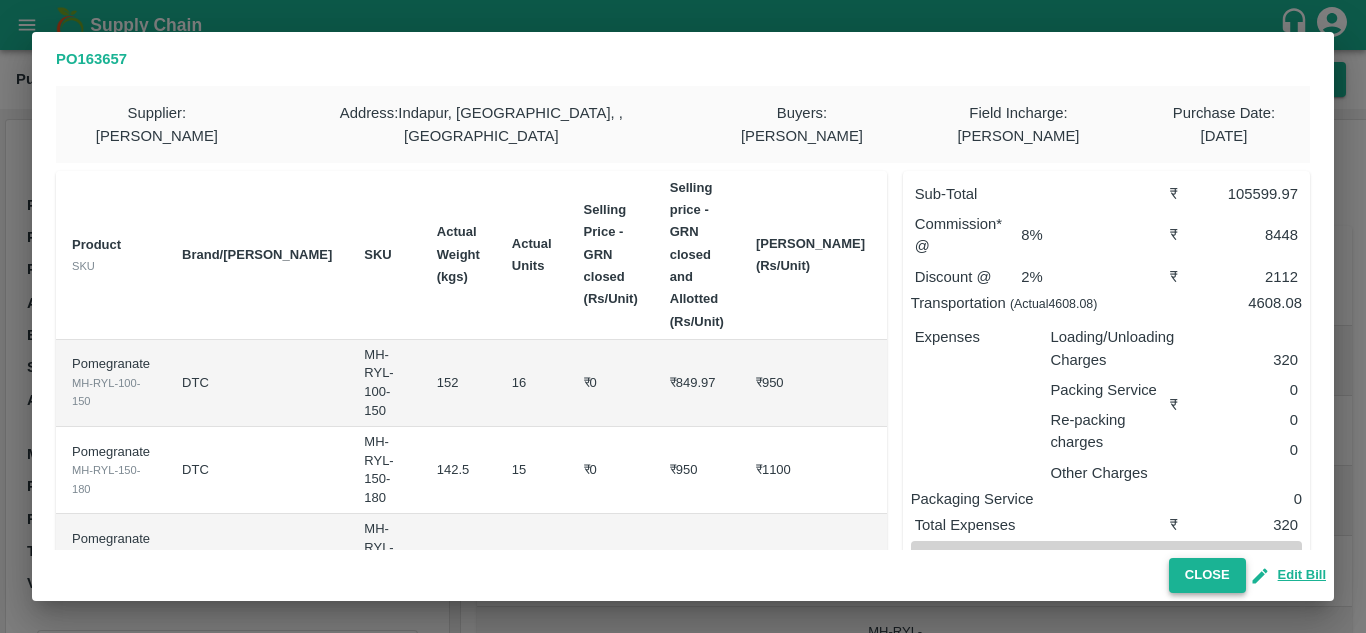 click on "Close" at bounding box center (1207, 575) 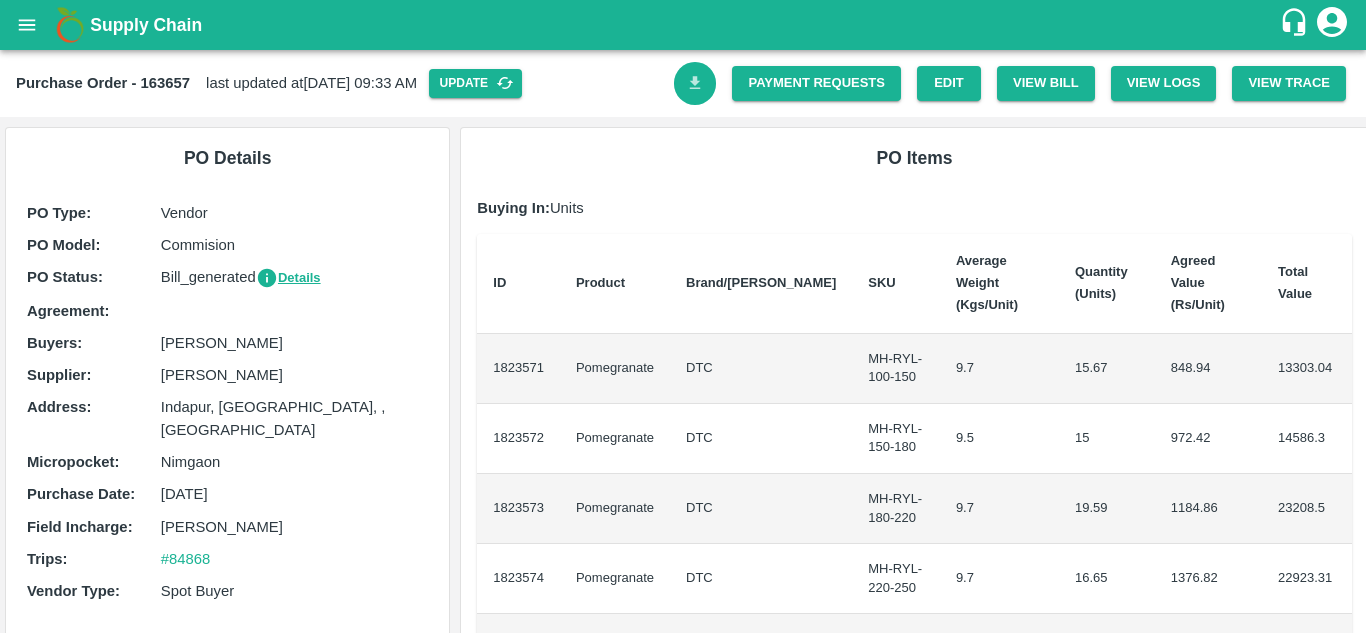 click at bounding box center [695, 83] 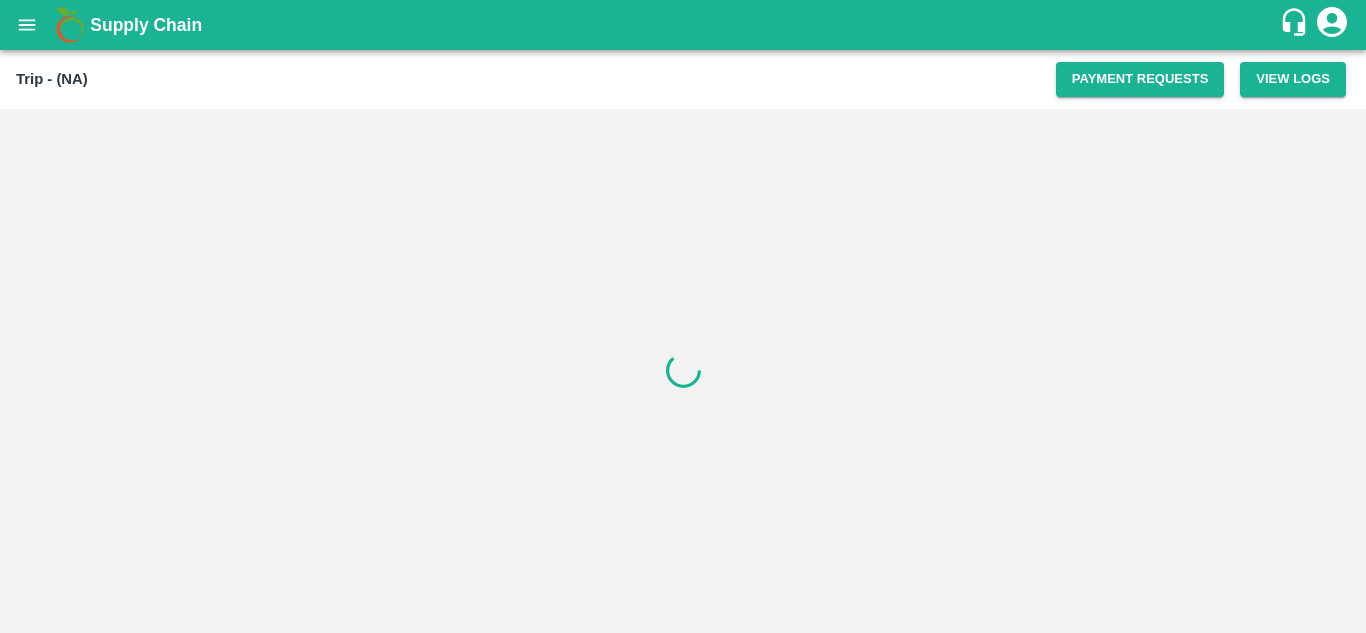 scroll, scrollTop: 0, scrollLeft: 0, axis: both 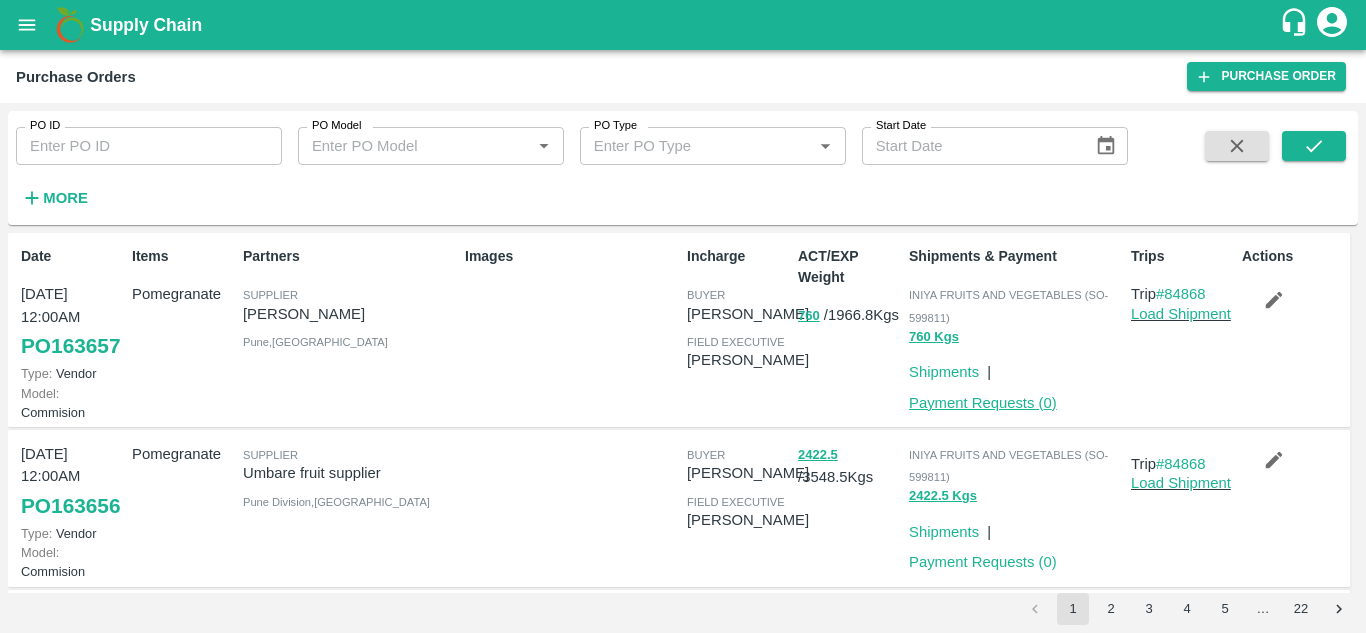 click on "Payment Requests ( 0 )" at bounding box center (983, 403) 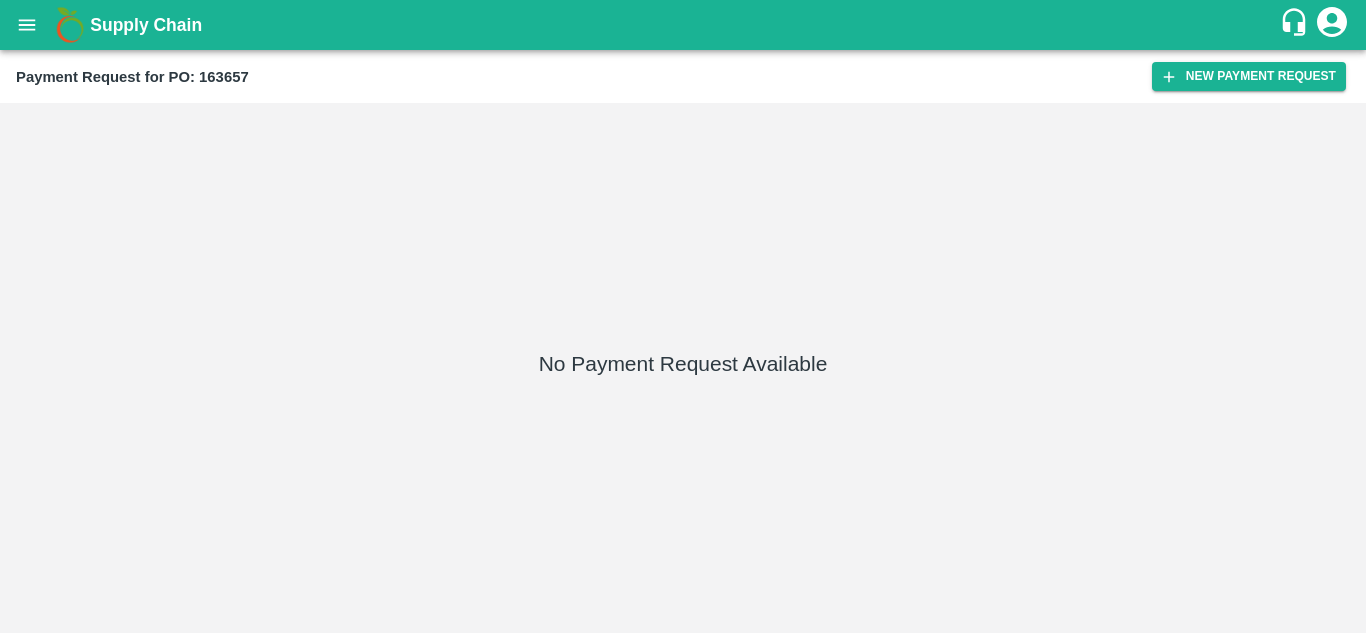 scroll, scrollTop: 0, scrollLeft: 0, axis: both 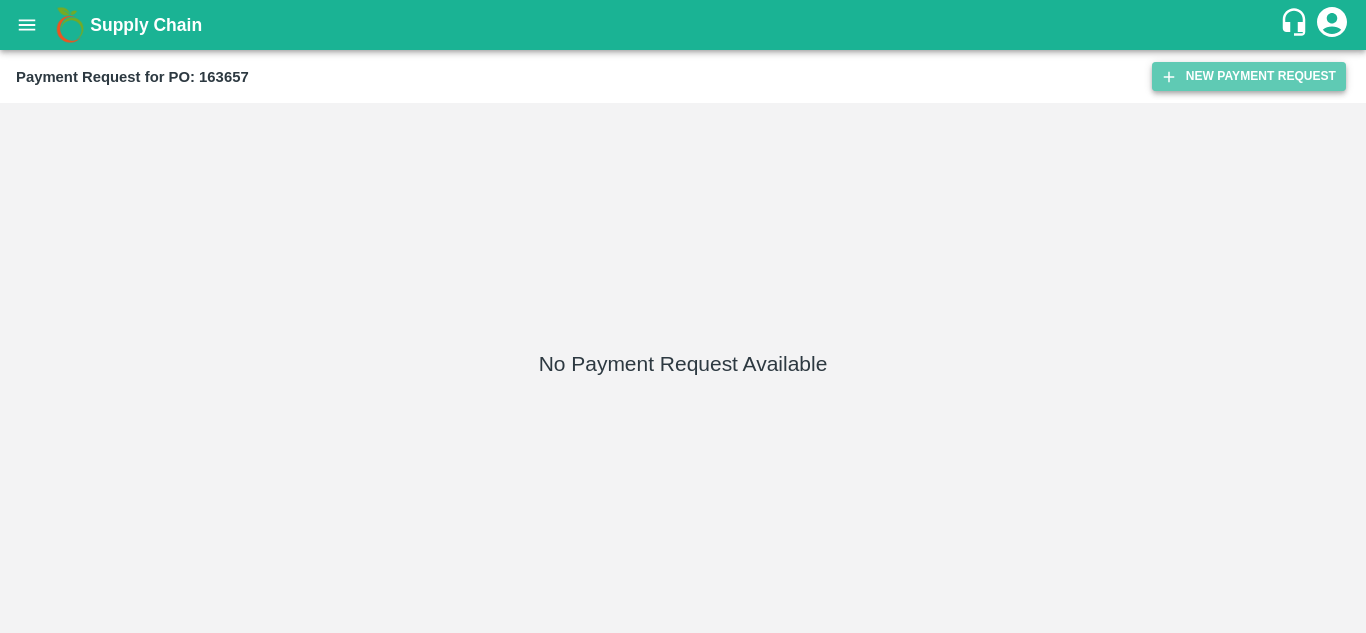 click on "New Payment Request" at bounding box center (1249, 76) 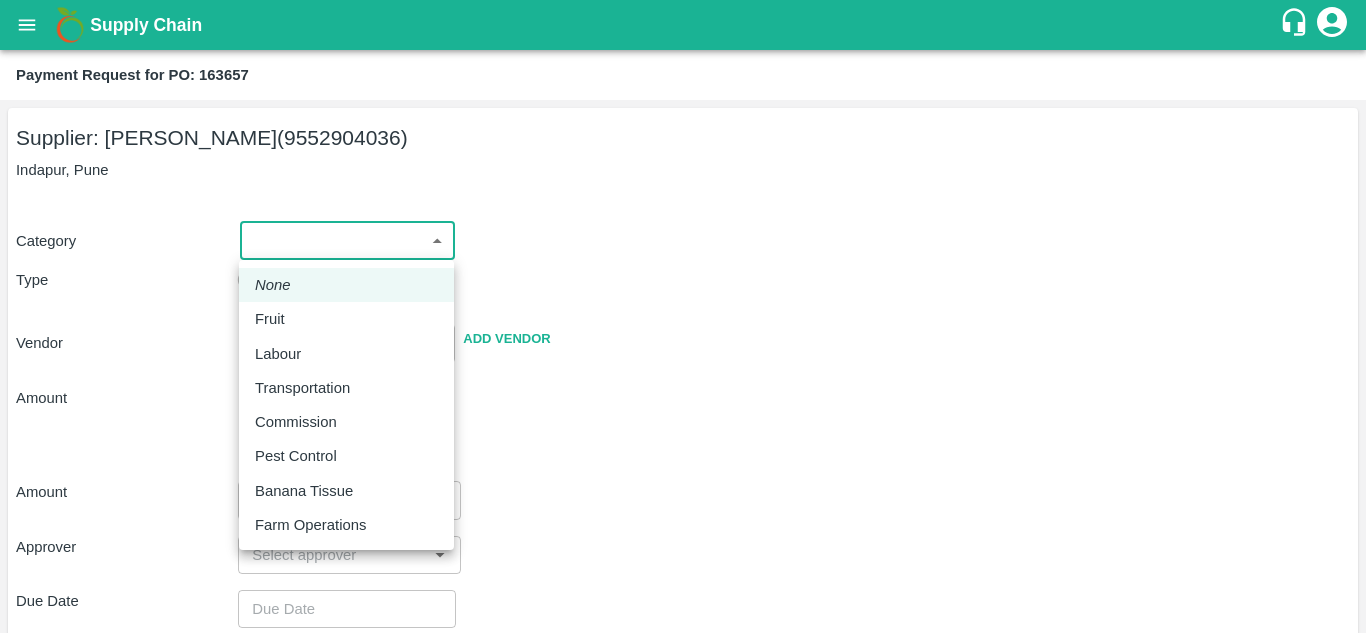 click on "Supply Chain Payment Request for PO: 163657 Supplier:    [PERSON_NAME]  (9552904036) Indapur, Pune Category ​ ​ Type Advance Bill Vendor ​ Add Vendor Amount Total value Per Kg ​ Amount ​ Approver ​ Due Date ​  Priority  Low  High Comment x ​ Attach bill Cancel Save Jeewana CC [PERSON_NAME] Logout None Fruit Labour Transportation Commission Pest Control Banana Tissue Farm Operations" at bounding box center [683, 316] 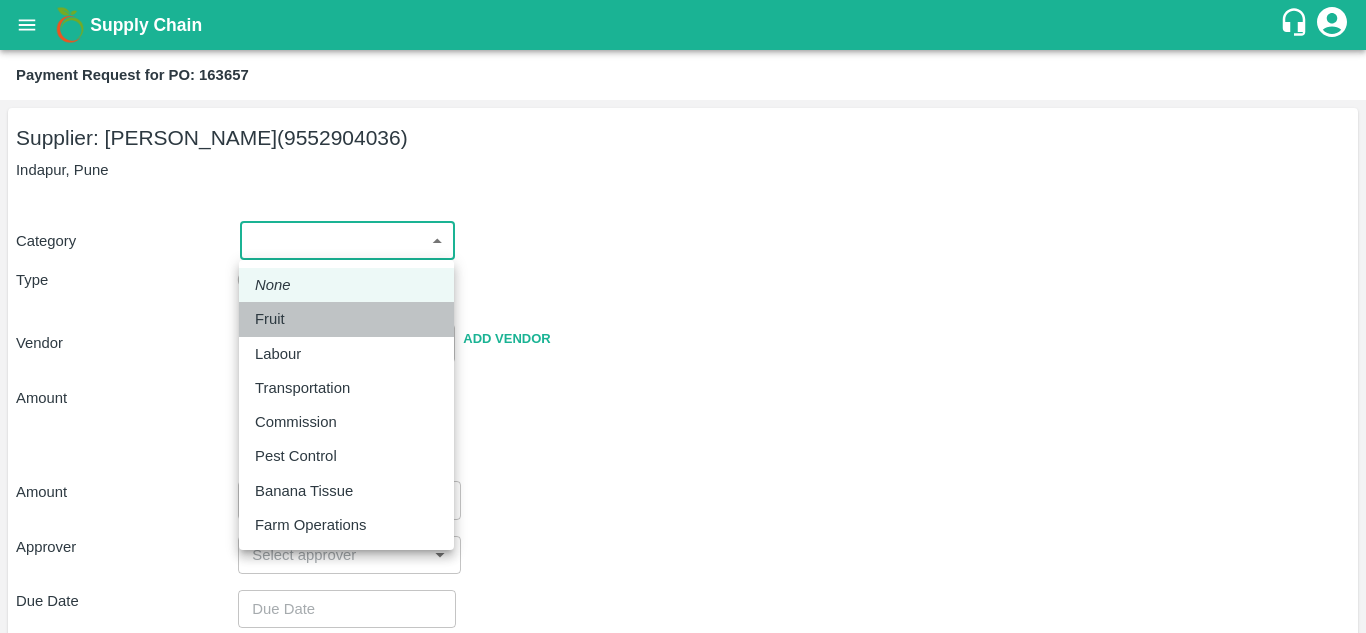 click on "Fruit" at bounding box center (346, 319) 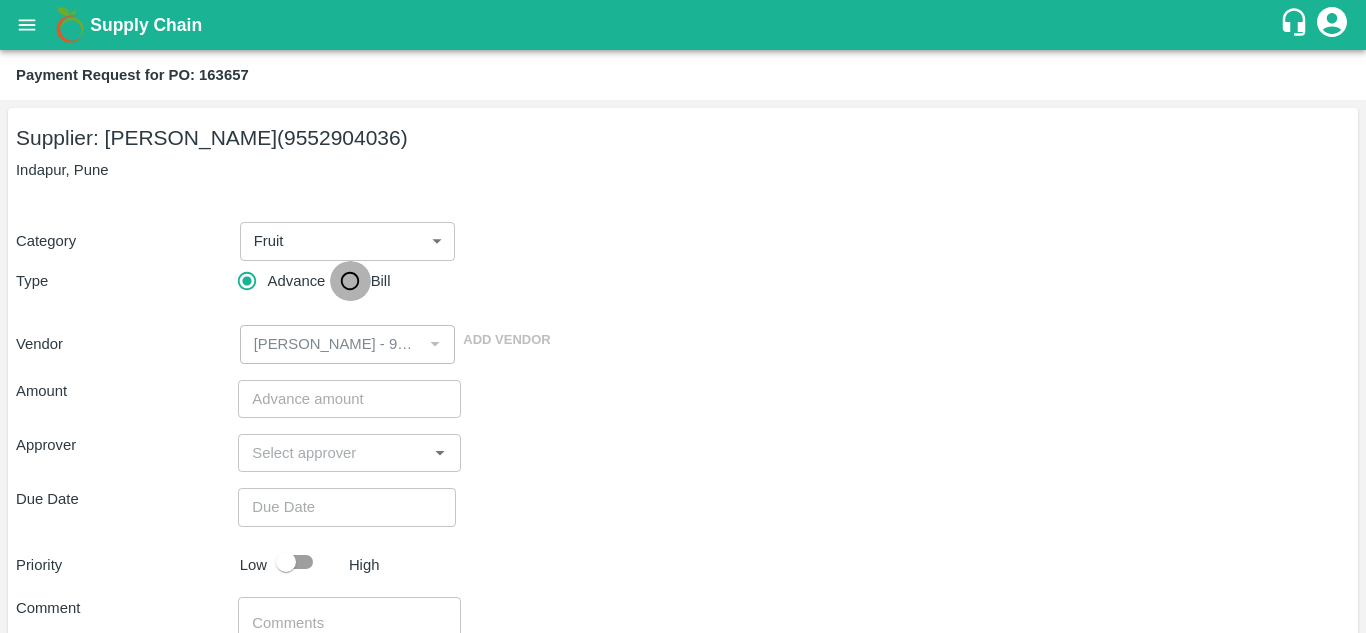 click on "Bill" at bounding box center (350, 281) 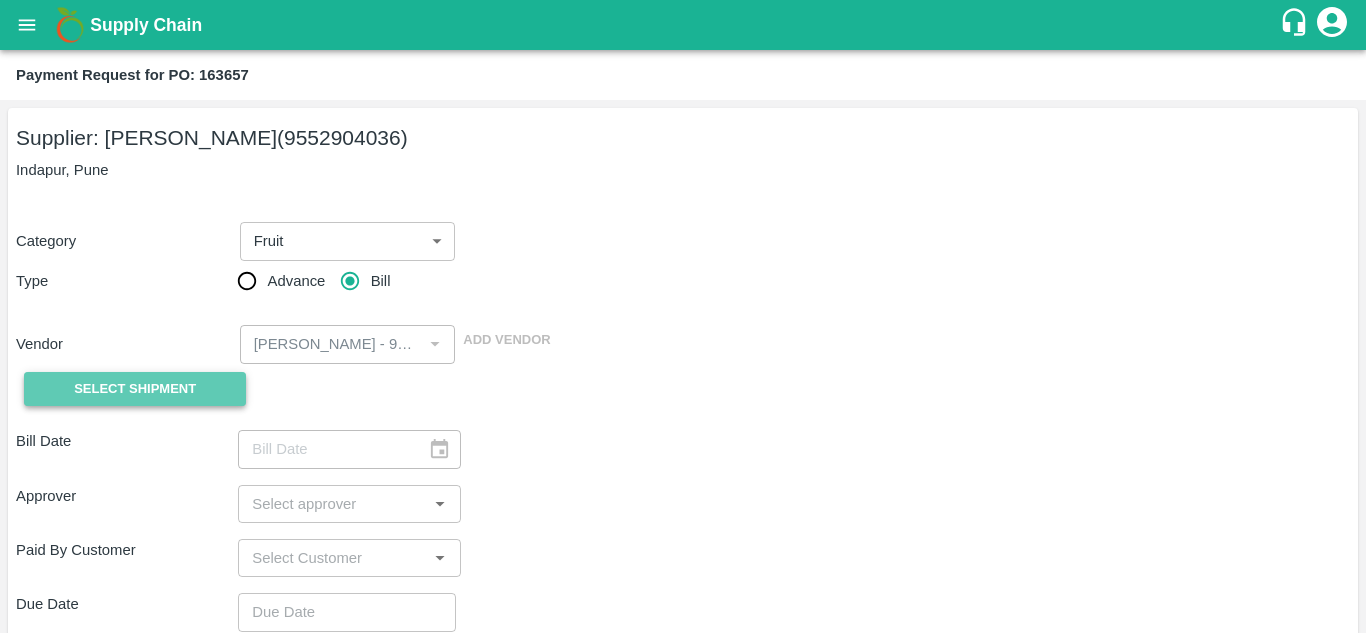 click on "Select Shipment" at bounding box center (135, 389) 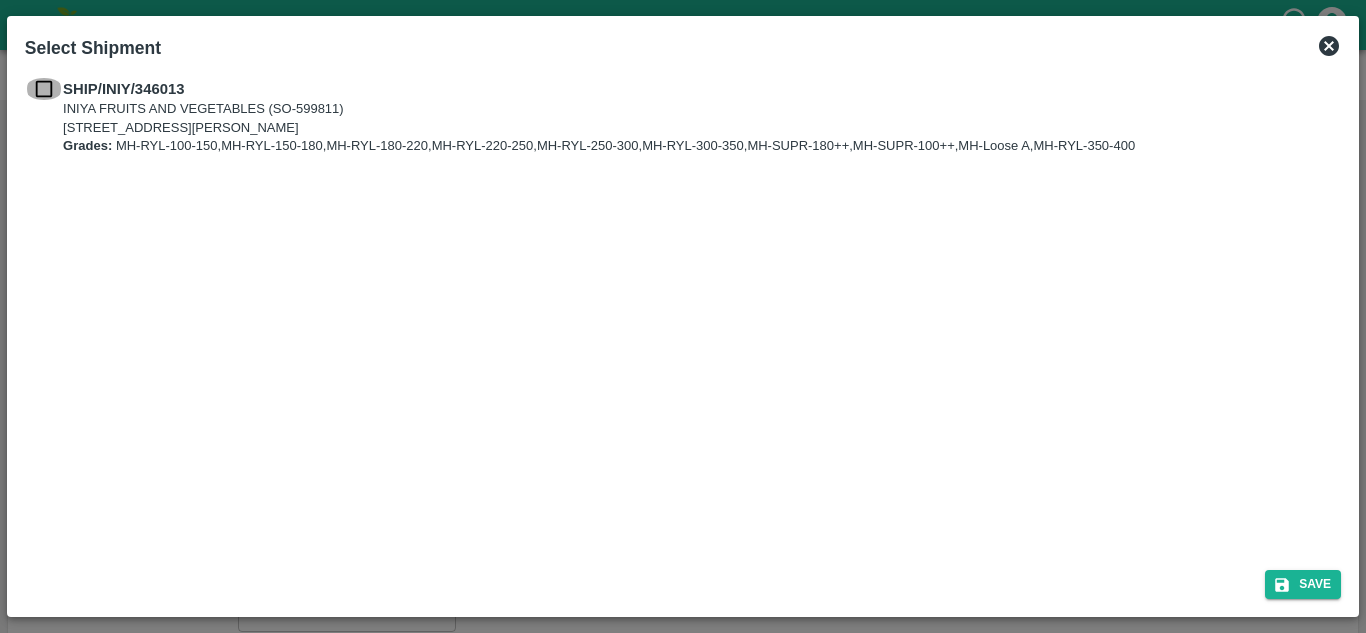 click at bounding box center (44, 89) 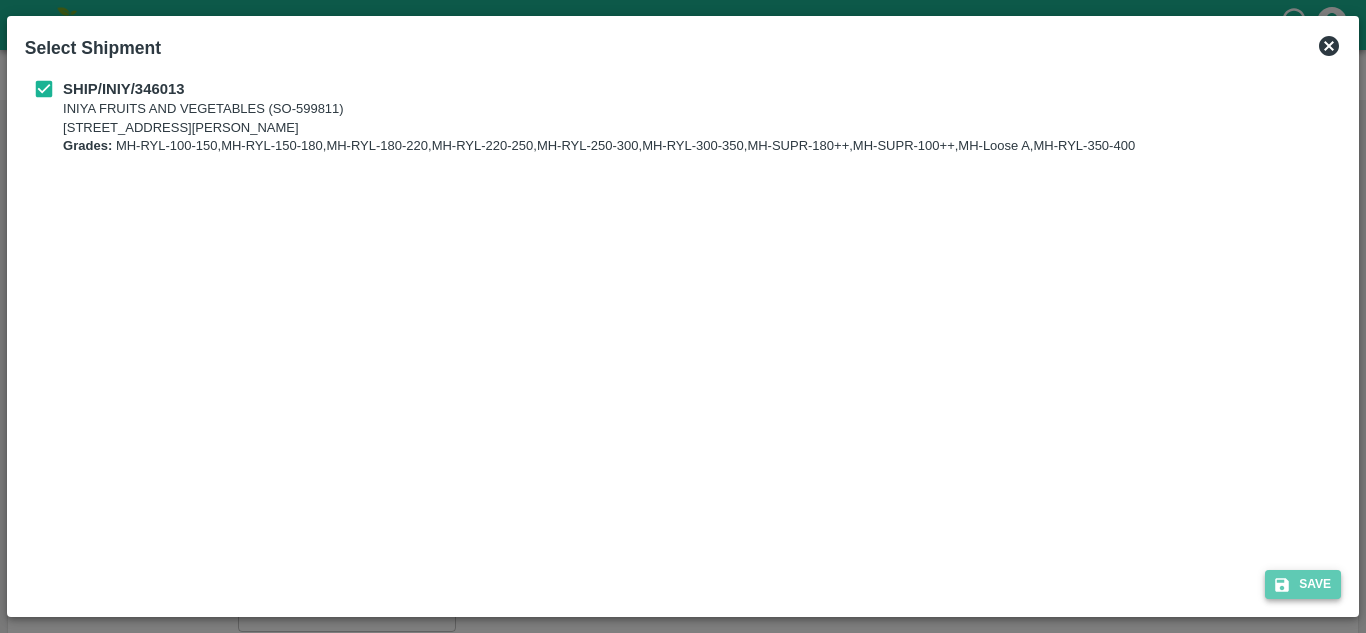 click on "Save" at bounding box center (1303, 584) 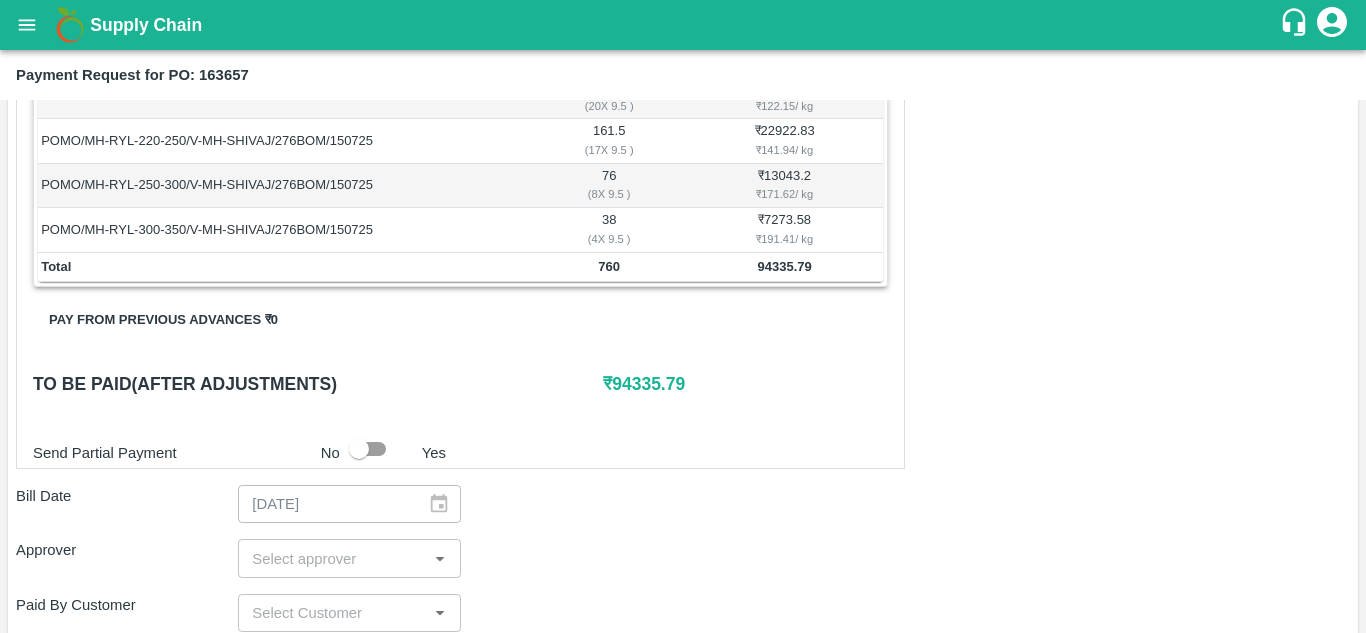 scroll, scrollTop: 493, scrollLeft: 0, axis: vertical 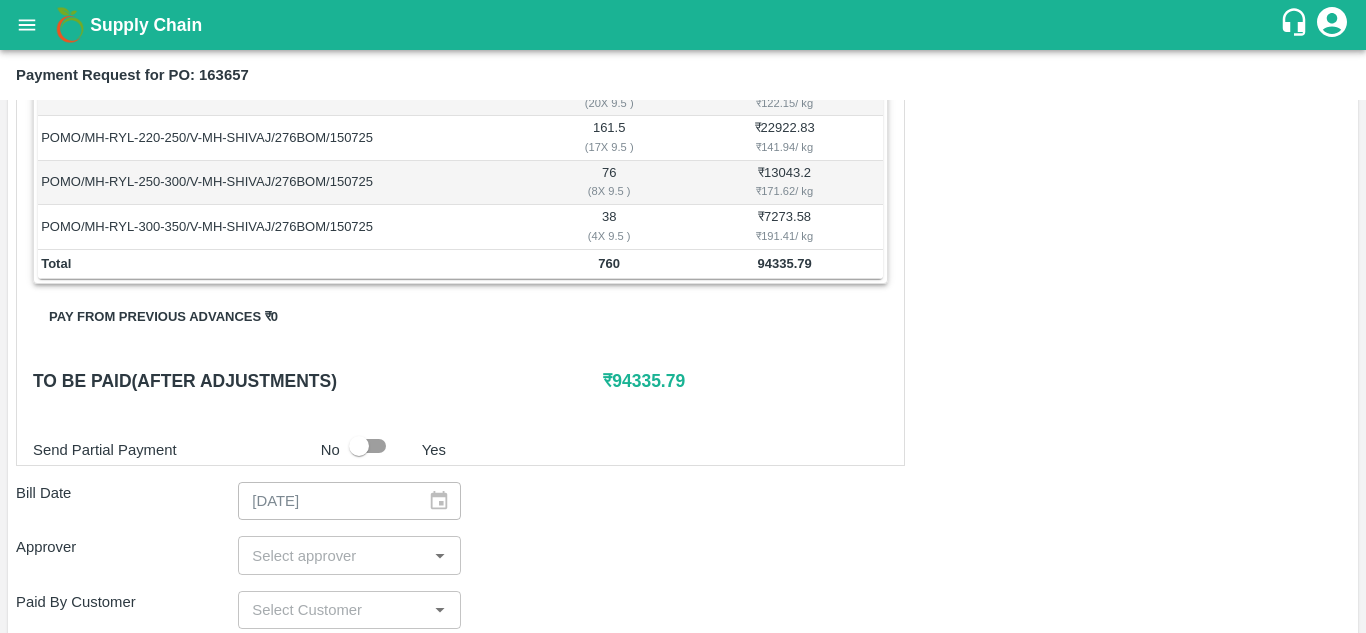 click on "​" at bounding box center [349, 555] 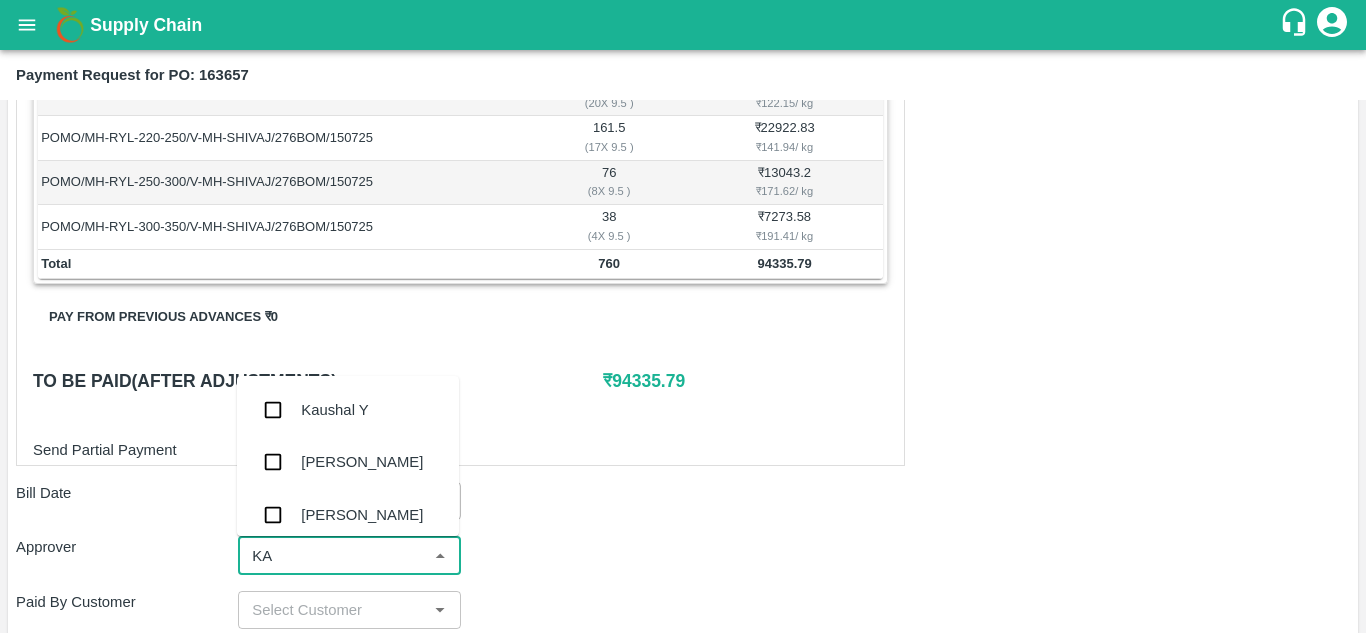 type on "KAU" 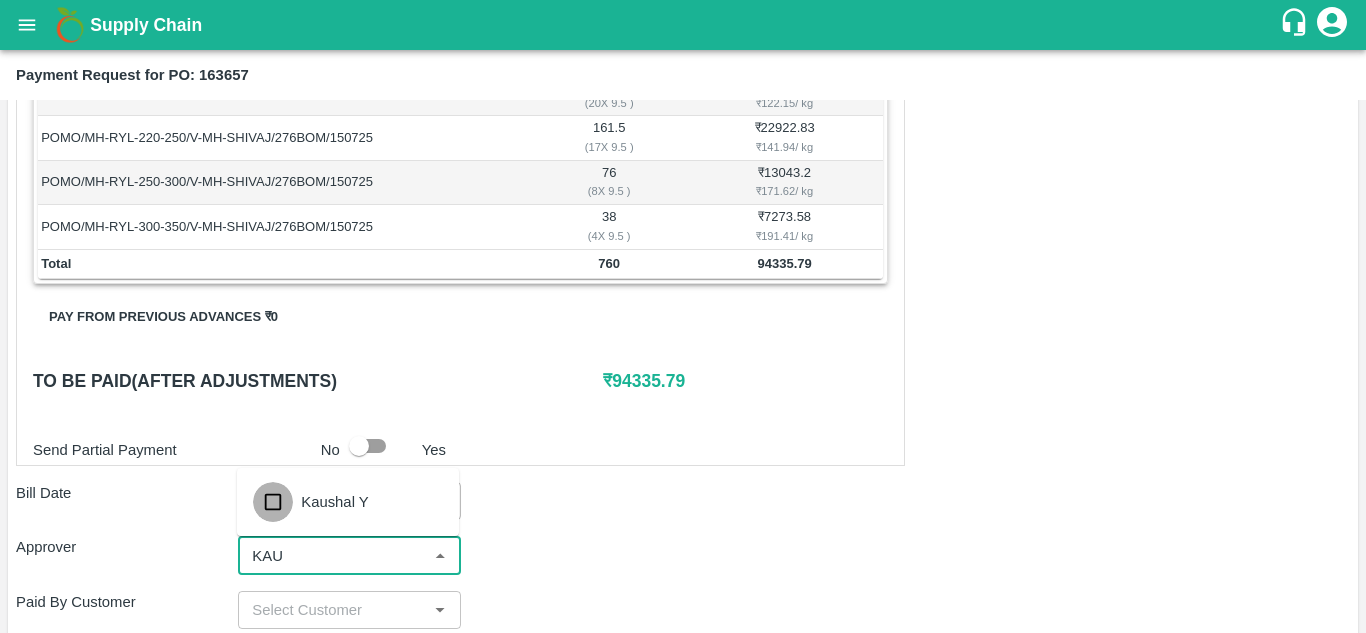click at bounding box center (273, 502) 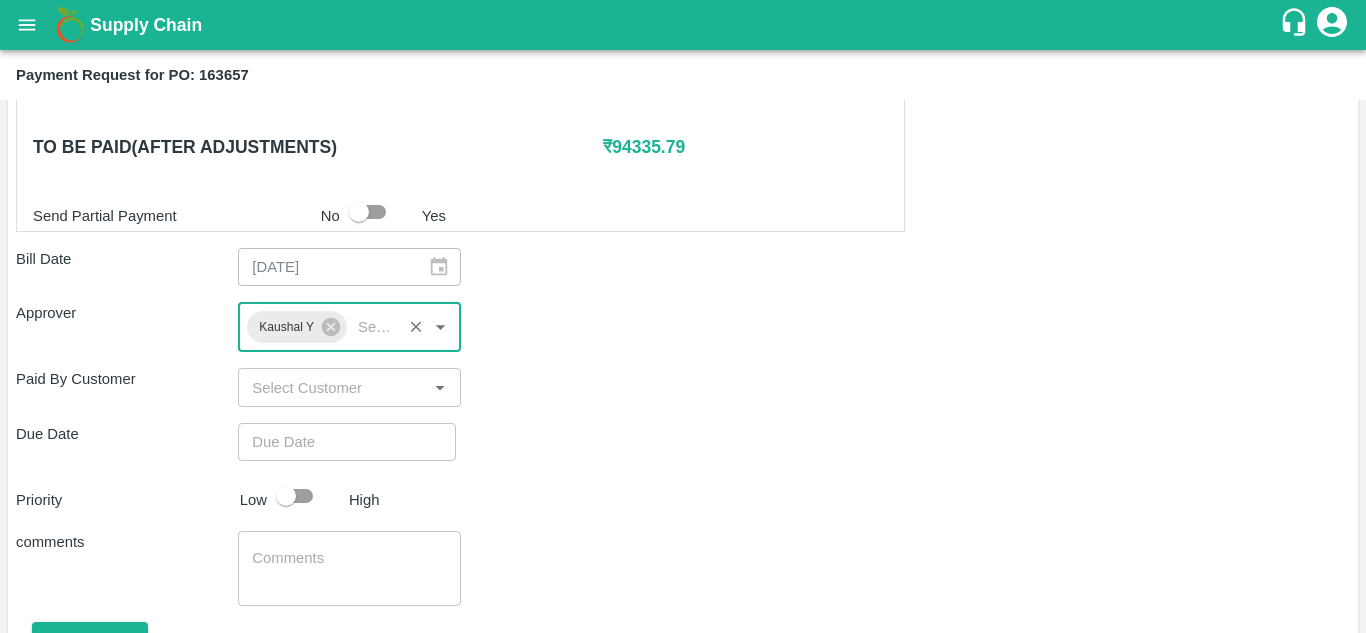 scroll, scrollTop: 730, scrollLeft: 0, axis: vertical 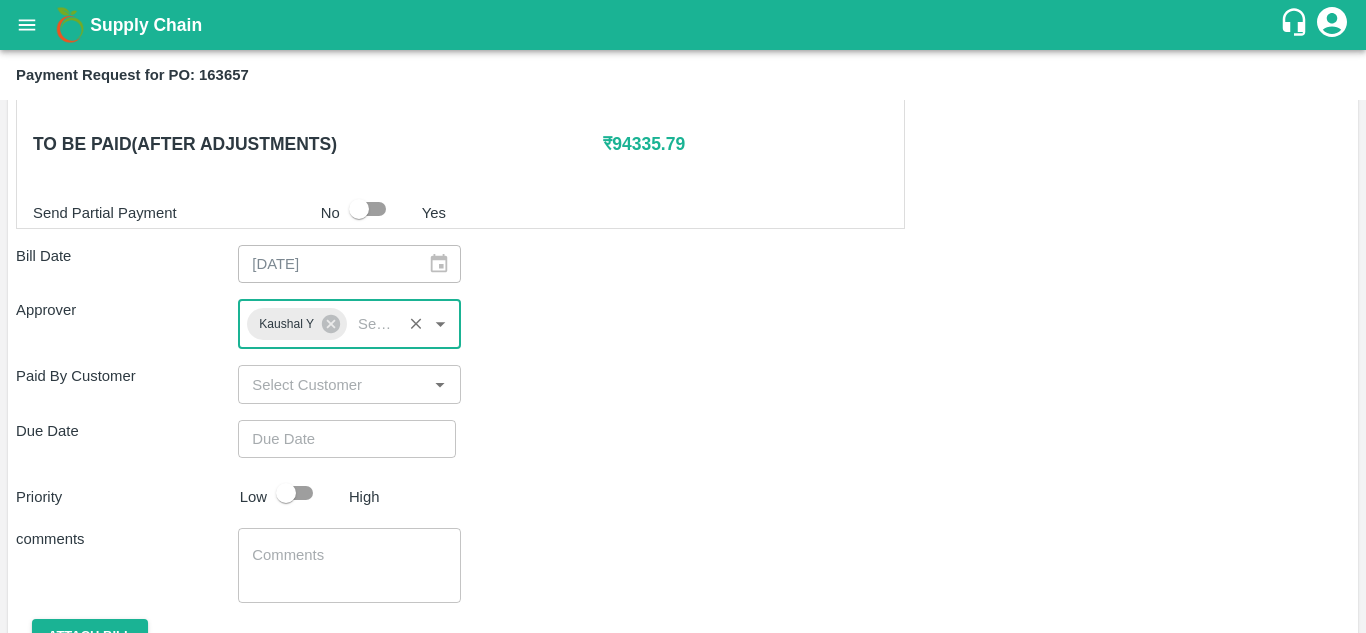 type on "DD/MM/YYYY hh:mm aa" 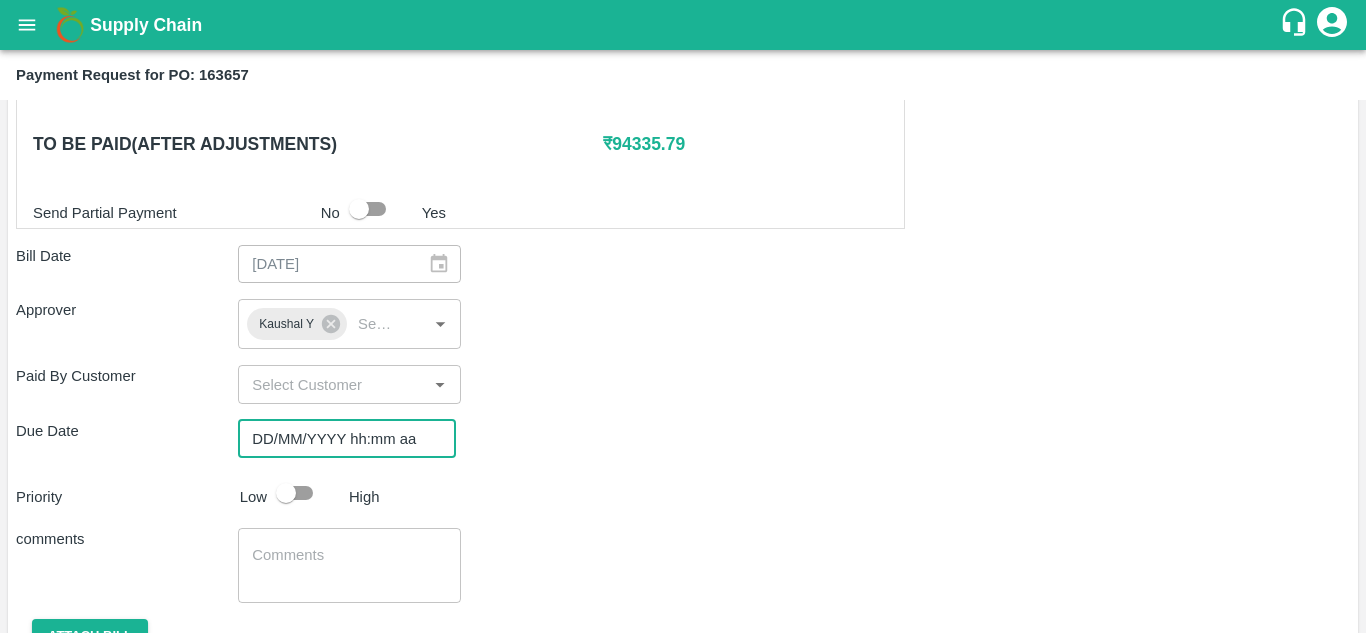 click on "DD/MM/YYYY hh:mm aa" at bounding box center (340, 439) 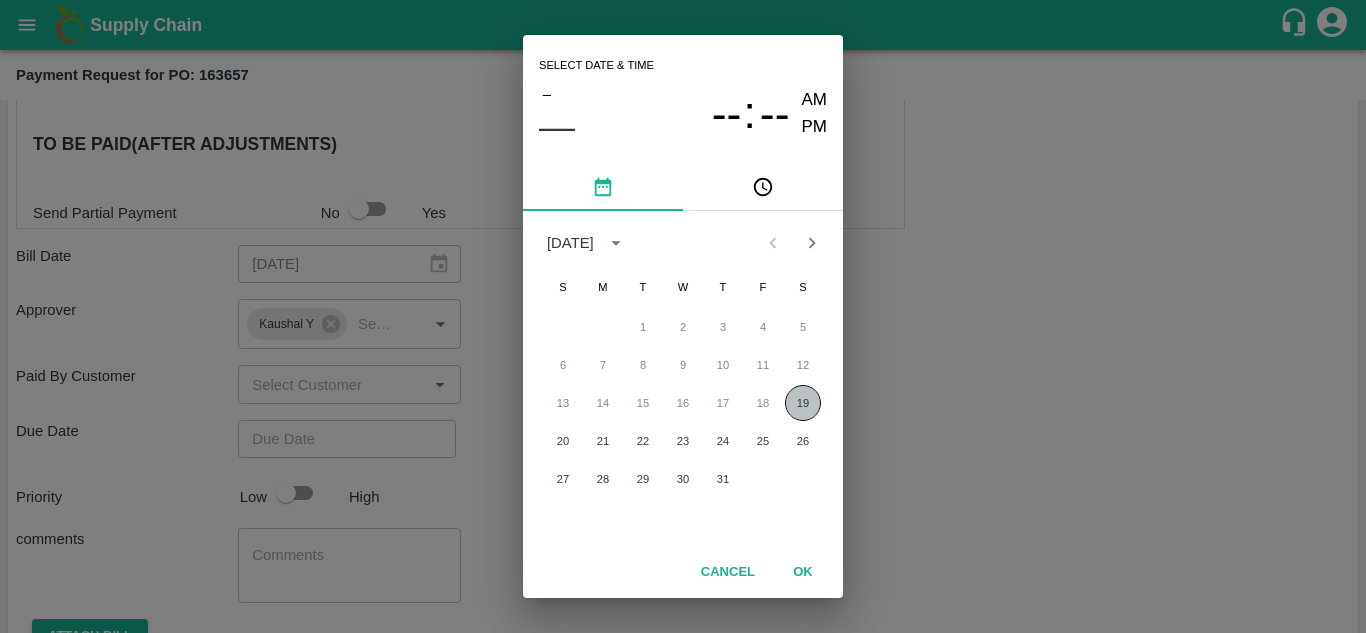 click on "19" at bounding box center (803, 403) 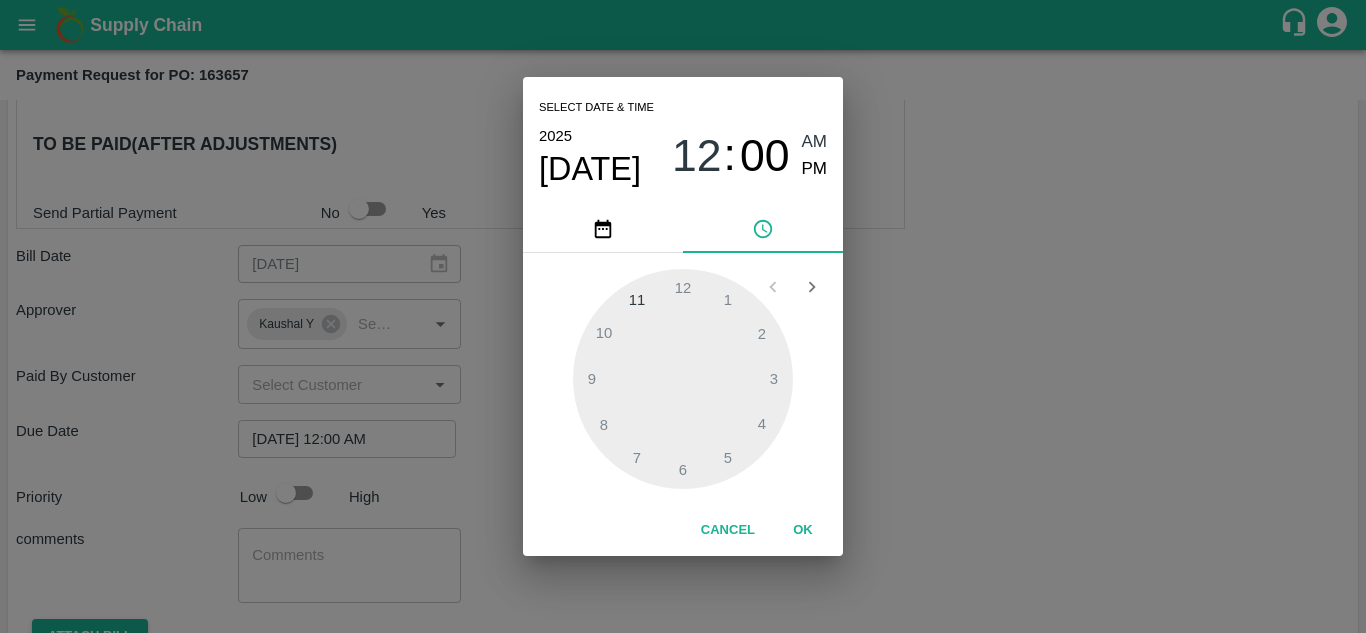click on "OK" at bounding box center (803, 530) 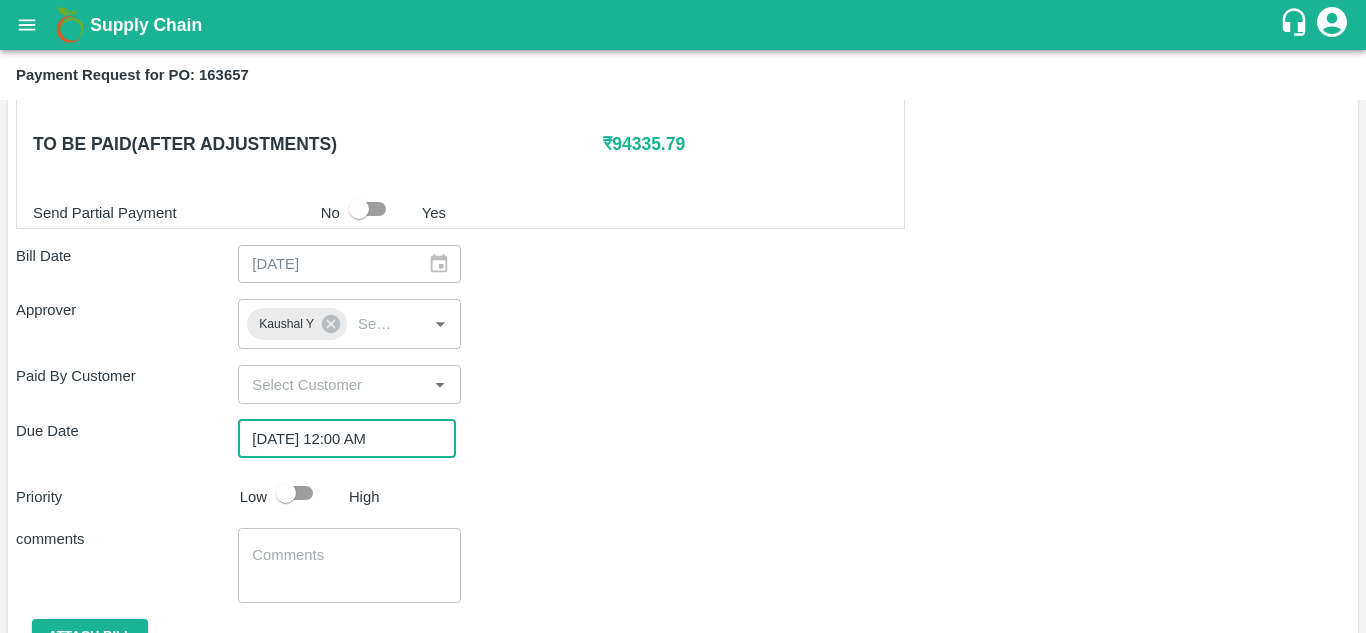 scroll, scrollTop: 826, scrollLeft: 0, axis: vertical 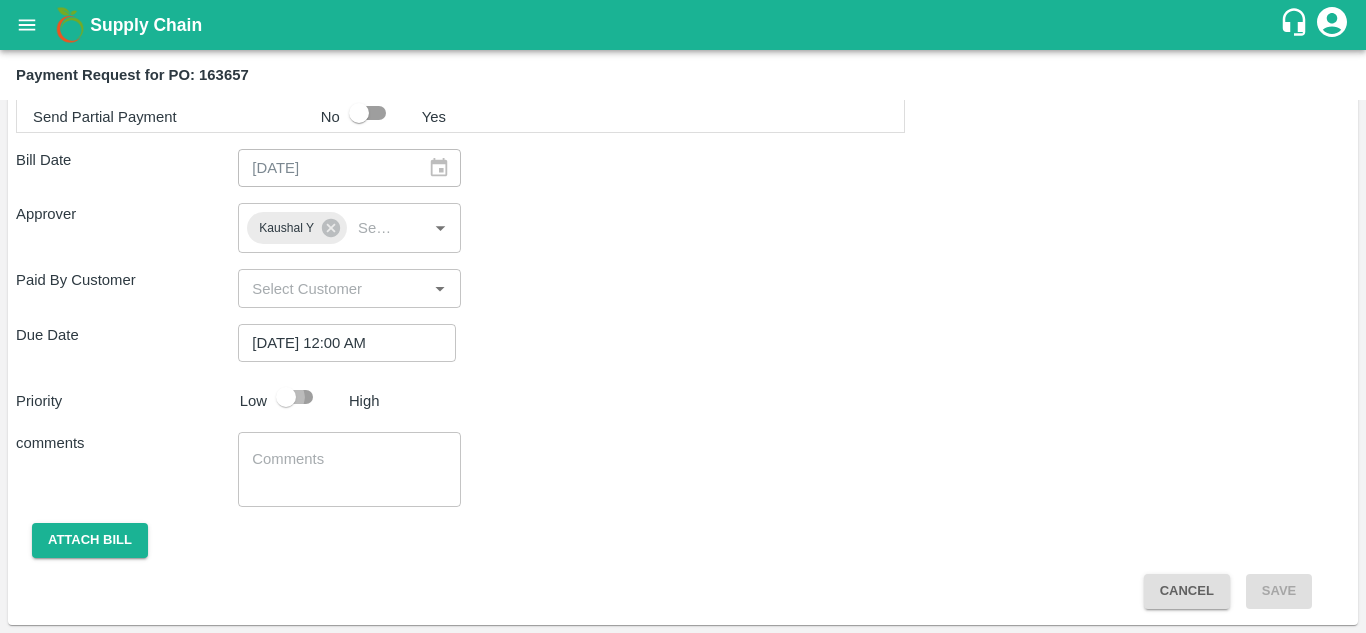 click at bounding box center [286, 397] 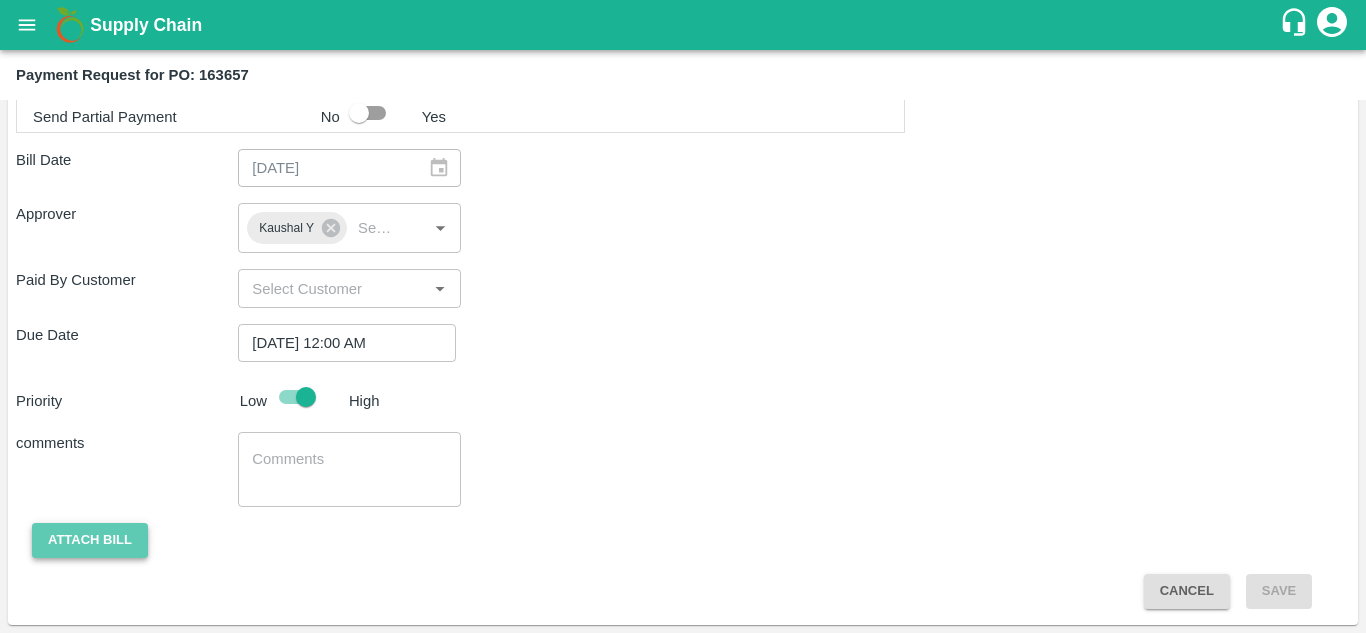 click on "Attach bill" at bounding box center (90, 540) 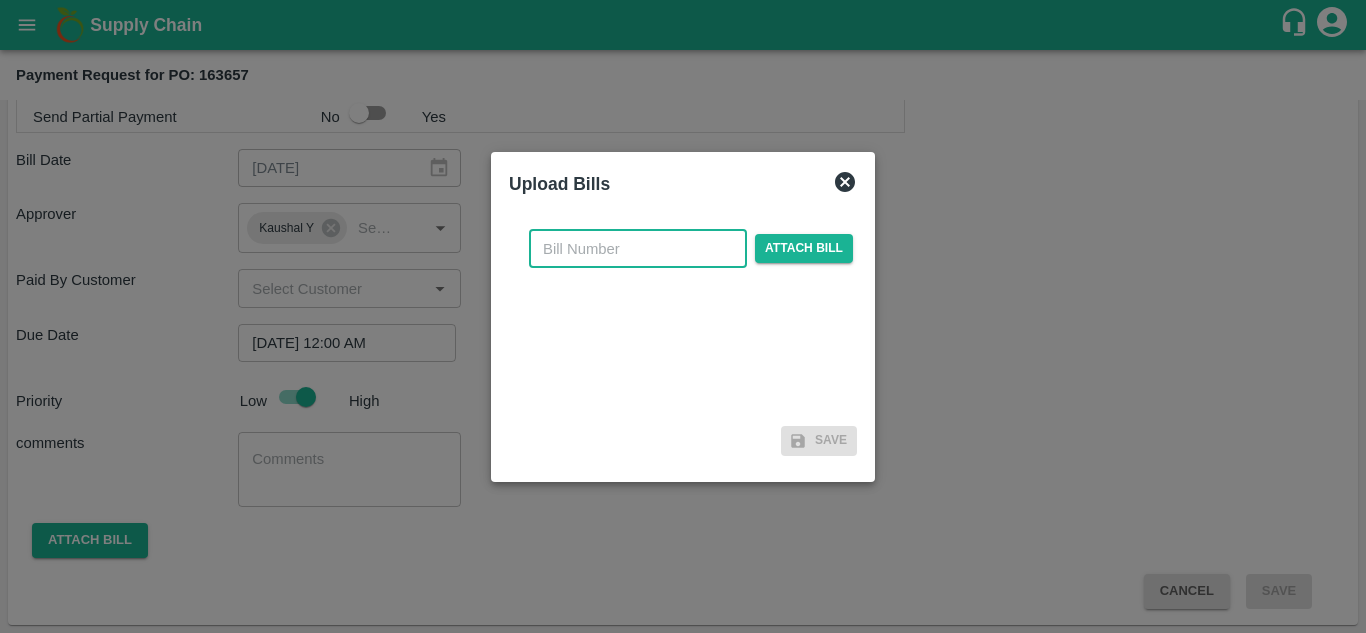 click at bounding box center (638, 249) 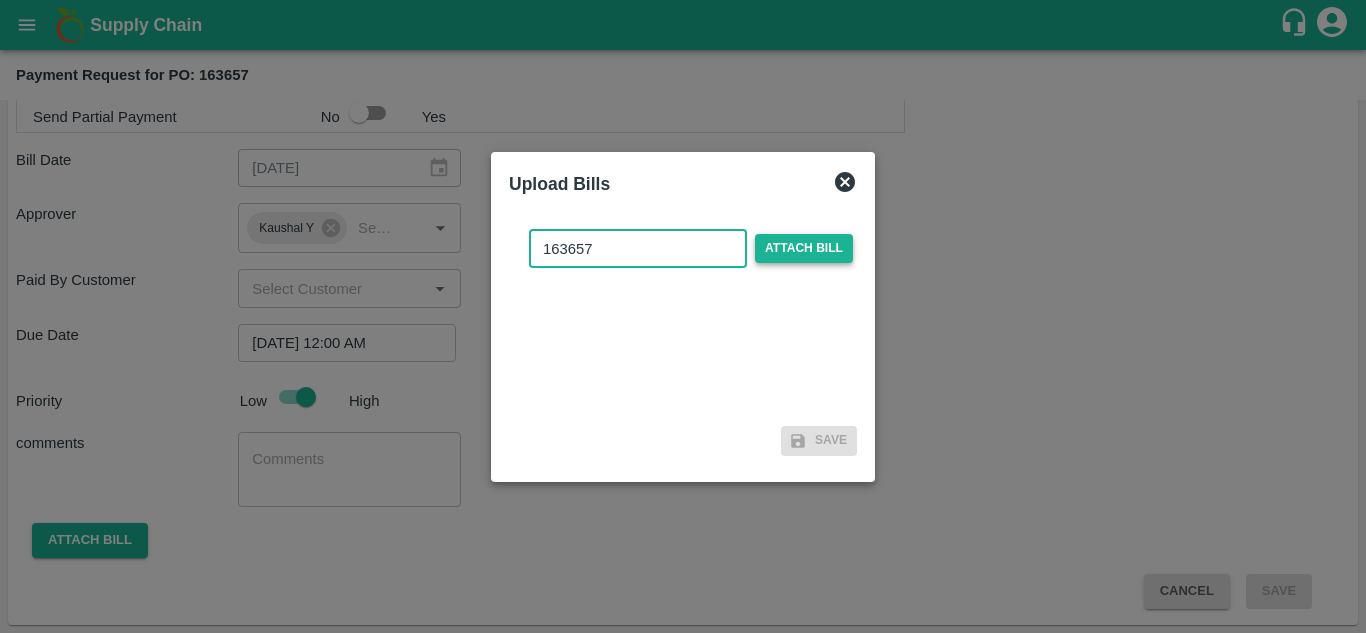 type on "163657" 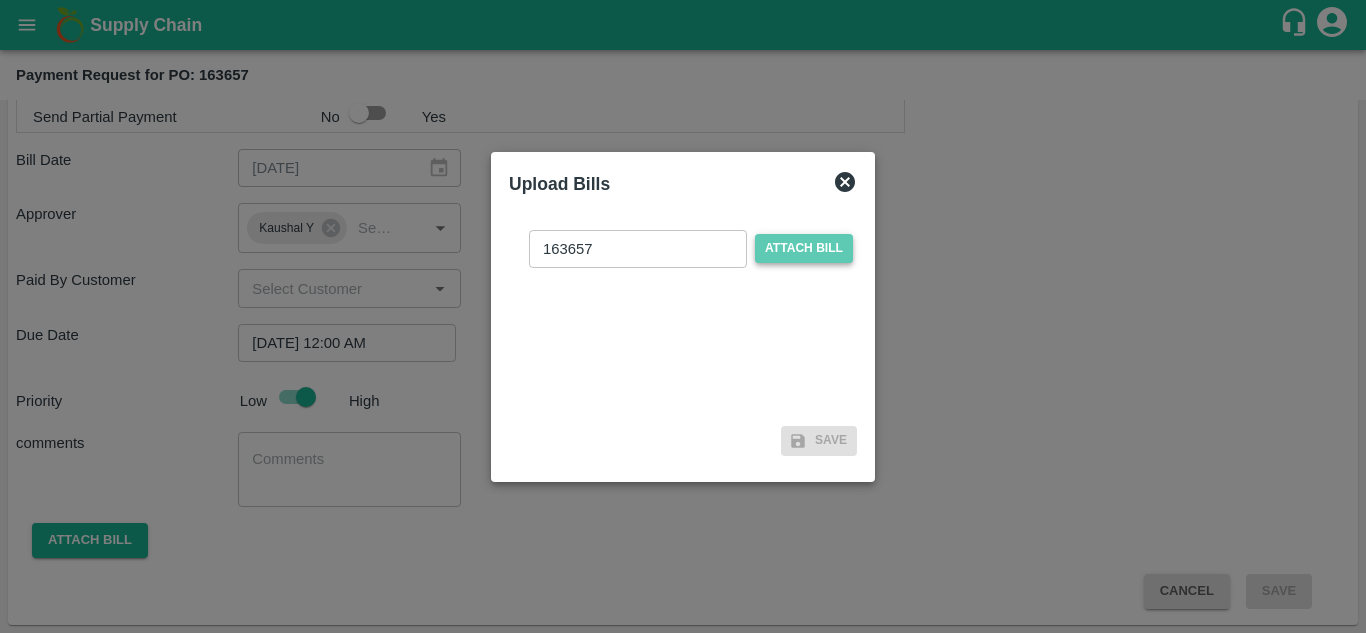 click on "Attach bill" at bounding box center (804, 248) 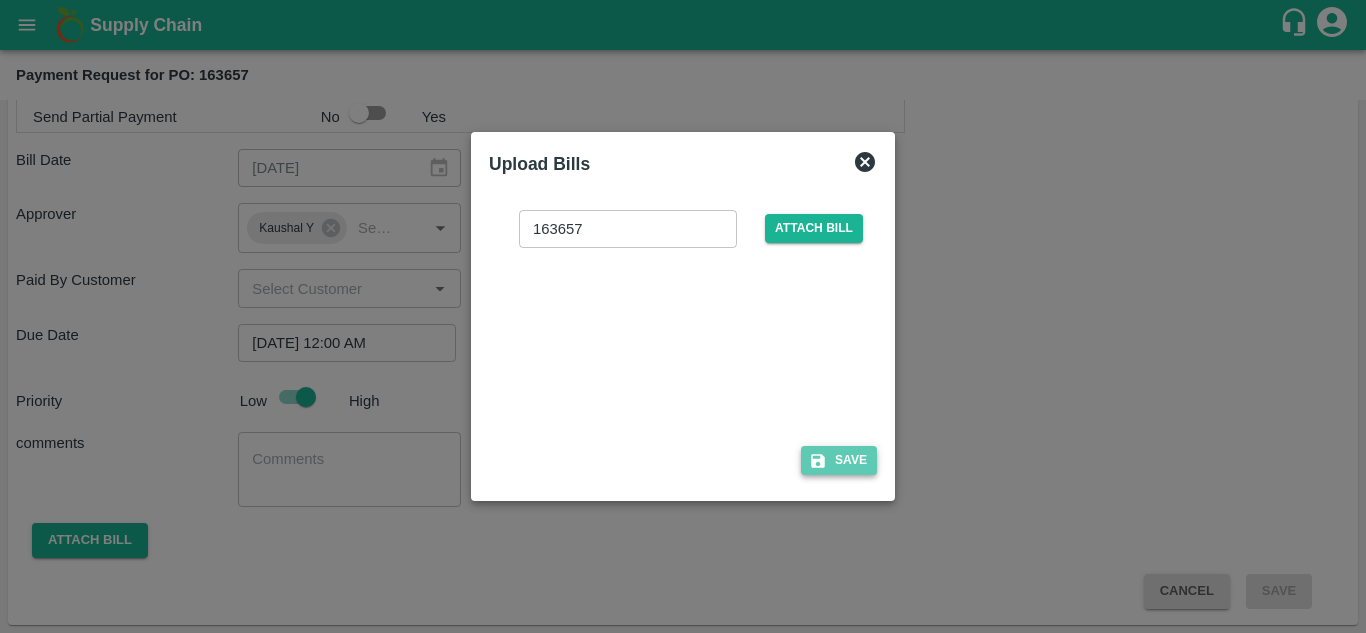 click on "Save" at bounding box center [839, 460] 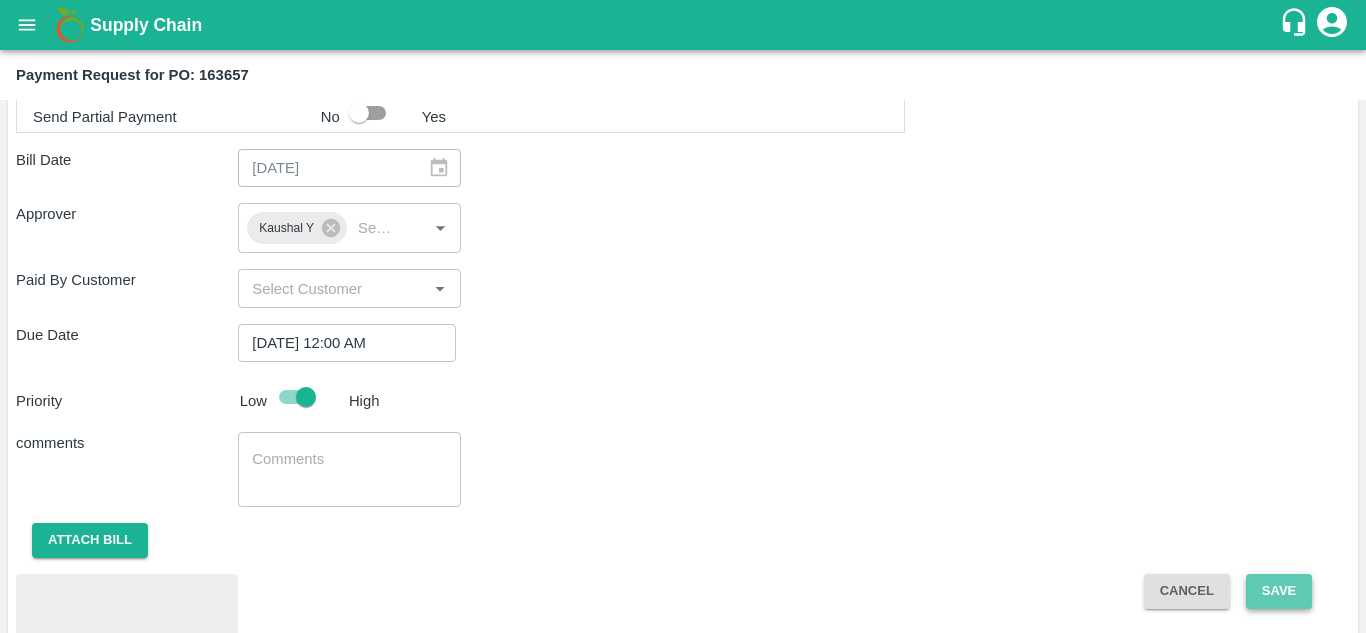 click on "Save" at bounding box center (1279, 591) 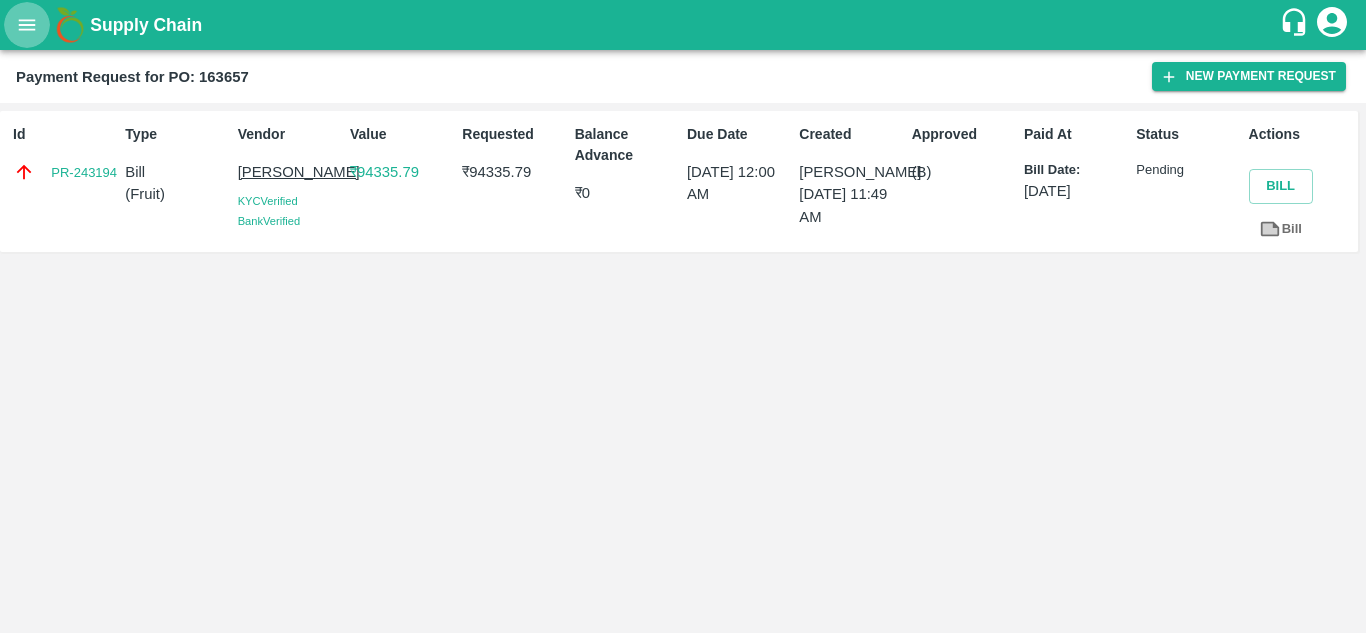 click at bounding box center [27, 25] 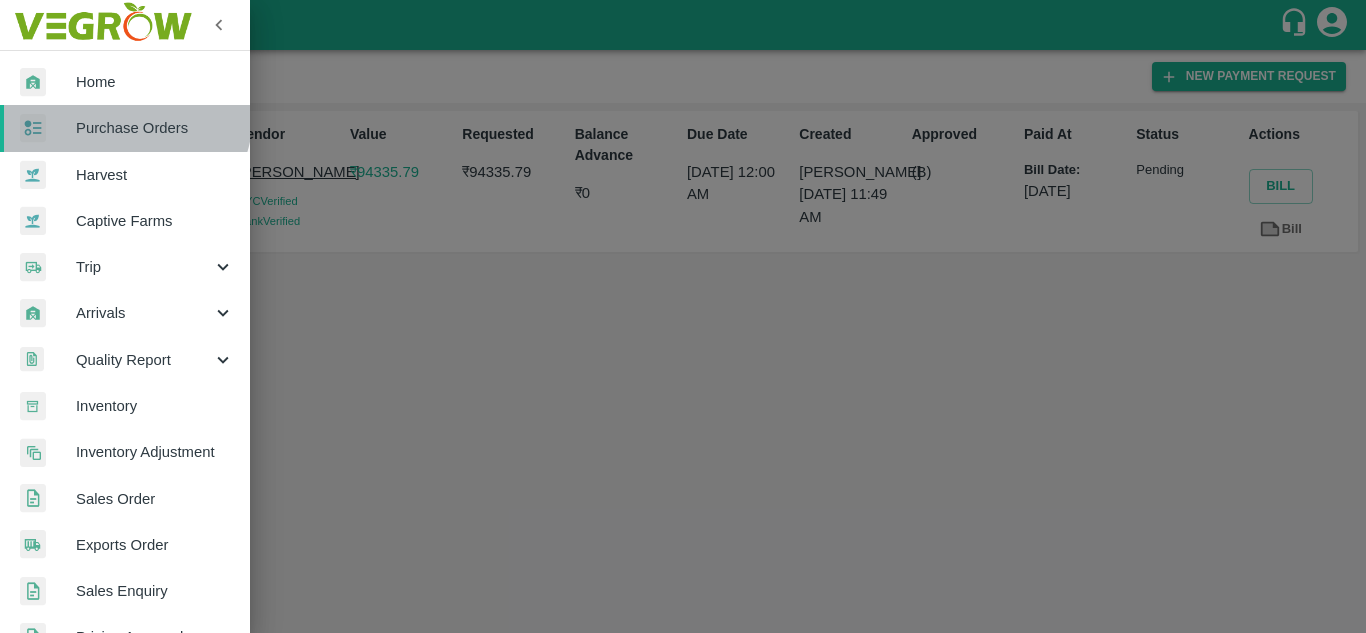 click on "Purchase Orders" at bounding box center (125, 128) 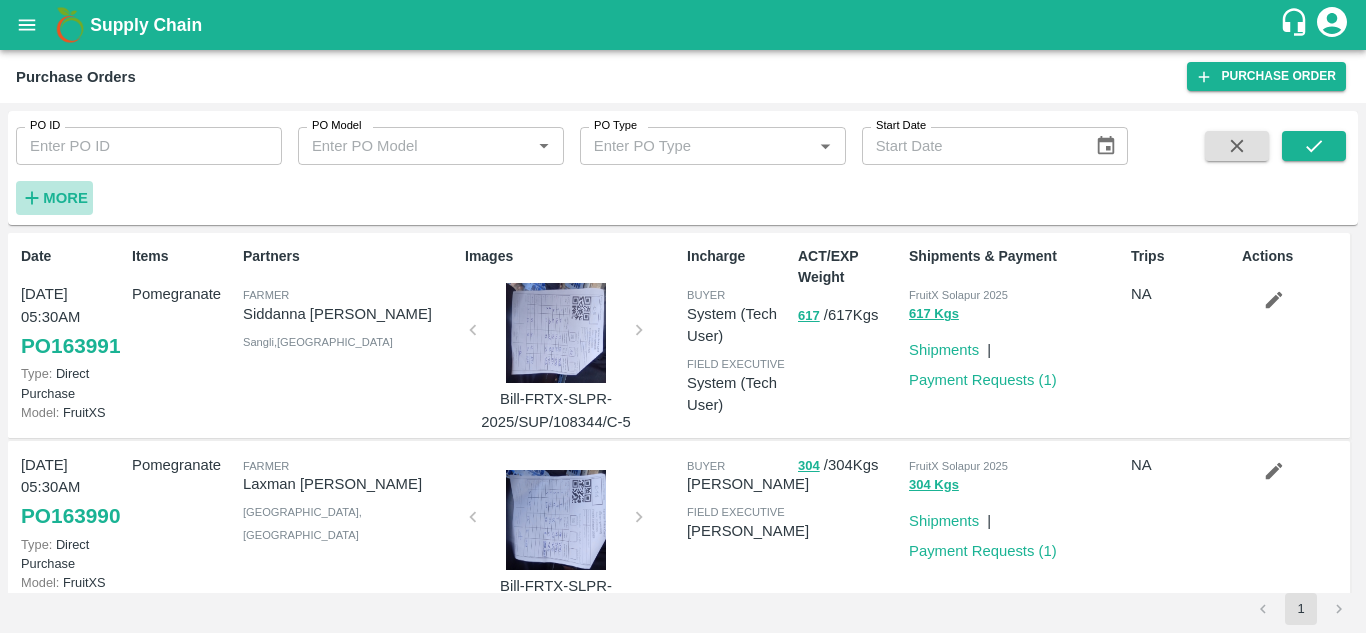 click on "More" at bounding box center [65, 198] 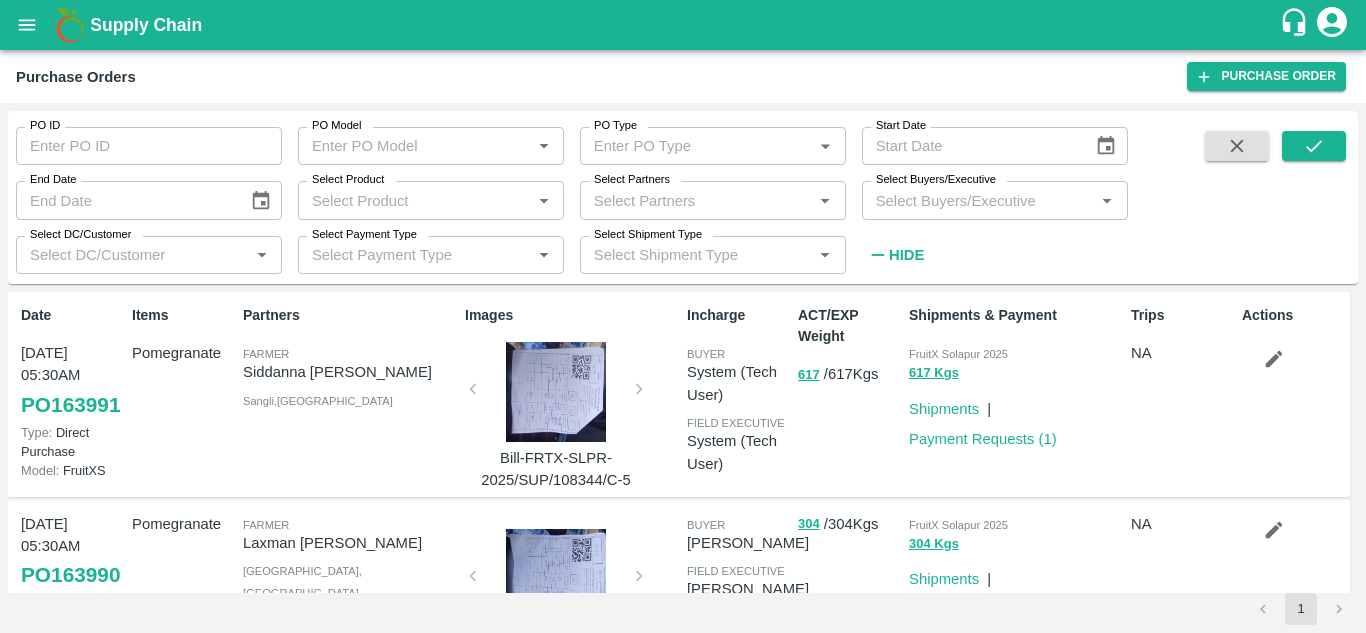 click on "Select Buyers/Executive" at bounding box center [978, 200] 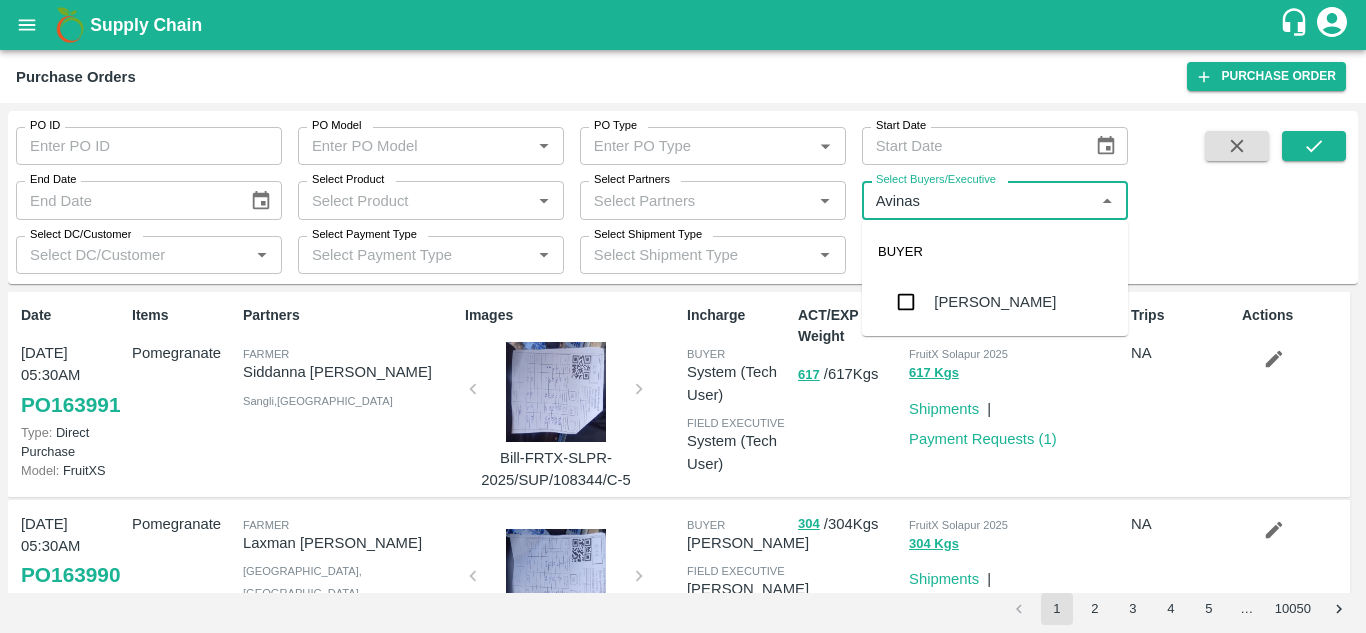 type on "Avinash" 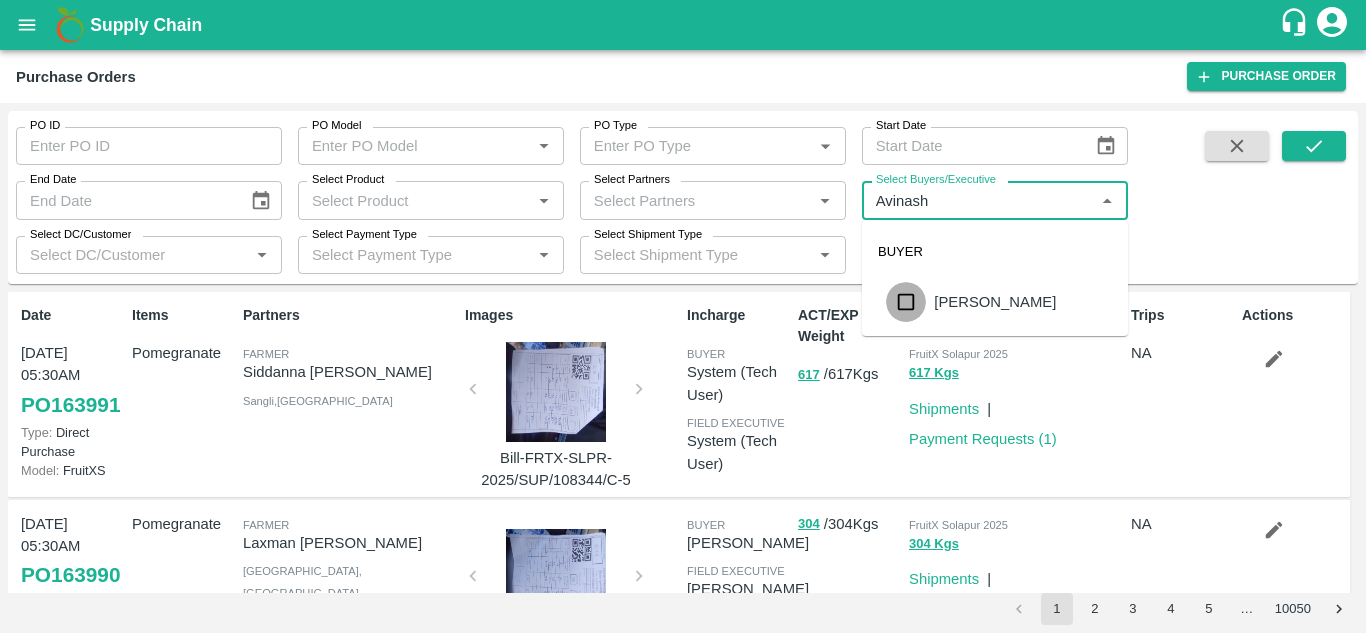 click at bounding box center (906, 302) 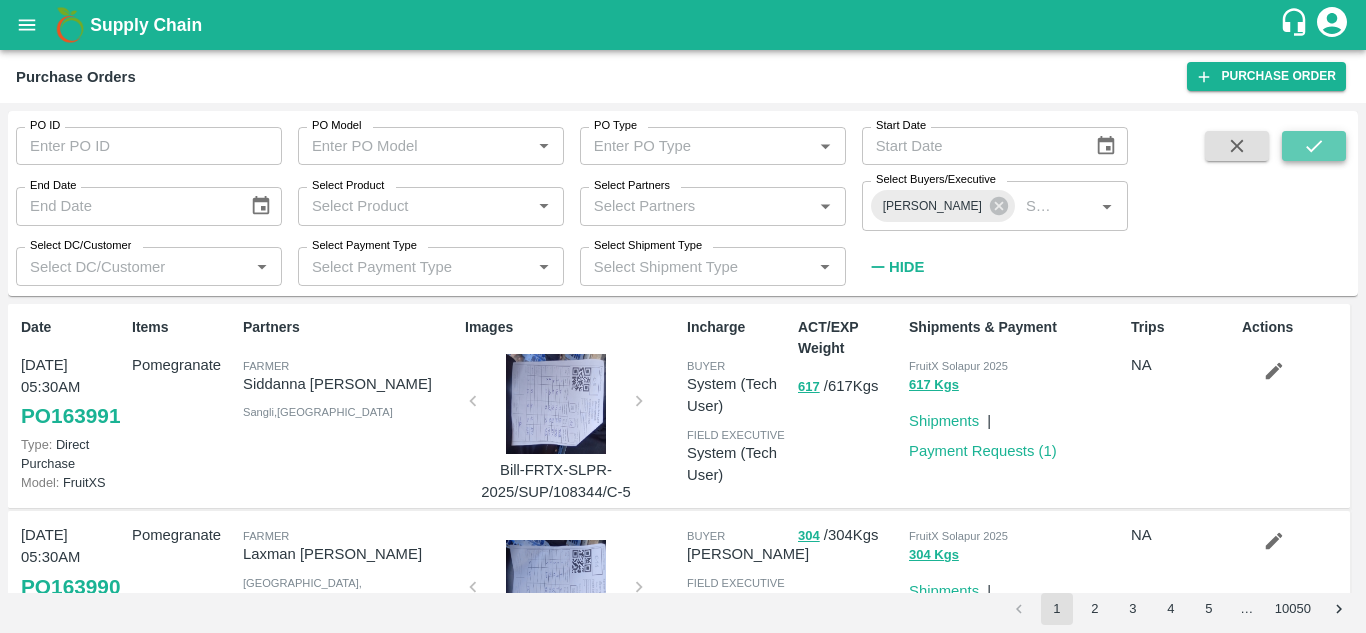 click 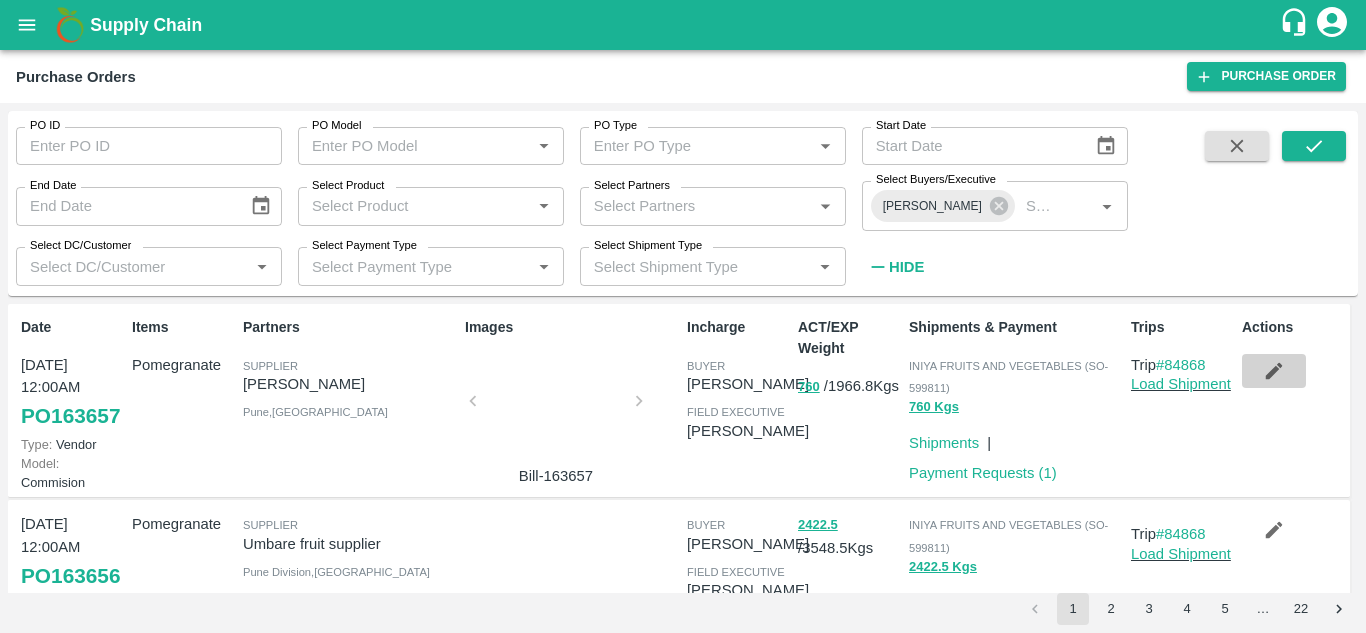click 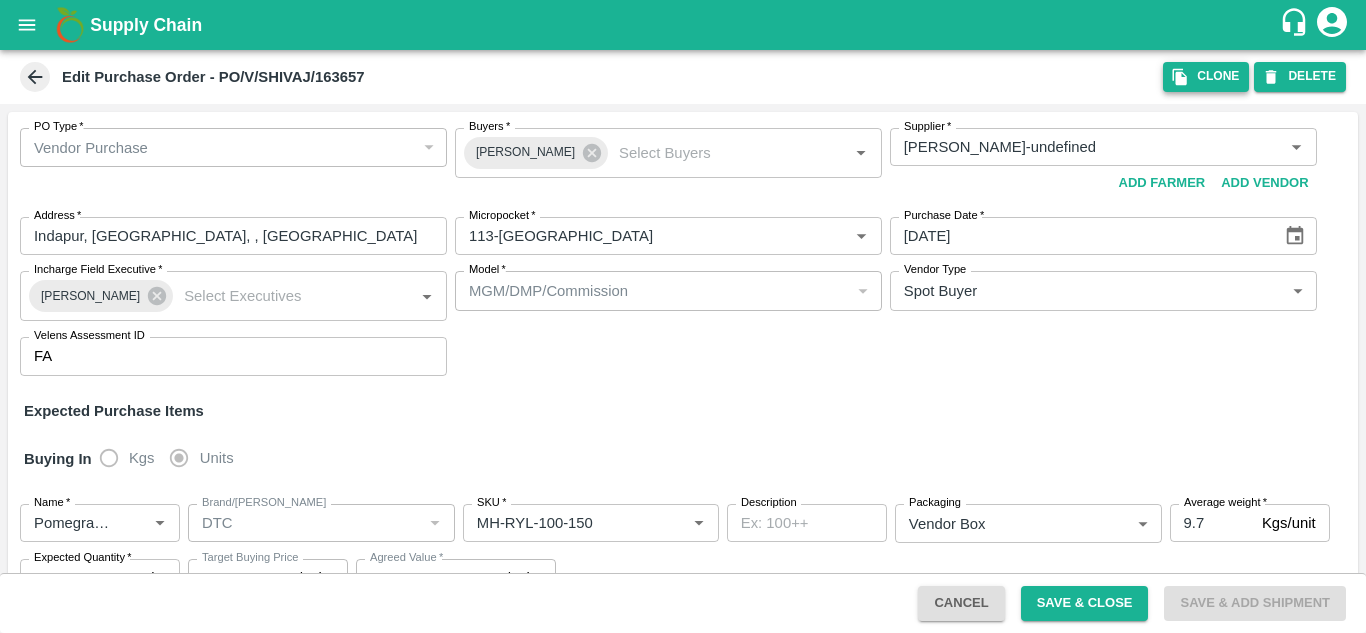 click on "Clone" at bounding box center [1206, 76] 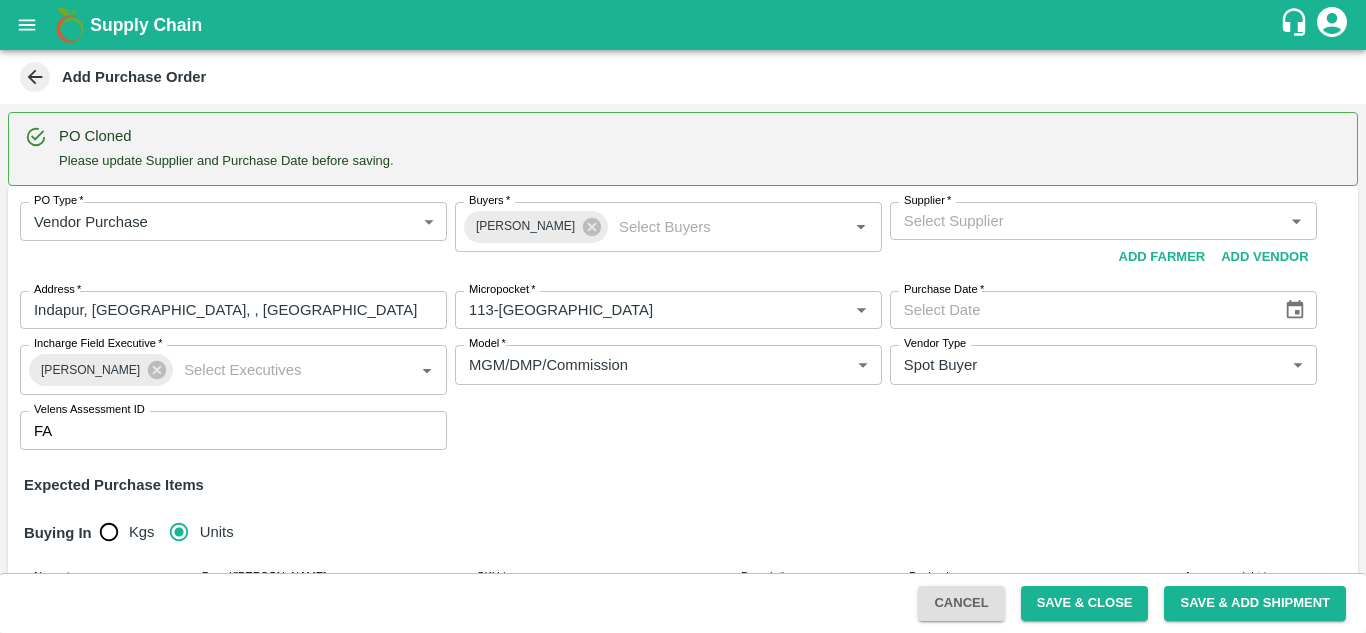 type 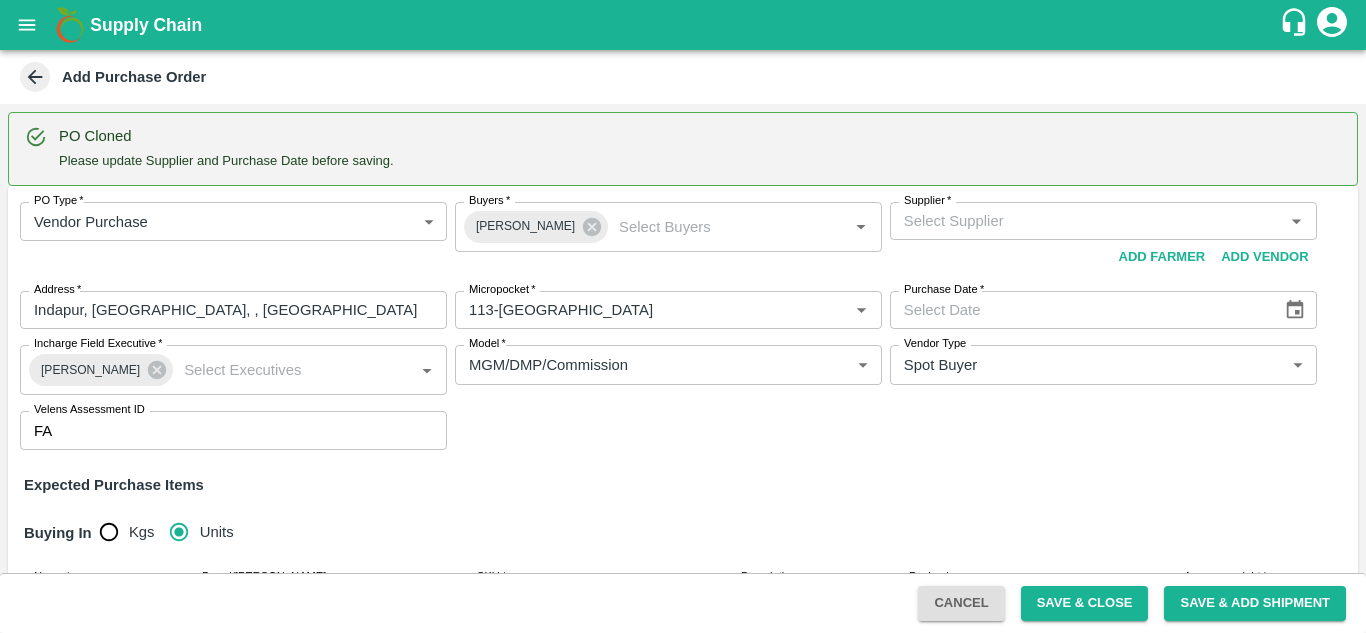 type 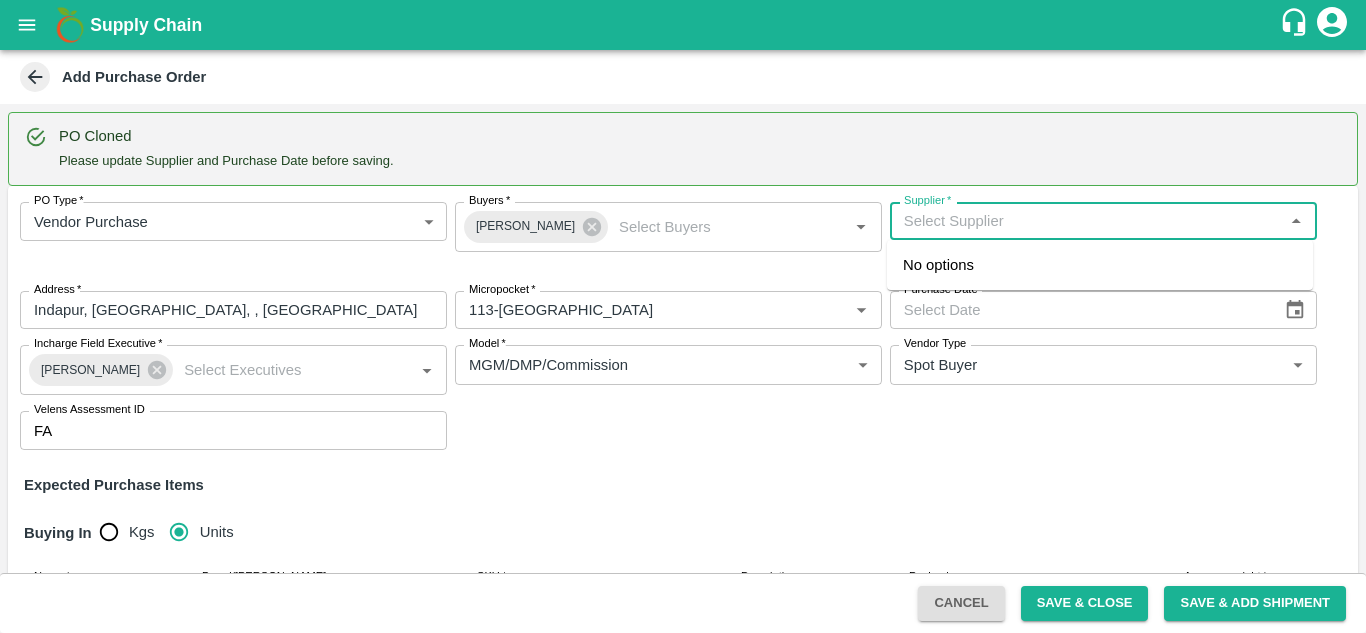 click on "Supplier   *" at bounding box center (1087, 221) 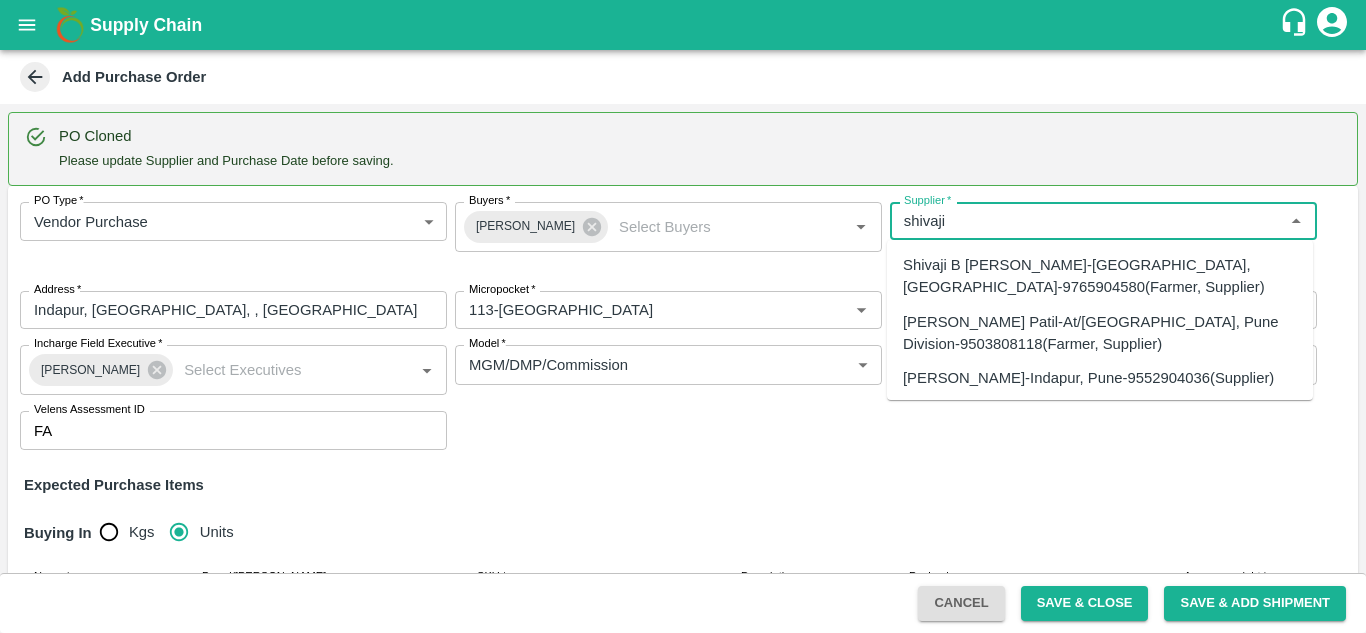 scroll, scrollTop: 26, scrollLeft: 0, axis: vertical 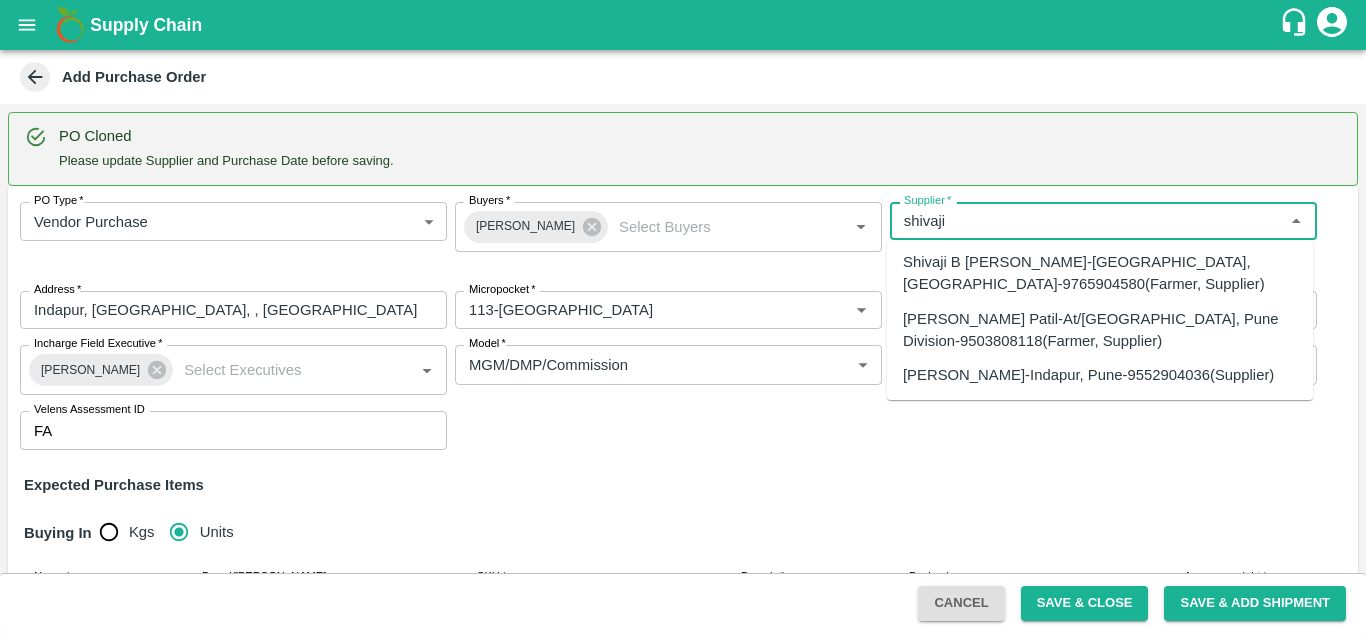 click on "[PERSON_NAME]-Indapur, Pune-9552904036(Supplier)" at bounding box center [1088, 375] 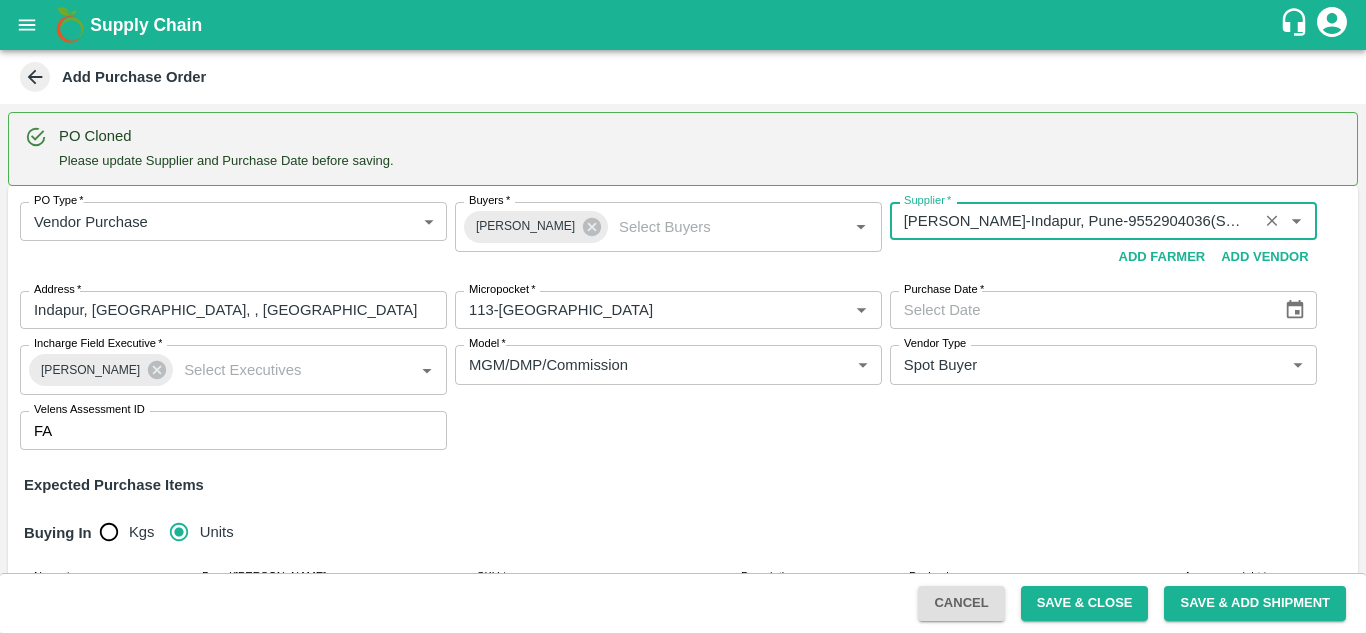 type on "[PERSON_NAME]-Indapur, Pune-9552904036(Supplier)" 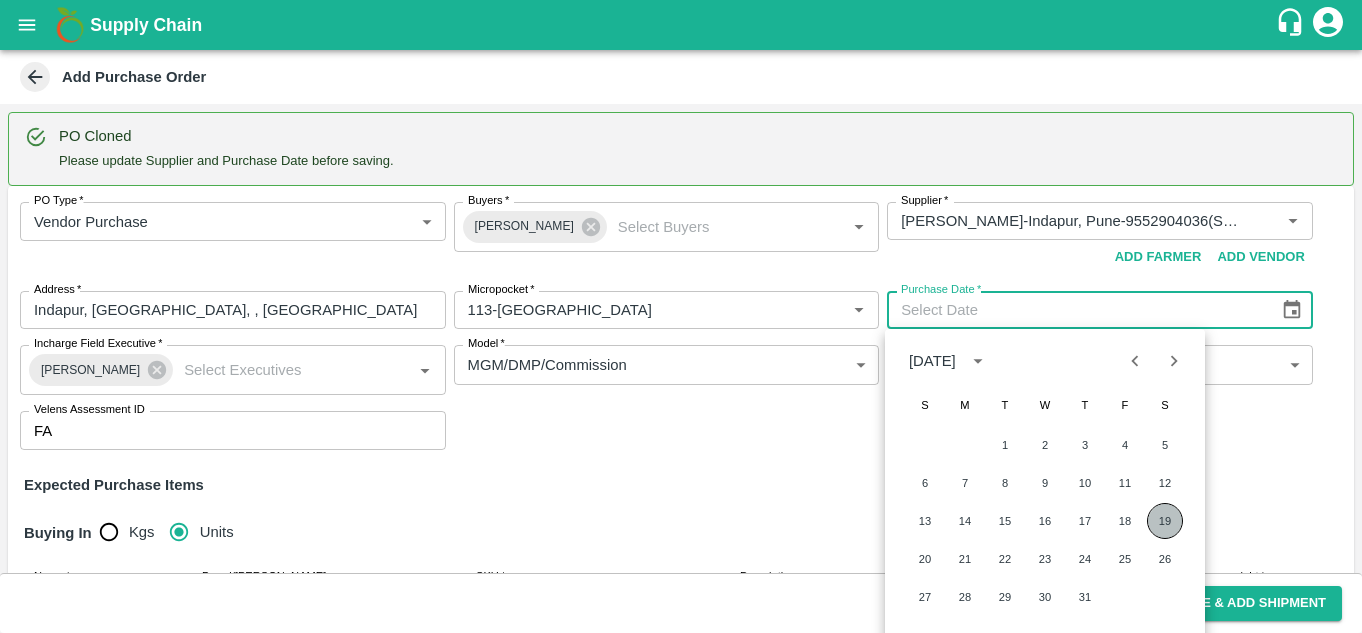 click on "19" at bounding box center (1165, 521) 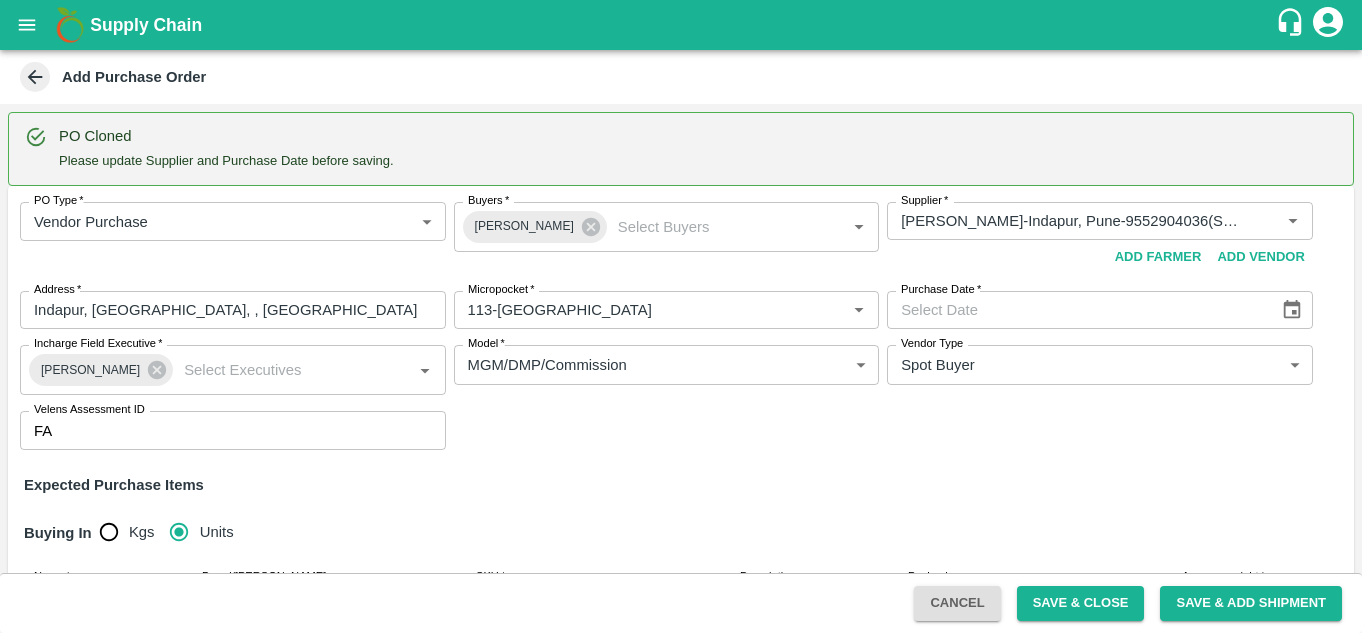 type on "[DATE]" 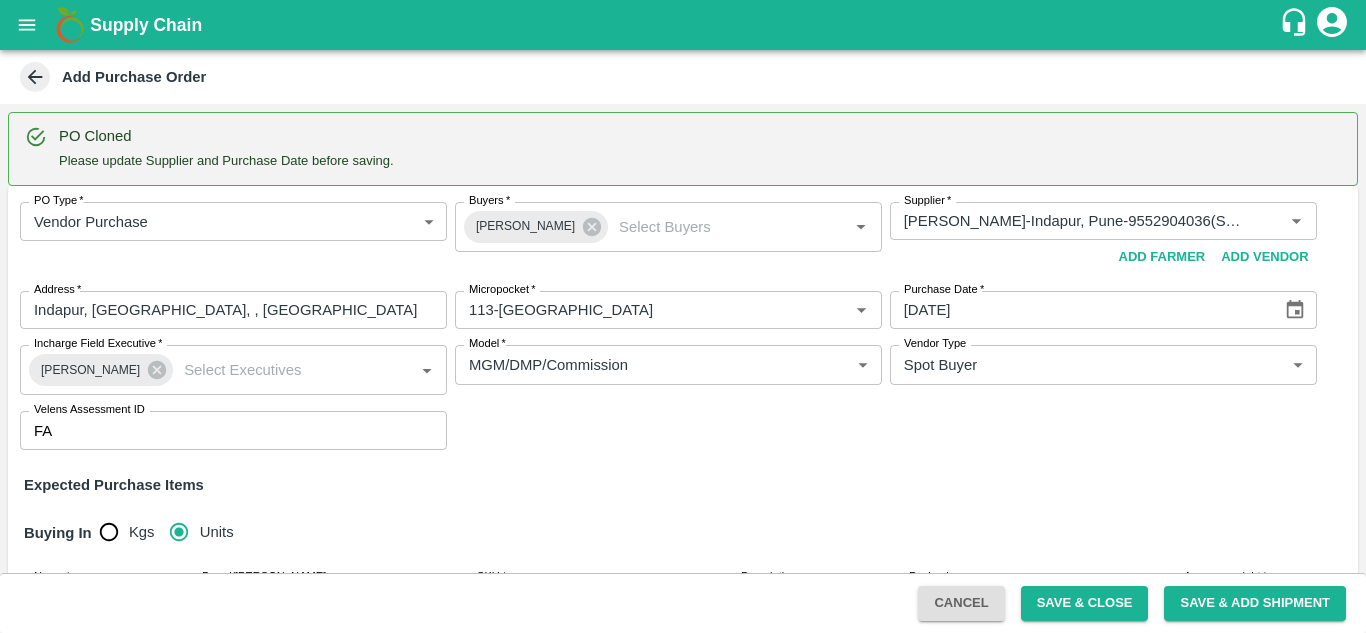 scroll, scrollTop: 220, scrollLeft: 0, axis: vertical 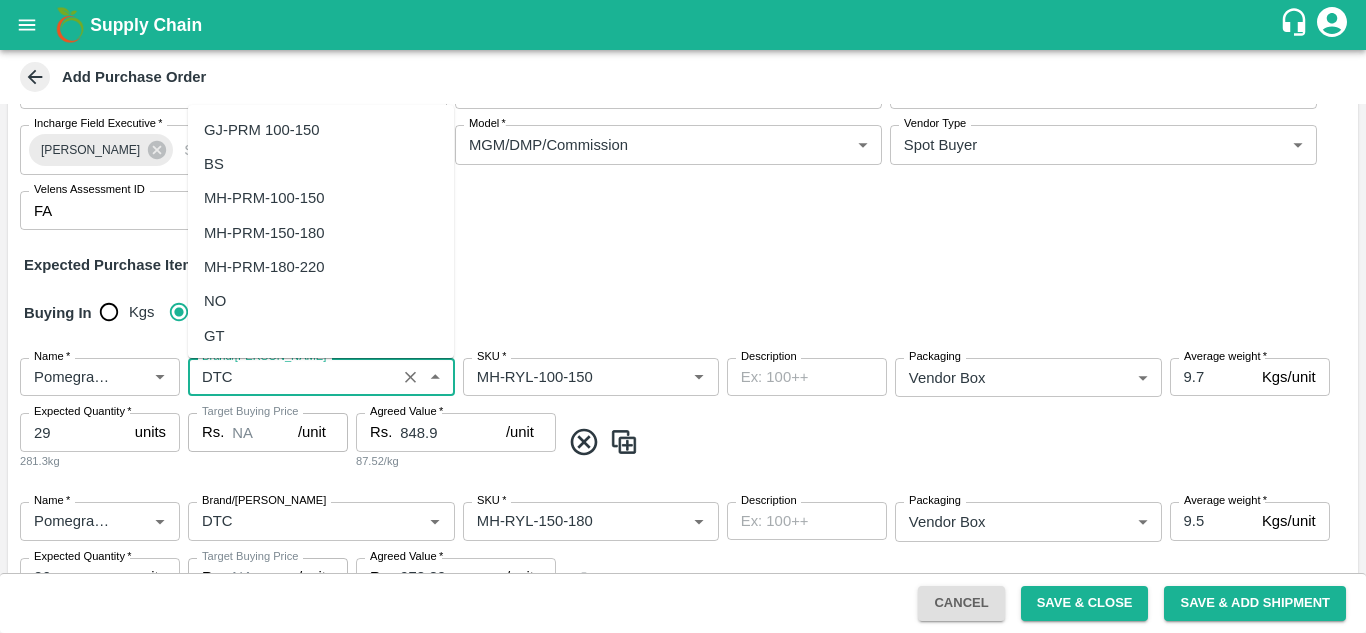 click on "Brand/[PERSON_NAME]" at bounding box center (292, 377) 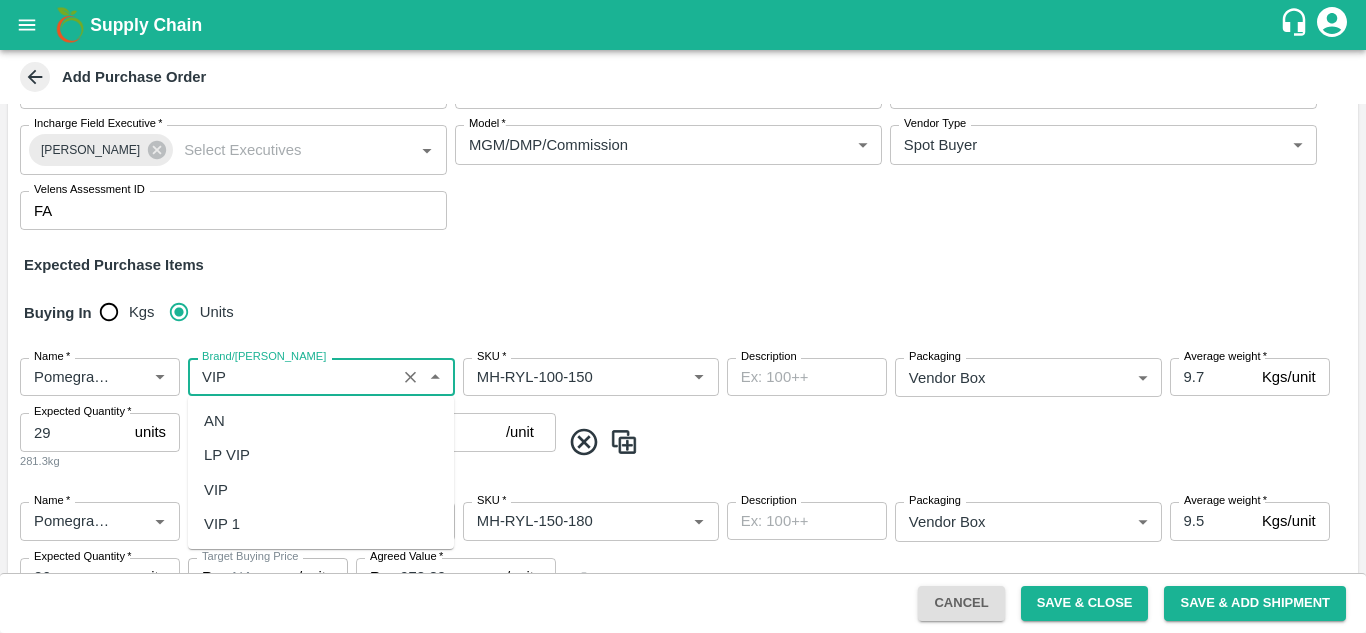 scroll, scrollTop: 0, scrollLeft: 0, axis: both 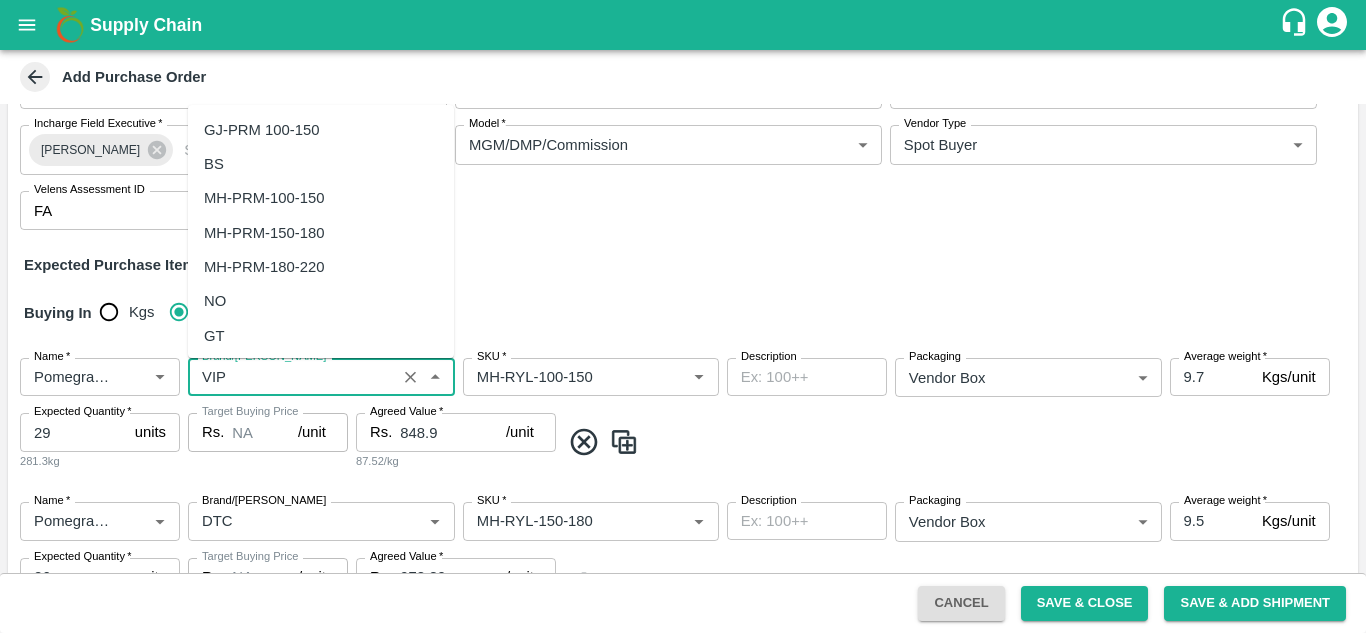 drag, startPoint x: 202, startPoint y: 376, endPoint x: 239, endPoint y: 392, distance: 40.311287 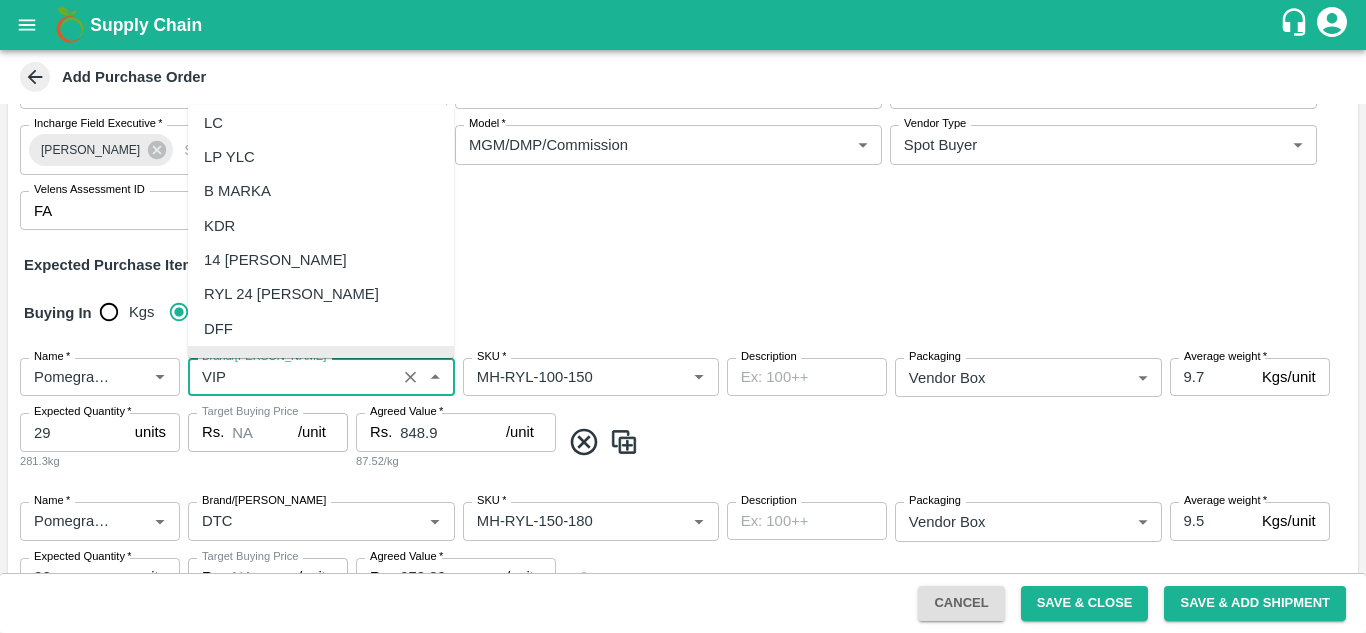 type on "VIP" 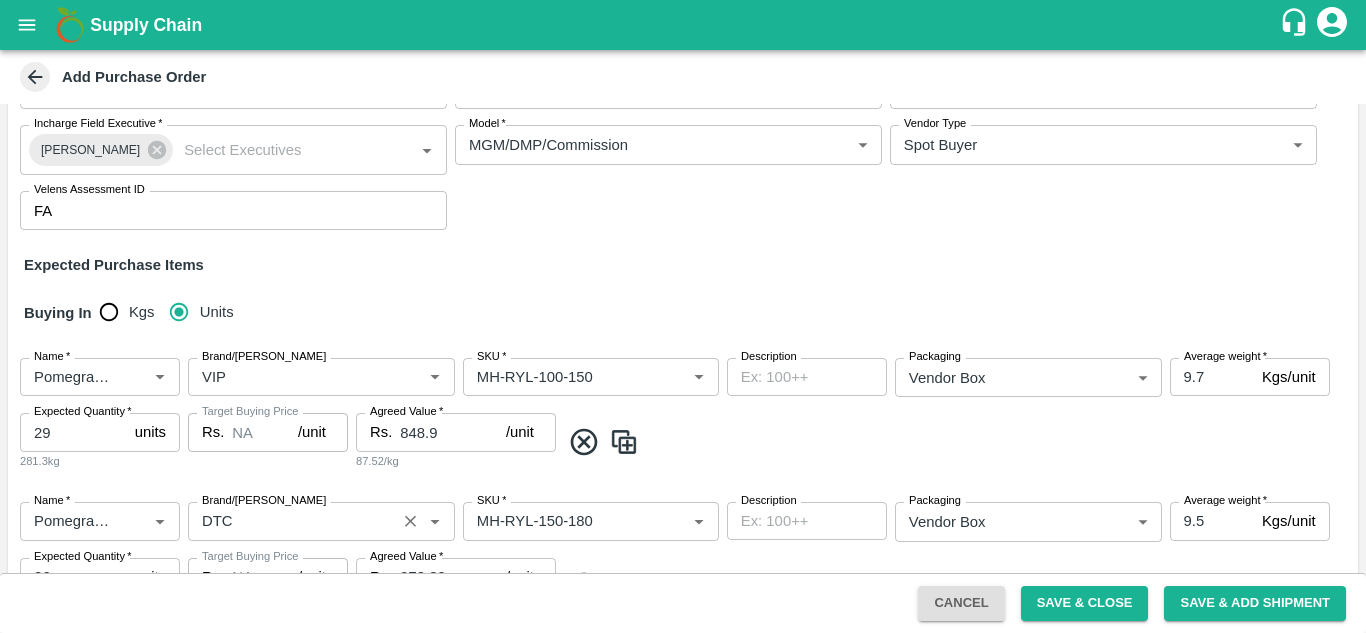 scroll, scrollTop: 430, scrollLeft: 0, axis: vertical 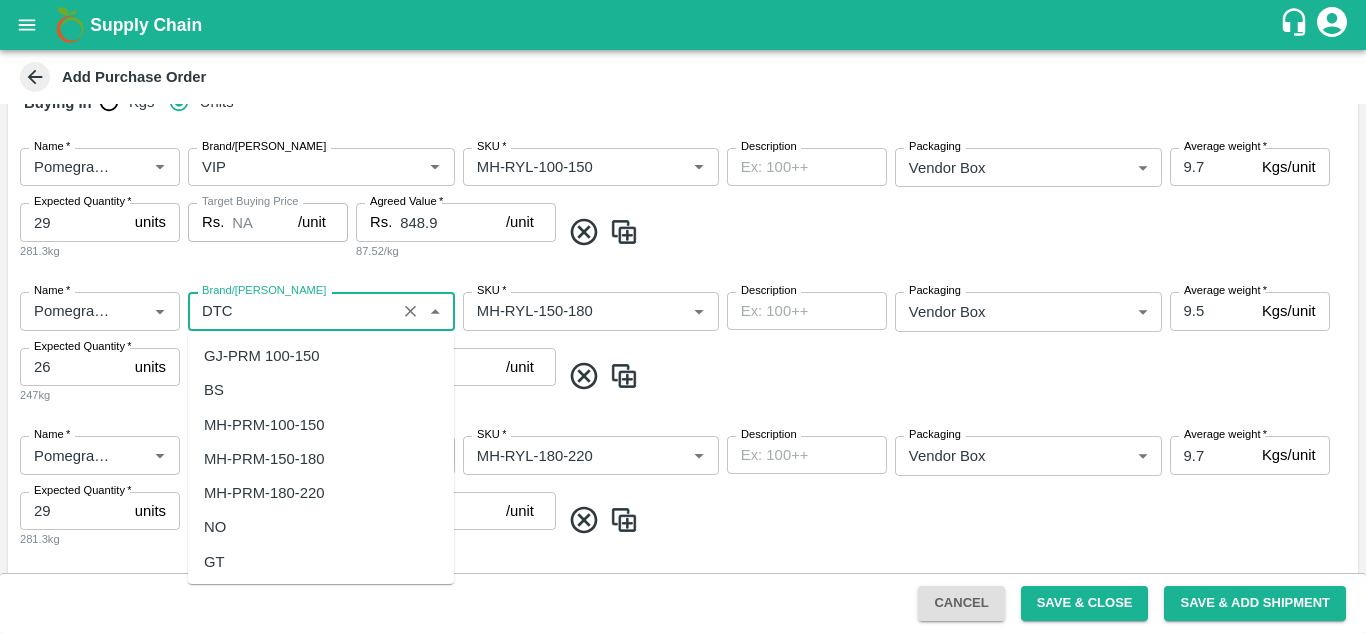 click on "Brand/[PERSON_NAME]" at bounding box center [292, 311] 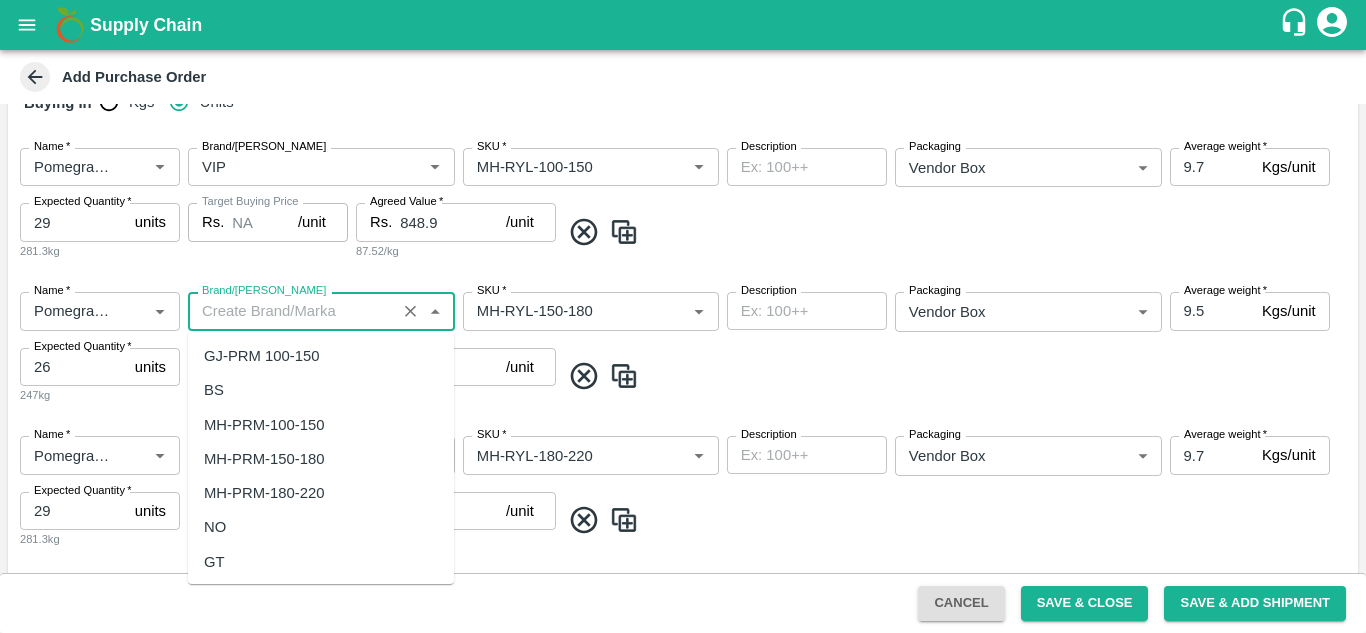 scroll, scrollTop: 0, scrollLeft: 0, axis: both 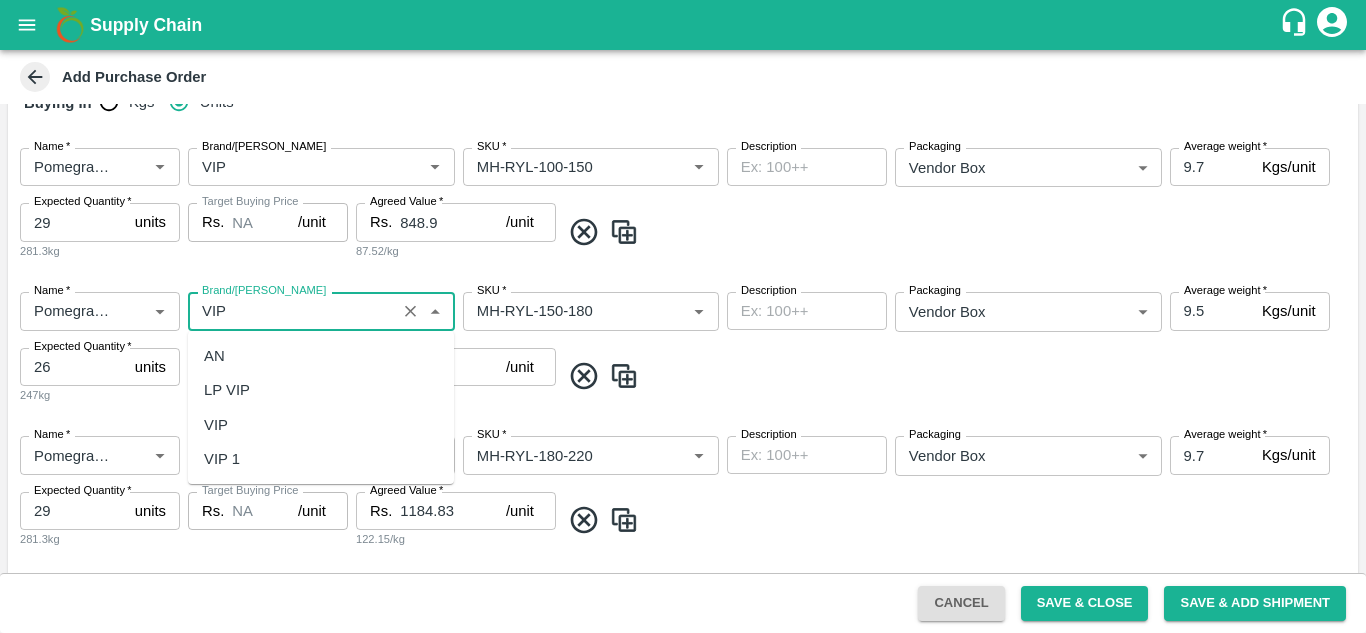 click on "VIP" at bounding box center (216, 425) 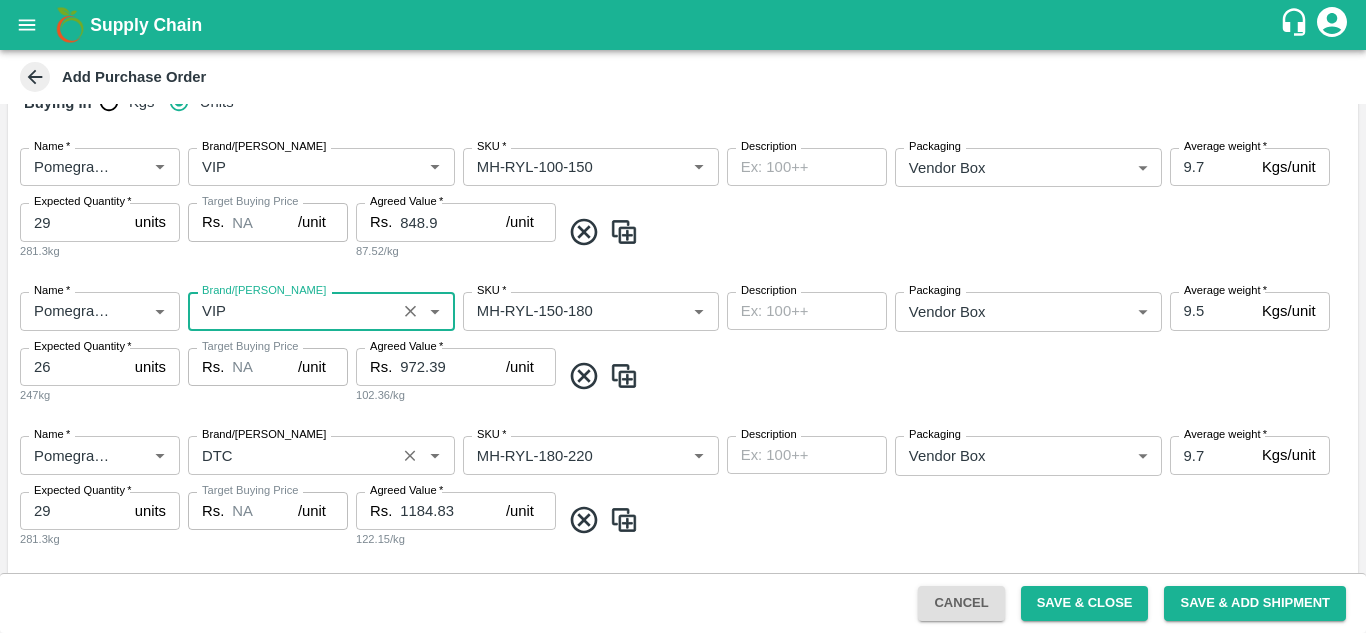 type on "VIP" 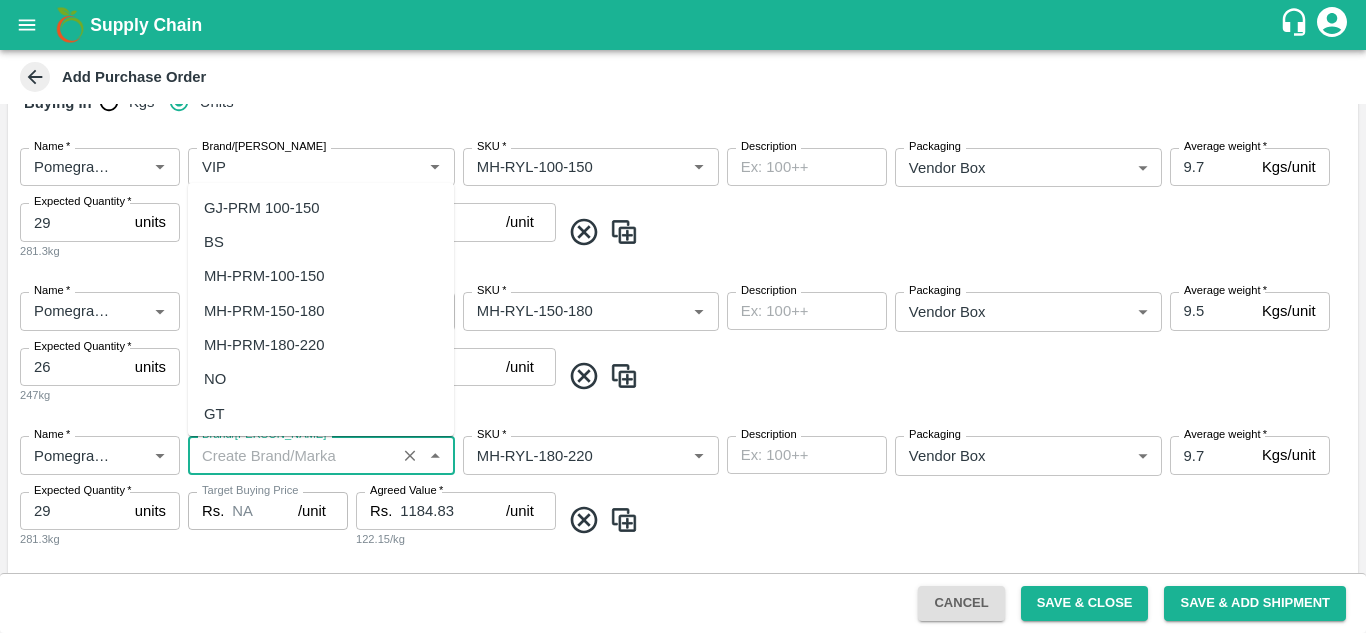 paste on "VIP" 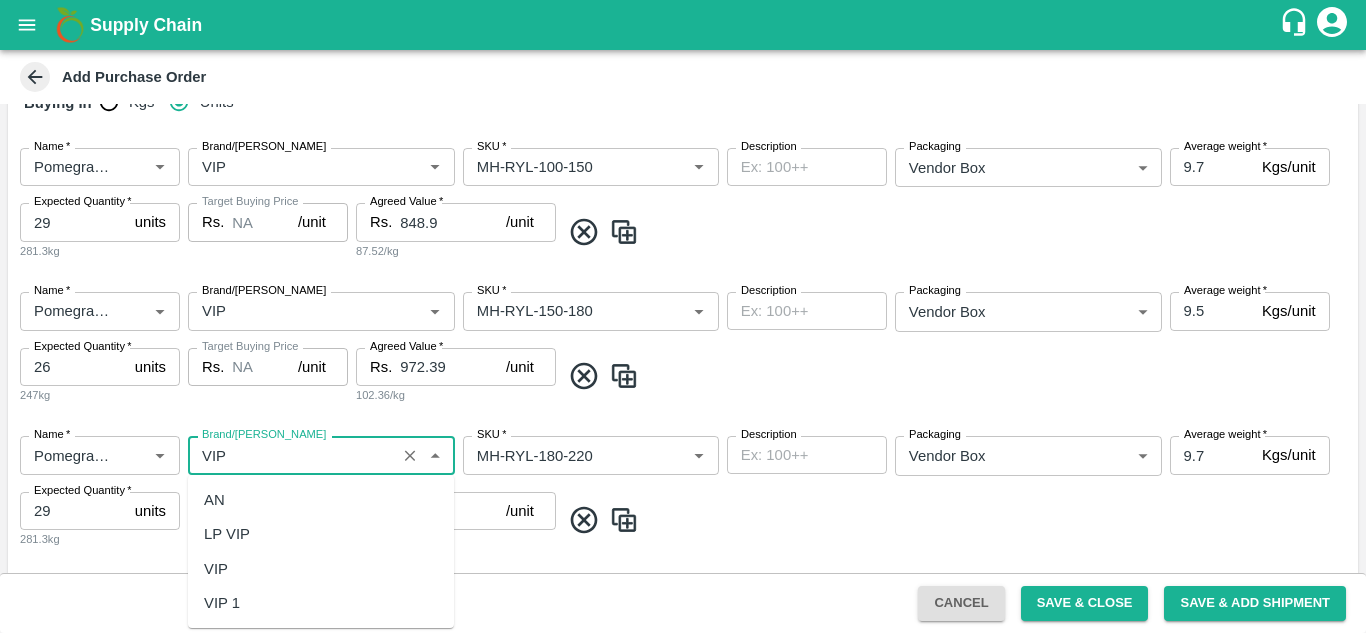 click on "VIP" at bounding box center (216, 569) 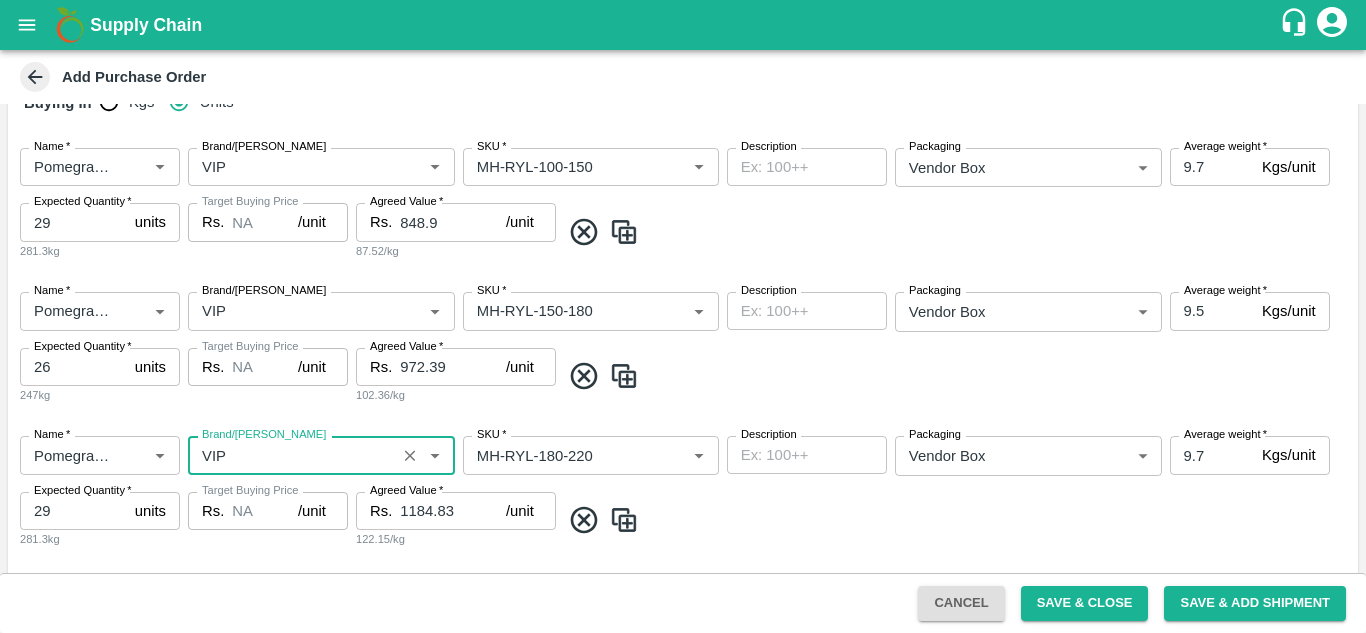 type on "VIP" 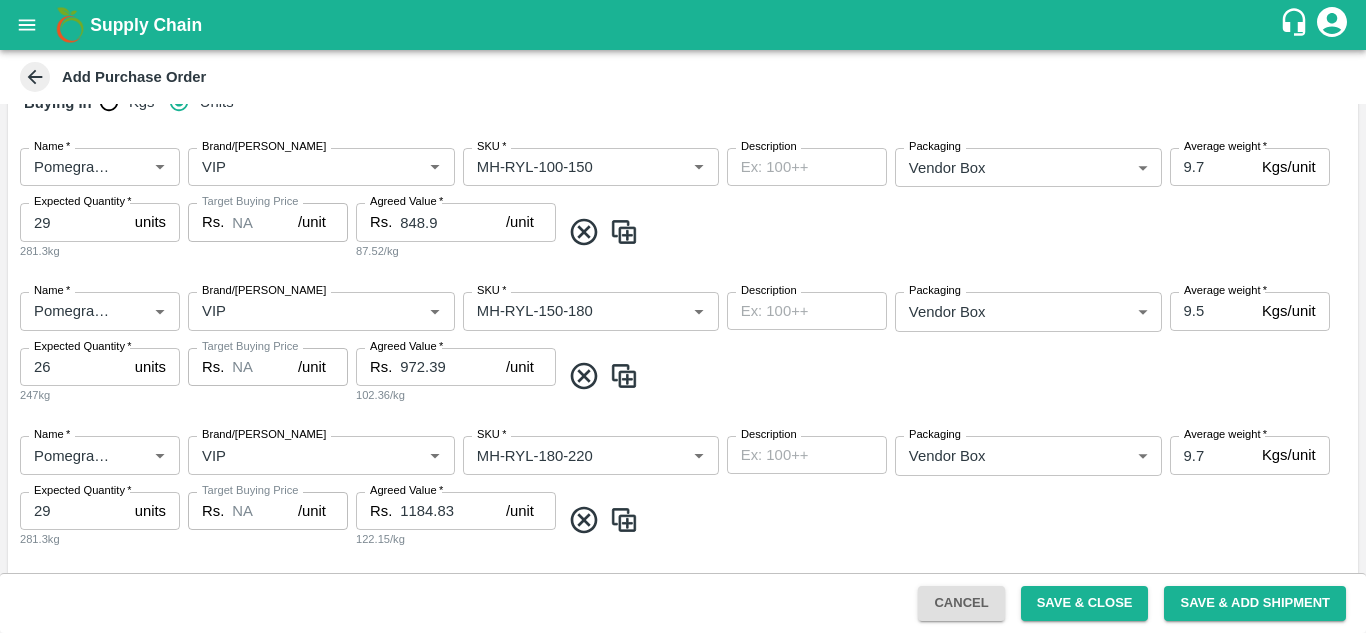 click at bounding box center [955, 376] 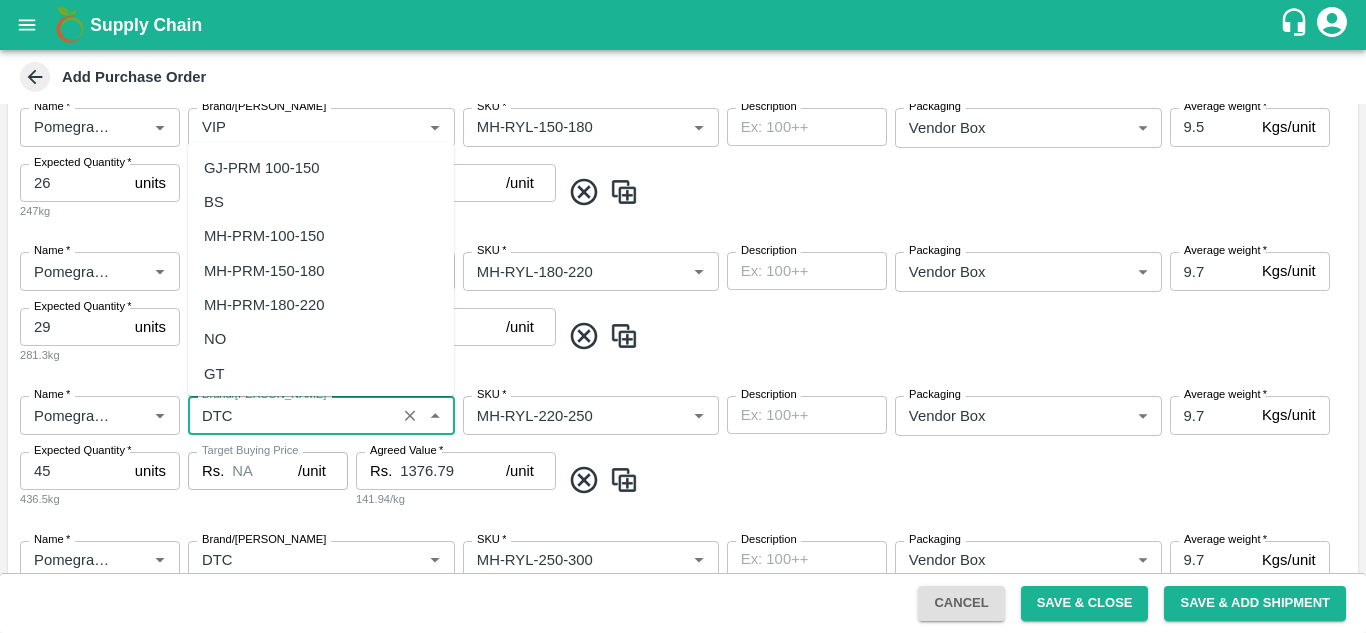 click on "Brand/[PERSON_NAME]" at bounding box center [292, 415] 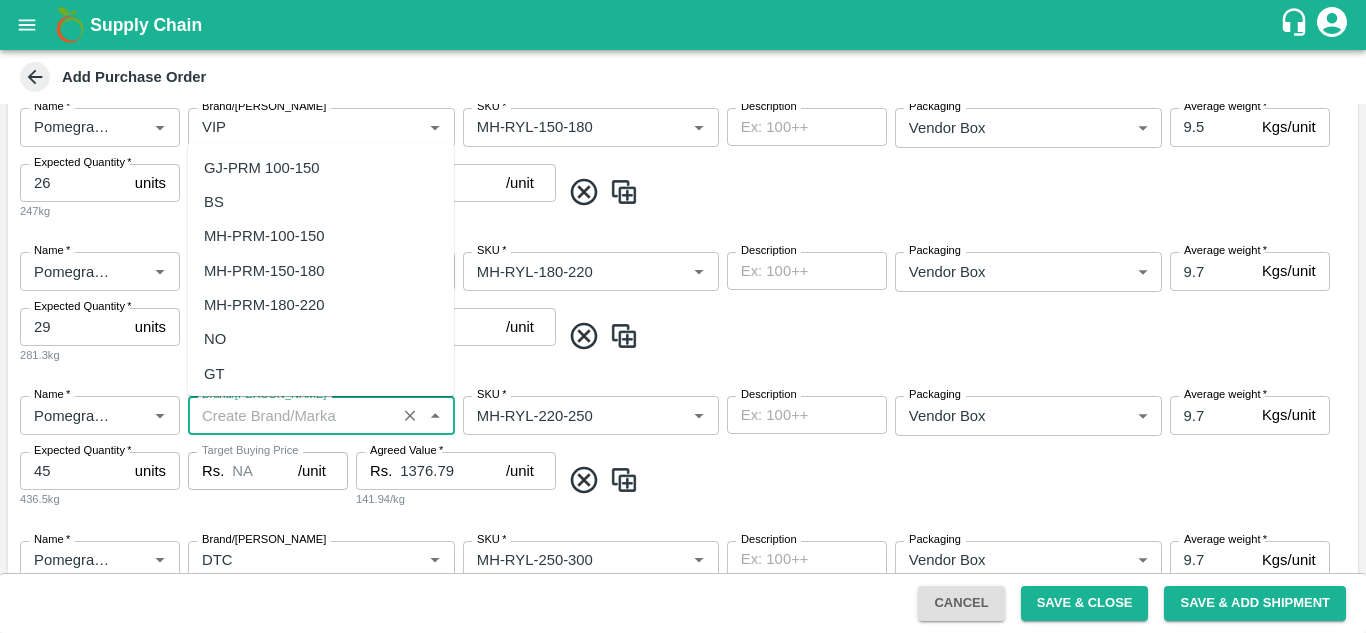 scroll, scrollTop: 0, scrollLeft: 0, axis: both 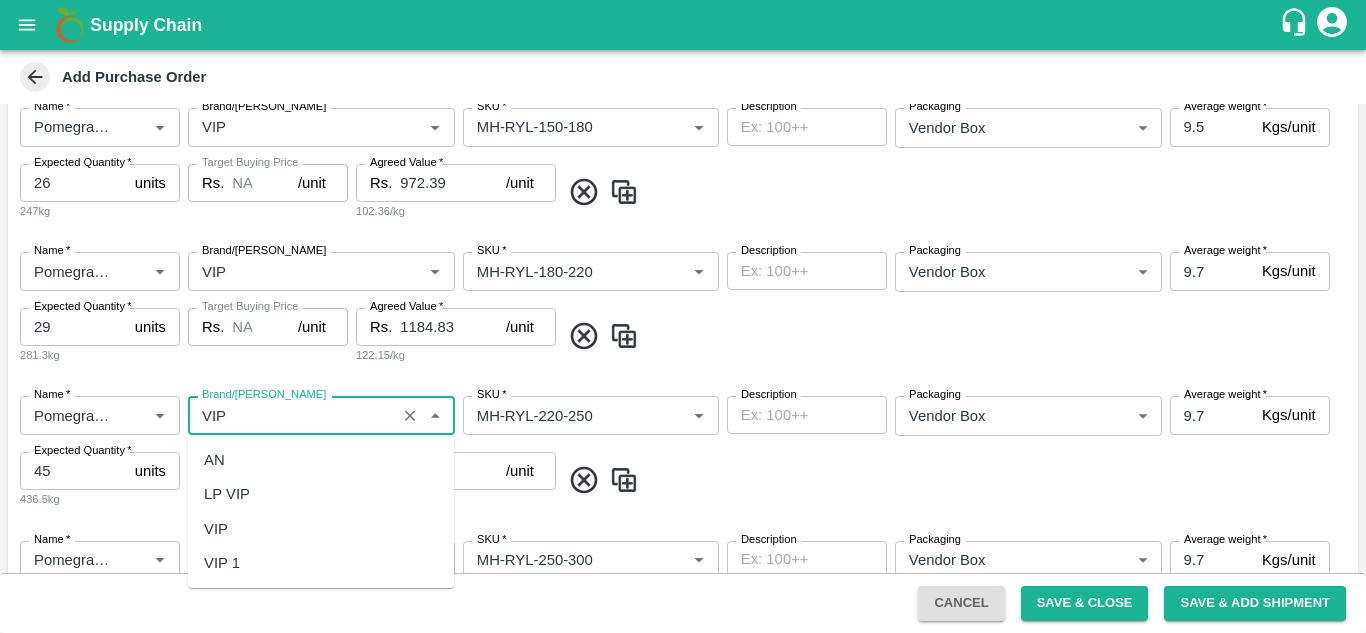 click on "VIP" at bounding box center (321, 529) 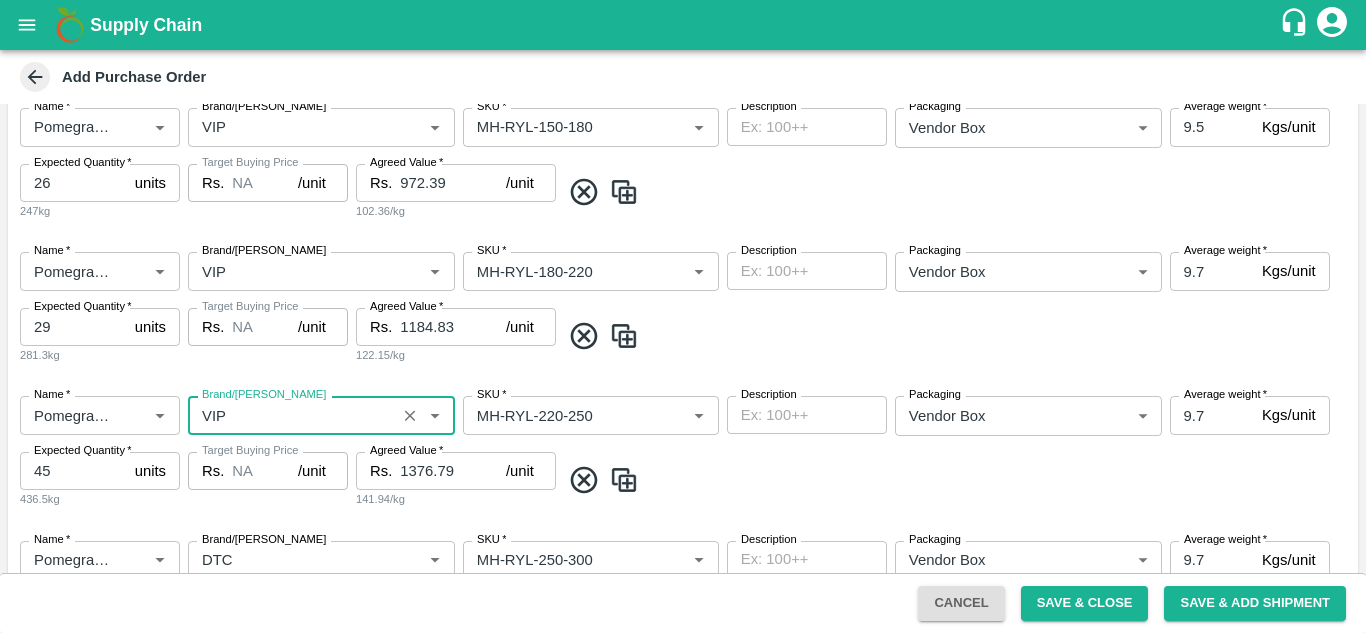 type on "VIP" 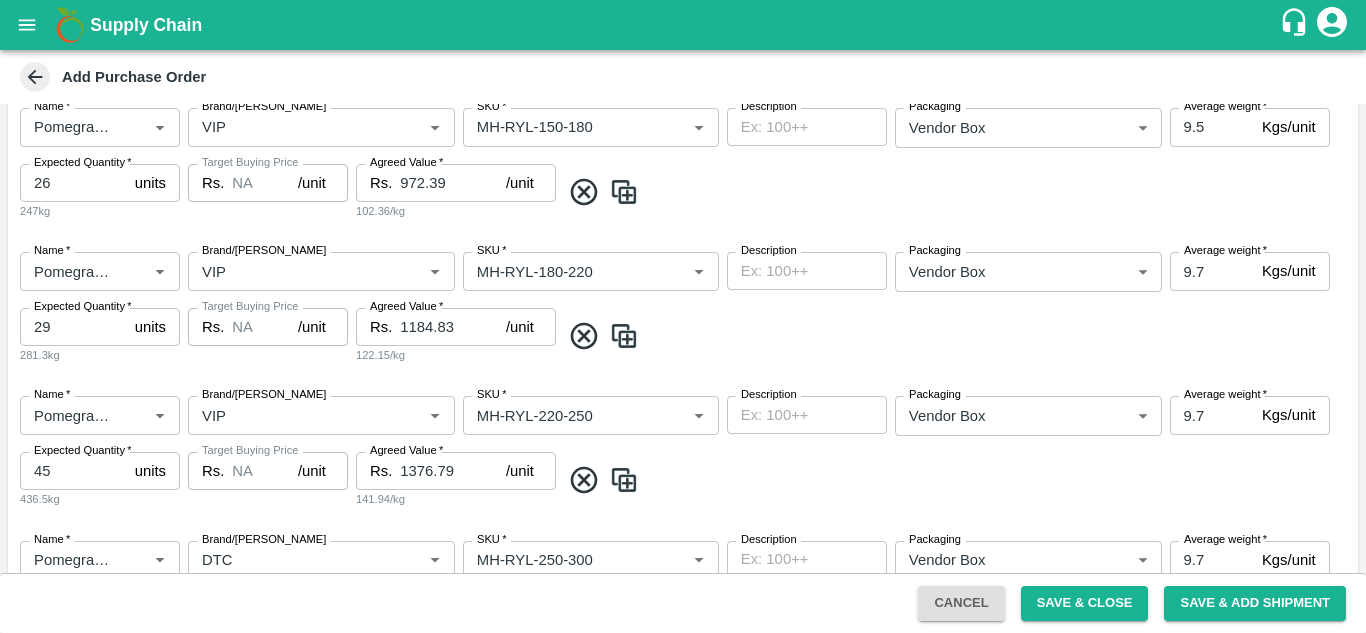 click on "Name   * Name   * Brand/[PERSON_NAME]/[PERSON_NAME]   * SKU   * Description x Description Packaging Vendor Box 276 Packaging Average weight   * 9.7 Kgs/unit Average weight Expected Quantity   * 45 units Expected Quantity 436.5kg Target Buying Price Rs. NA /unit Target Buying Price Agreed Value   * Rs. 1376.79 /unit Agreed Value 141.94/kg" at bounding box center (683, 452) 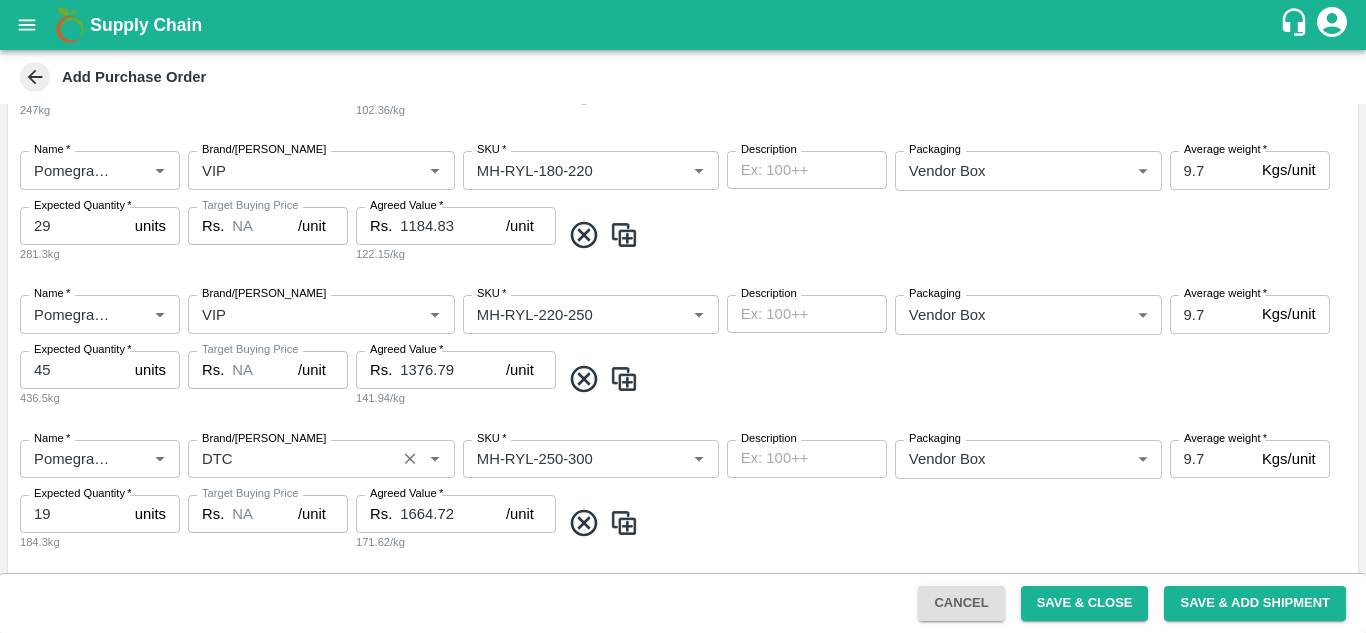 scroll, scrollTop: 746, scrollLeft: 0, axis: vertical 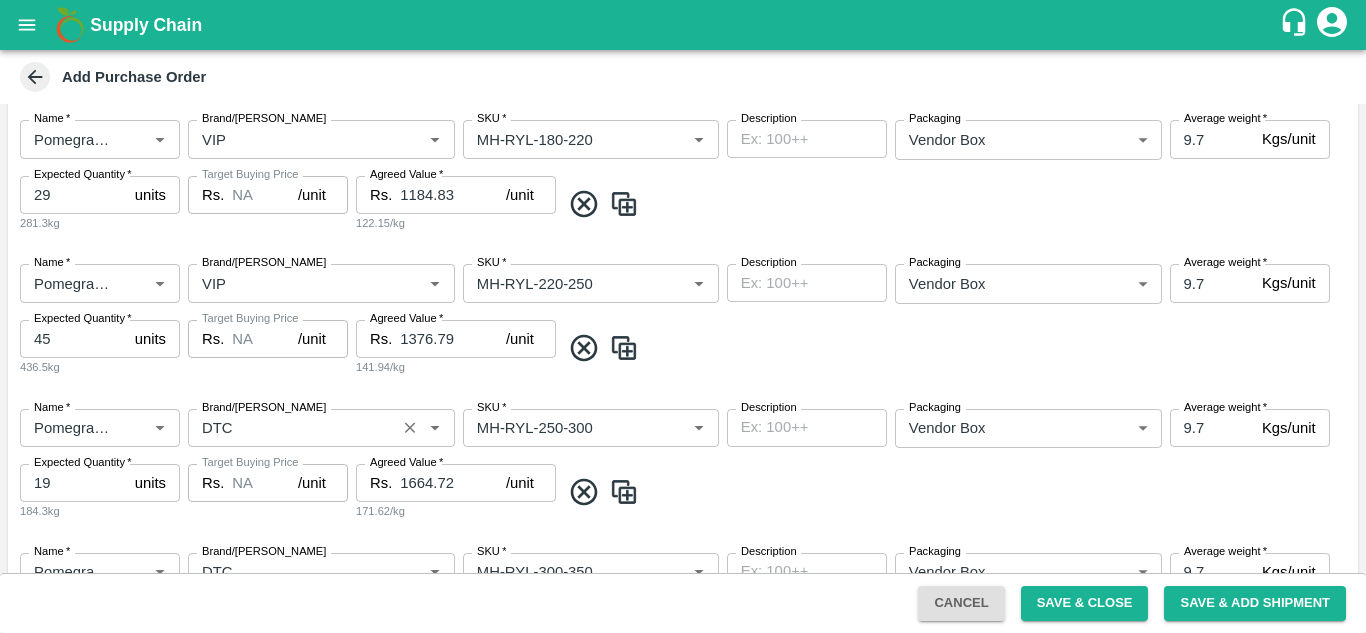 click on "Brand/[PERSON_NAME]" at bounding box center [292, 428] 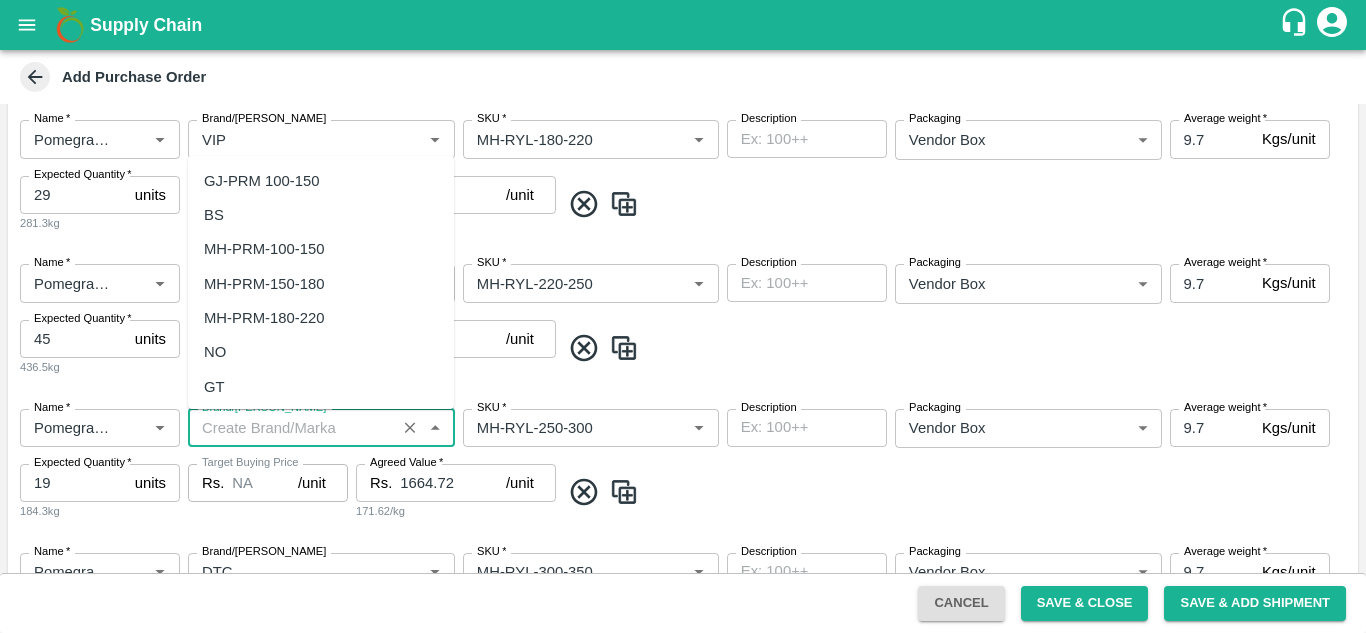 scroll, scrollTop: 0, scrollLeft: 0, axis: both 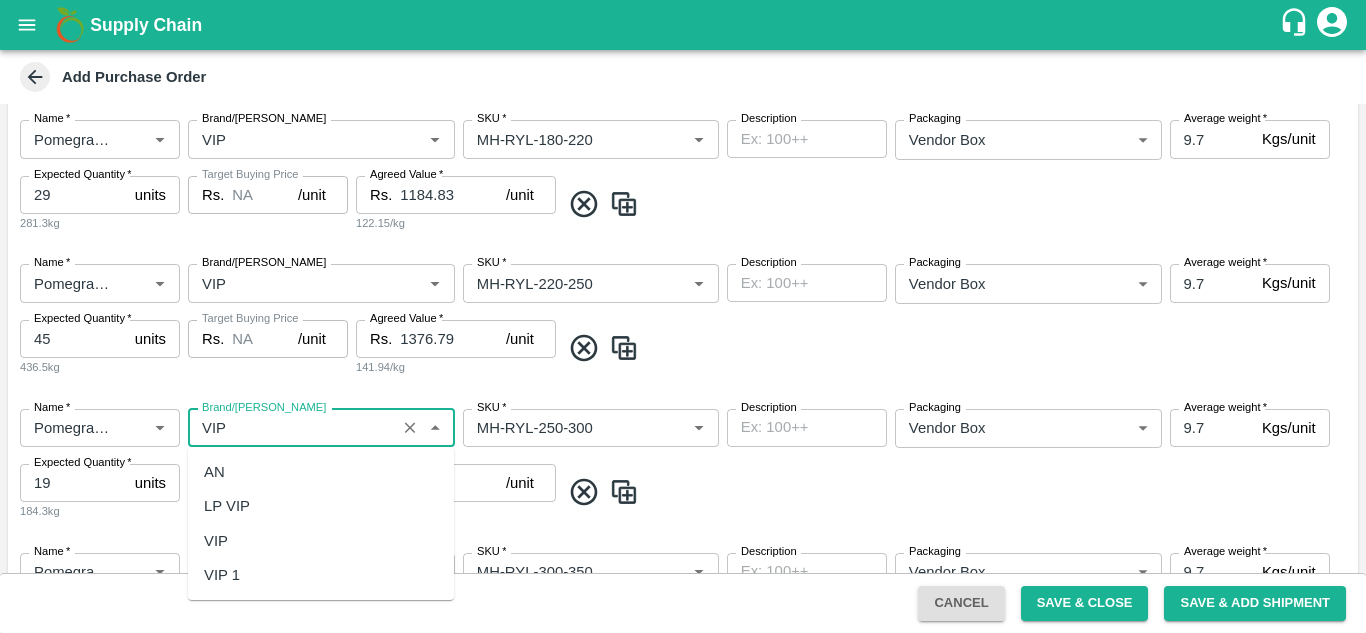 click on "VIP" at bounding box center [321, 541] 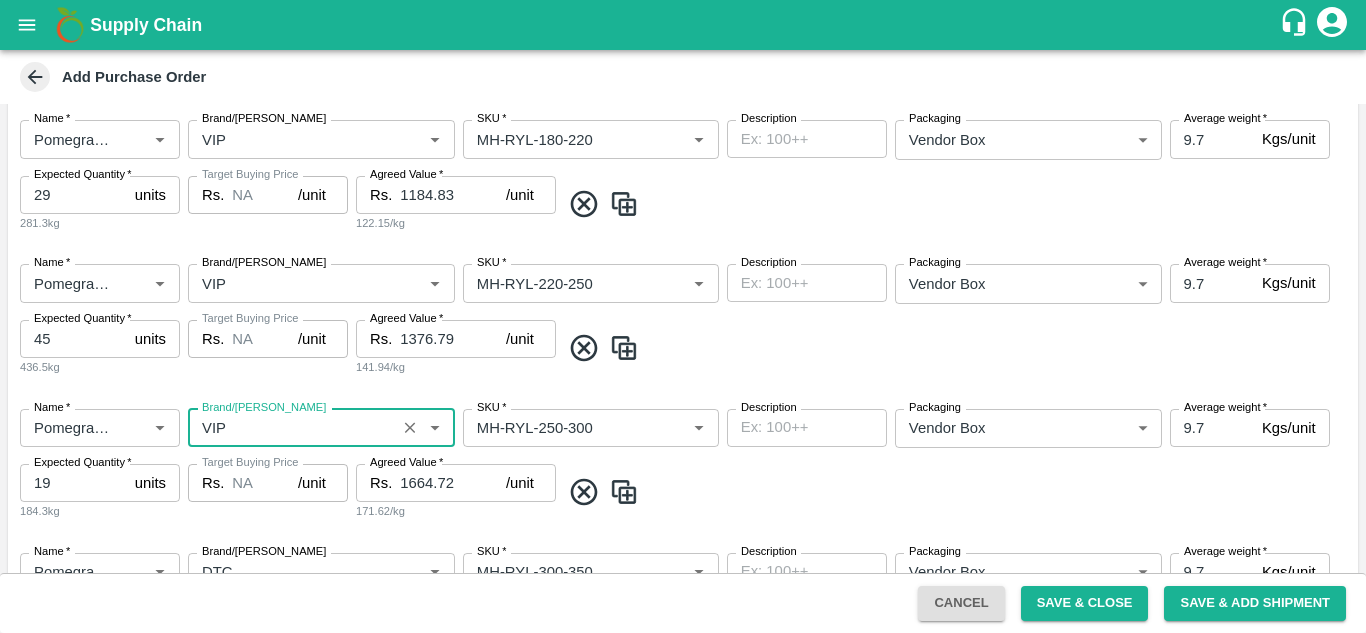type on "VIP" 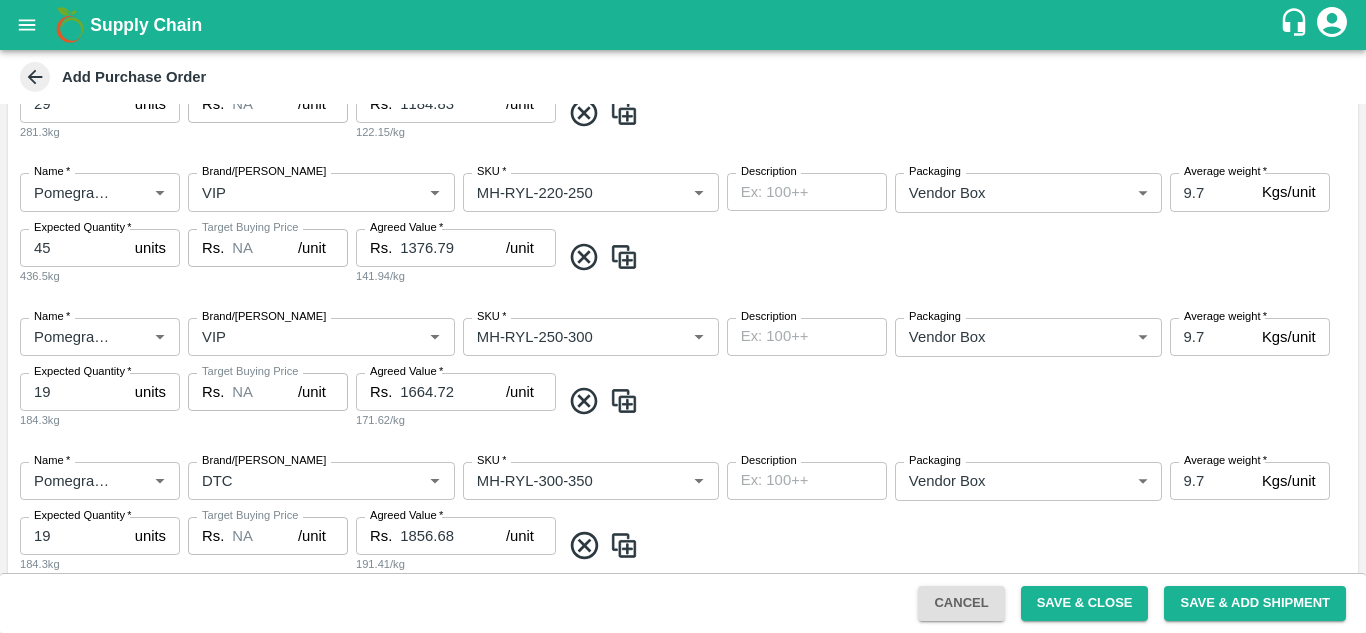 scroll, scrollTop: 882, scrollLeft: 0, axis: vertical 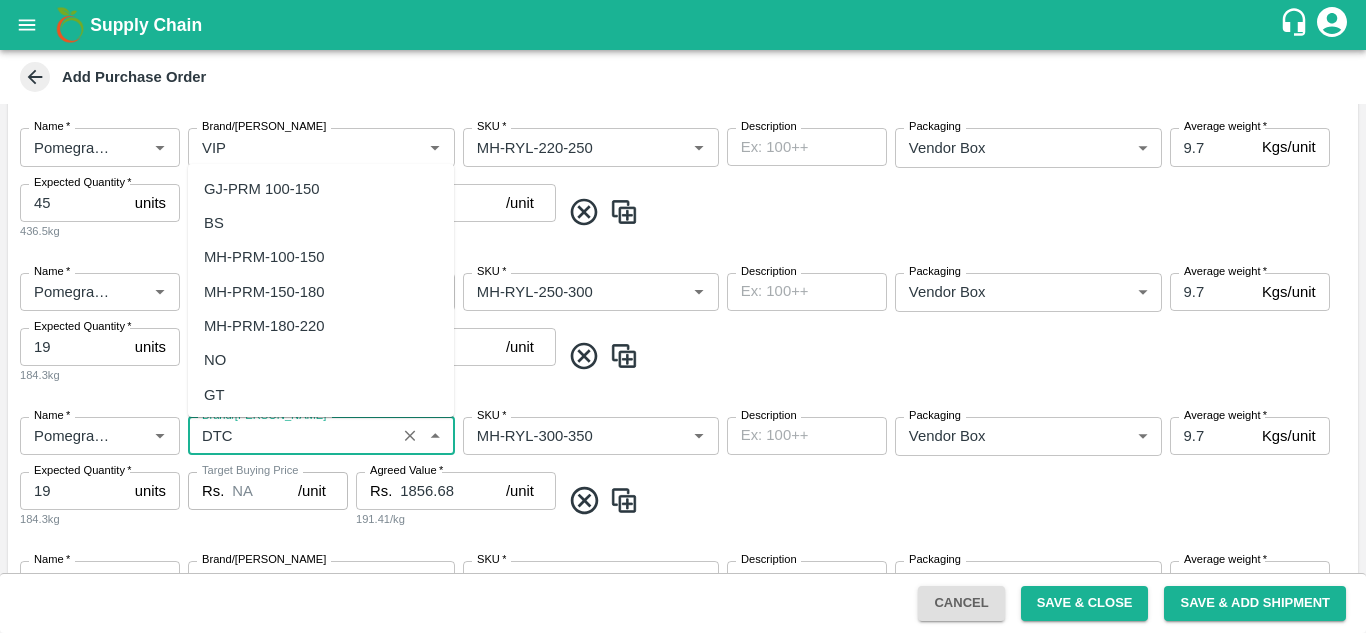 click on "Brand/[PERSON_NAME]" at bounding box center (292, 436) 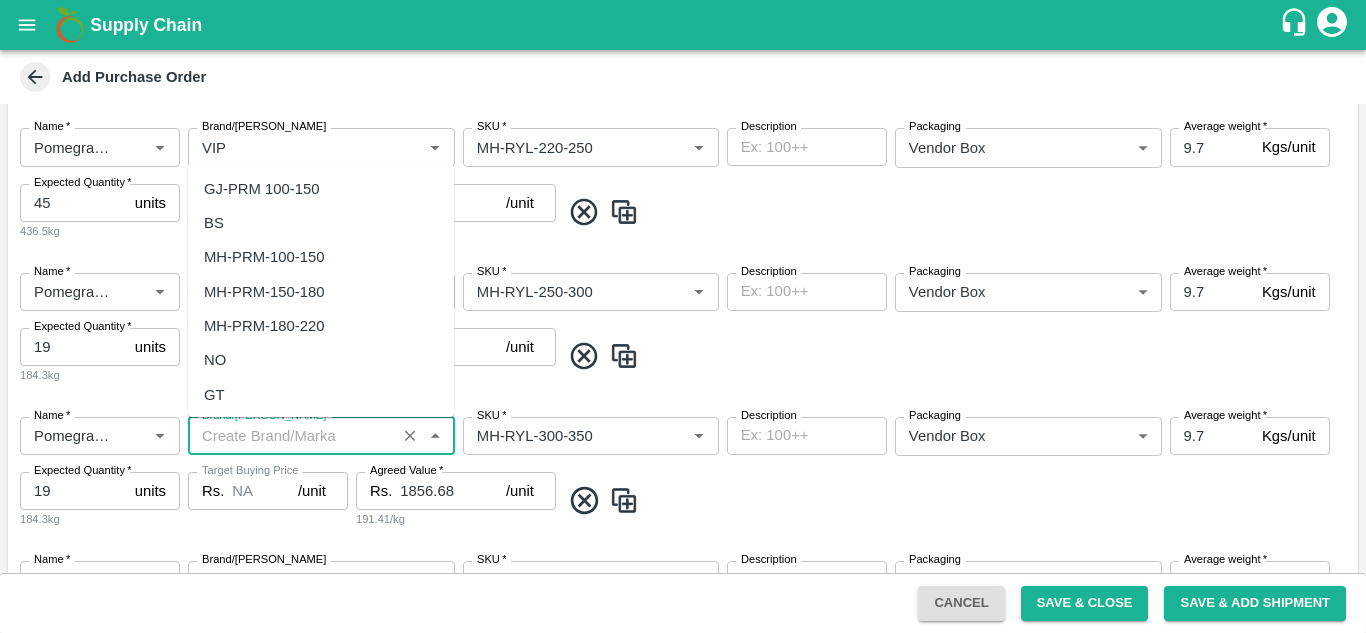 scroll, scrollTop: 0, scrollLeft: 0, axis: both 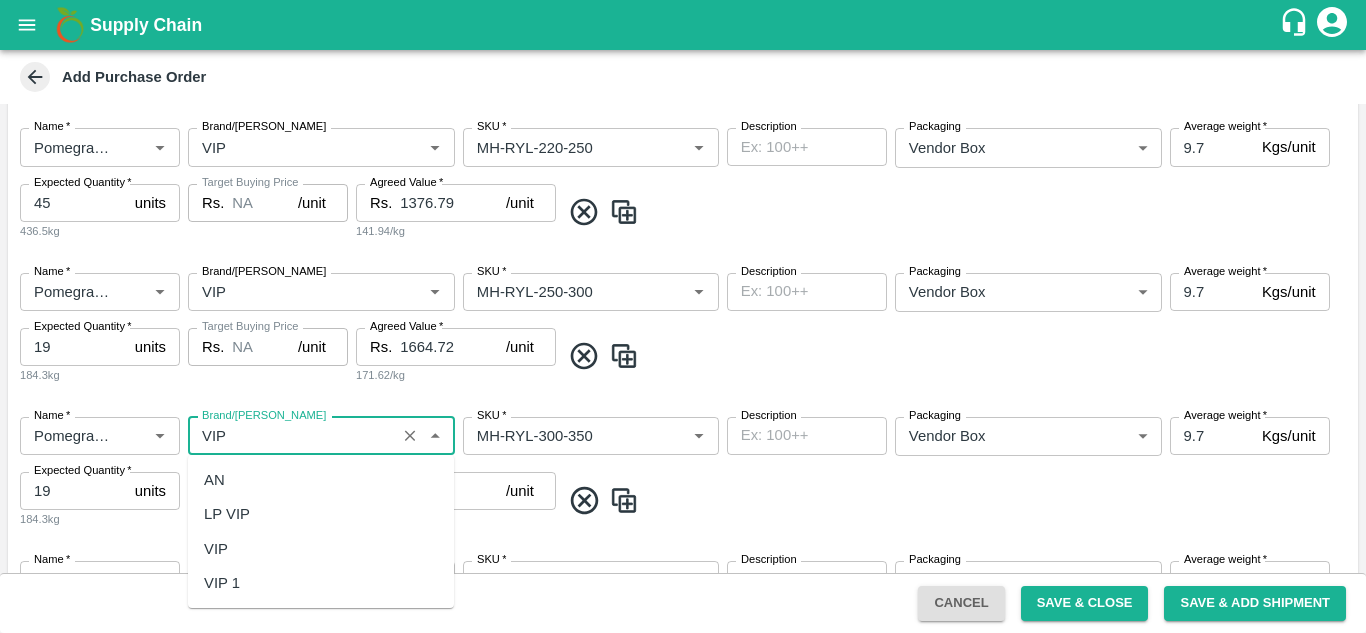 click on "VIP" at bounding box center [216, 549] 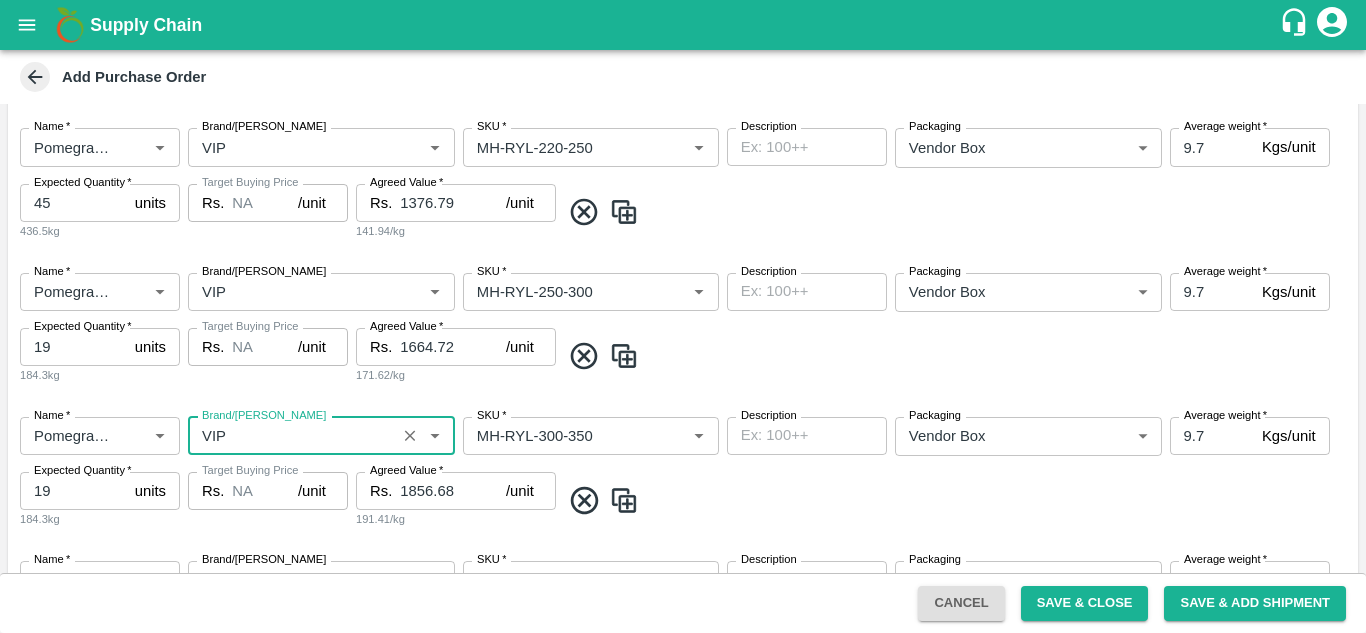 type on "VIP" 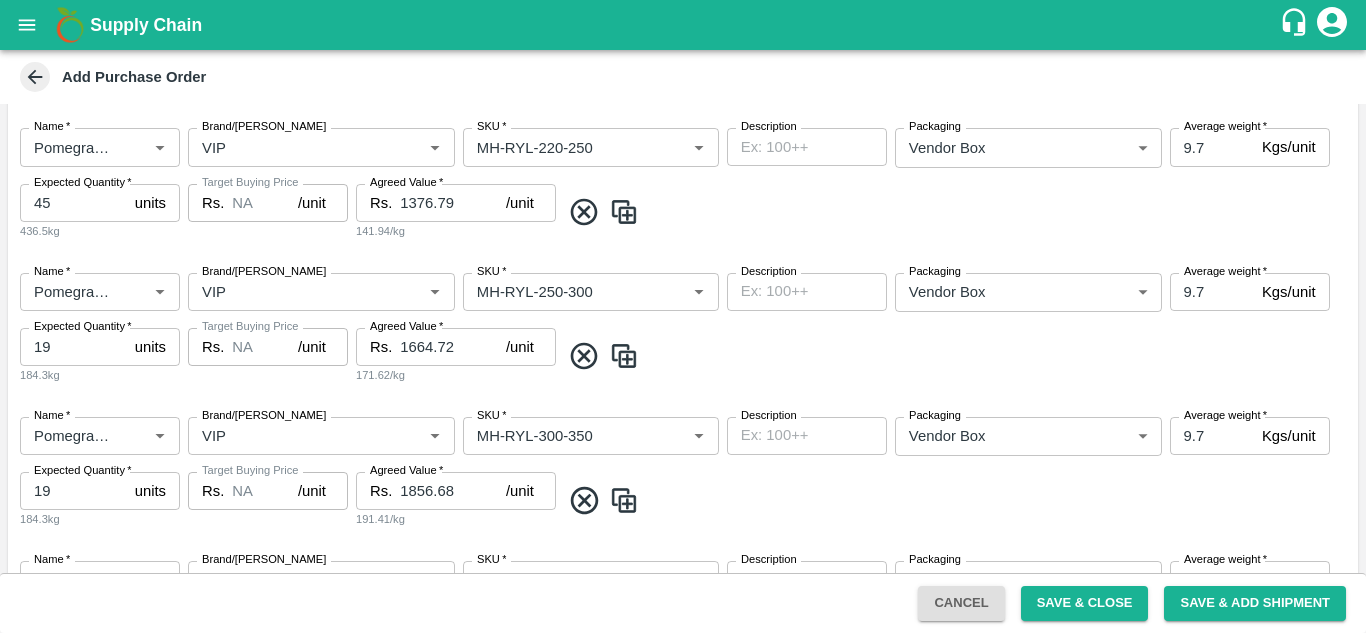 click on "Target Buying Price Rs. NA /unit Target Buying Price" at bounding box center (268, 500) 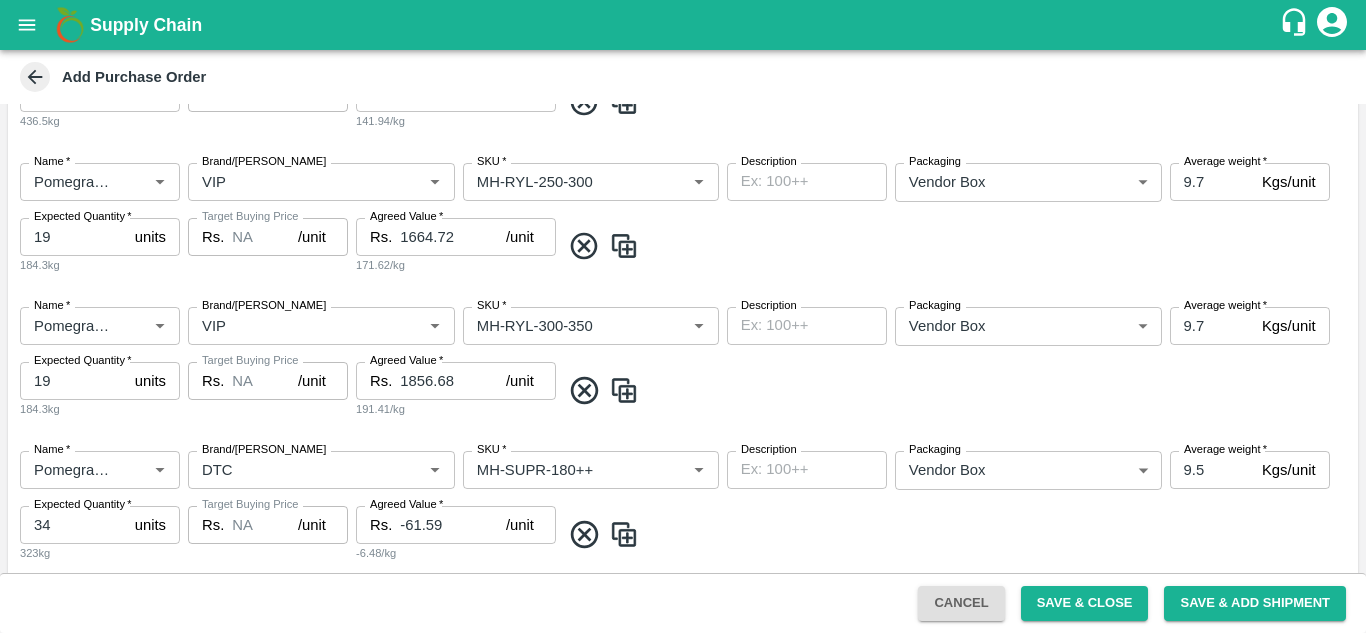 scroll, scrollTop: 1032, scrollLeft: 0, axis: vertical 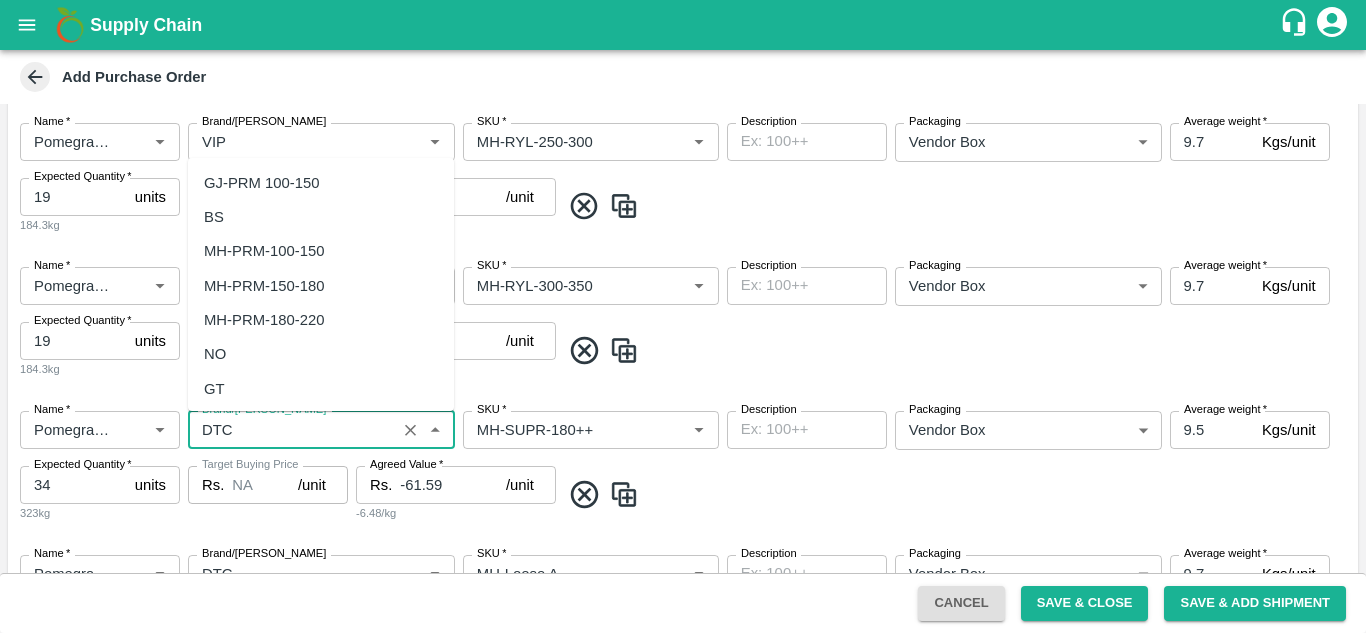 click on "Brand/[PERSON_NAME]" at bounding box center (292, 430) 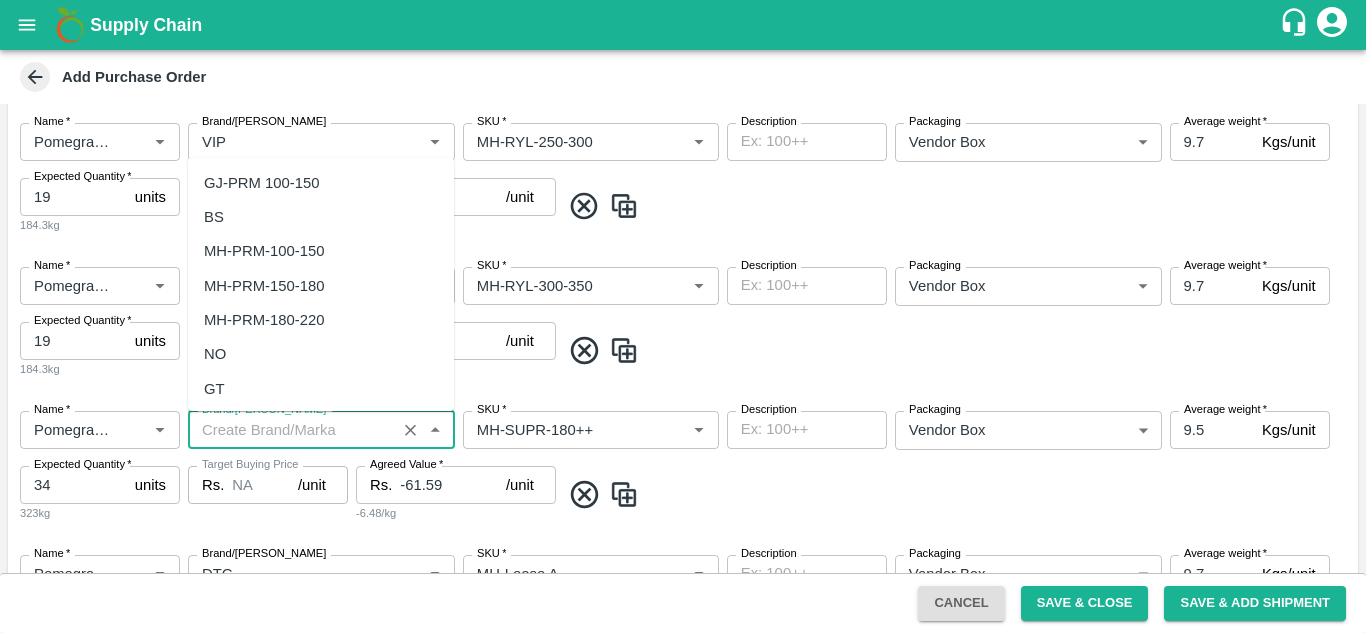 scroll, scrollTop: 0, scrollLeft: 0, axis: both 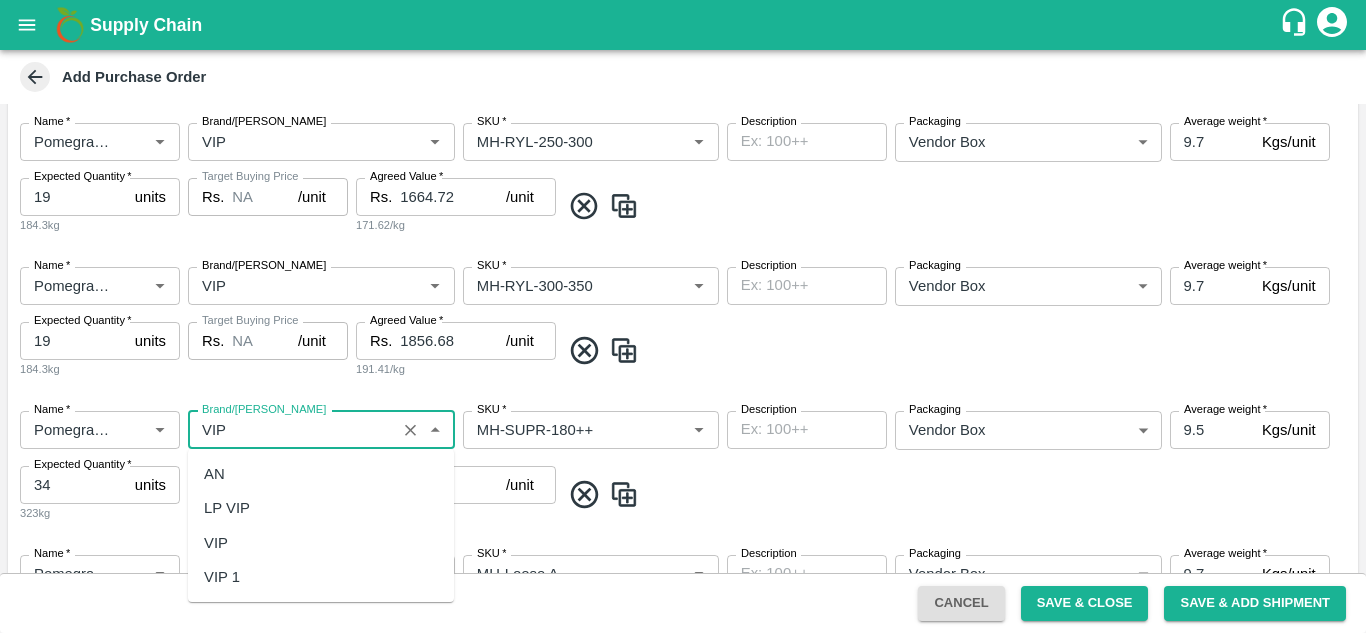 click on "VIP" at bounding box center [321, 543] 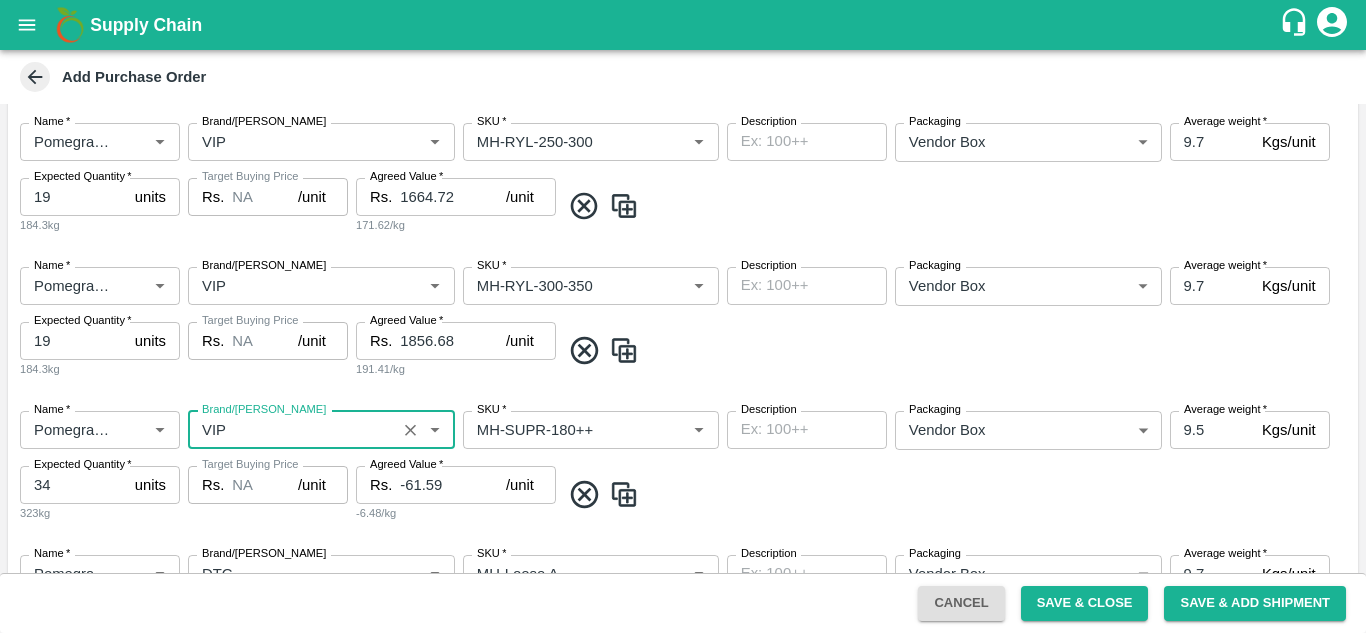 type on "VIP" 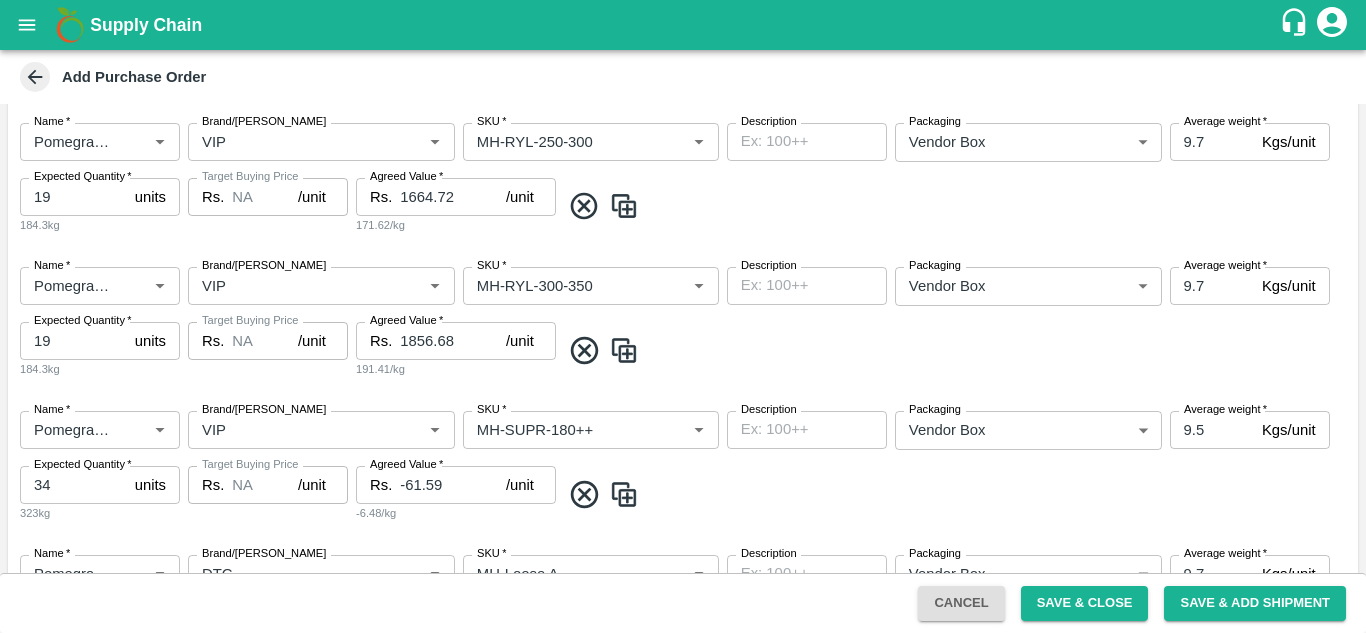 click on "Name   * Name   * Brand/[PERSON_NAME]/[PERSON_NAME]   * SKU   * Description x Description Packaging Vendor Box 276 Packaging Average weight   * 9.5 Kgs/unit Average weight Expected Quantity   * 34 units Expected Quantity 323kg Target Buying Price Rs. NA /unit Target Buying Price Agreed Value   * Rs. -61.59 /unit Agreed Value -6.48/kg" at bounding box center (683, 467) 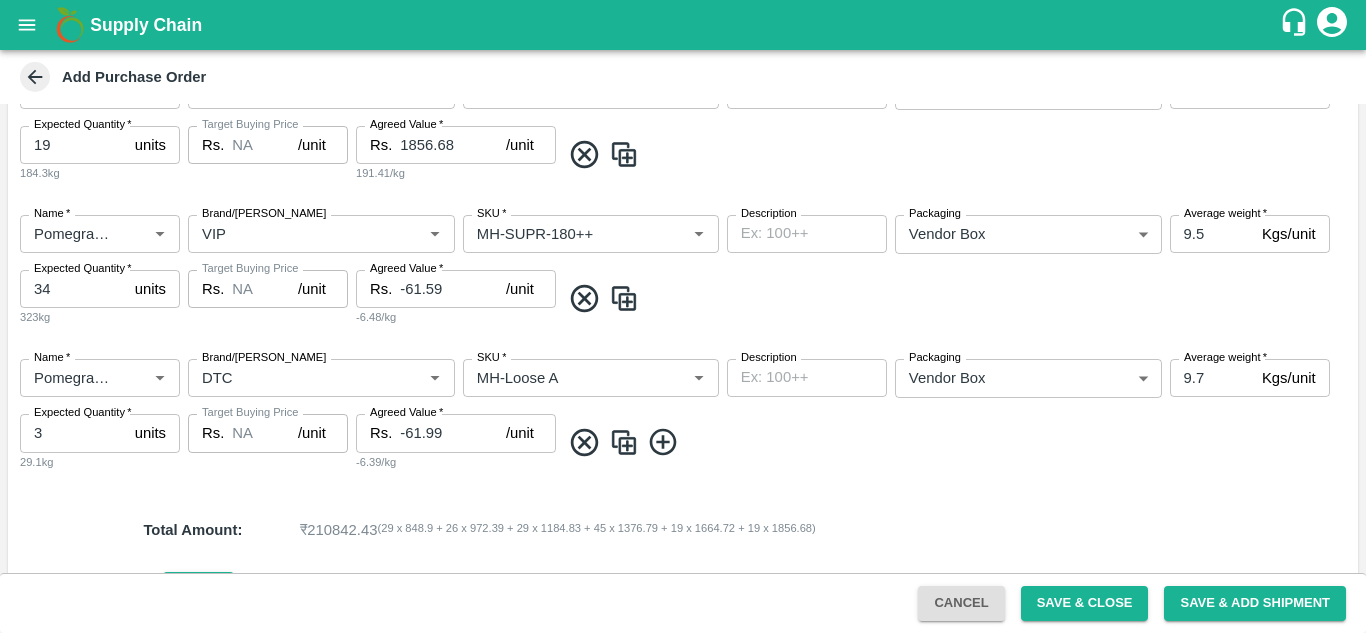 scroll, scrollTop: 1229, scrollLeft: 0, axis: vertical 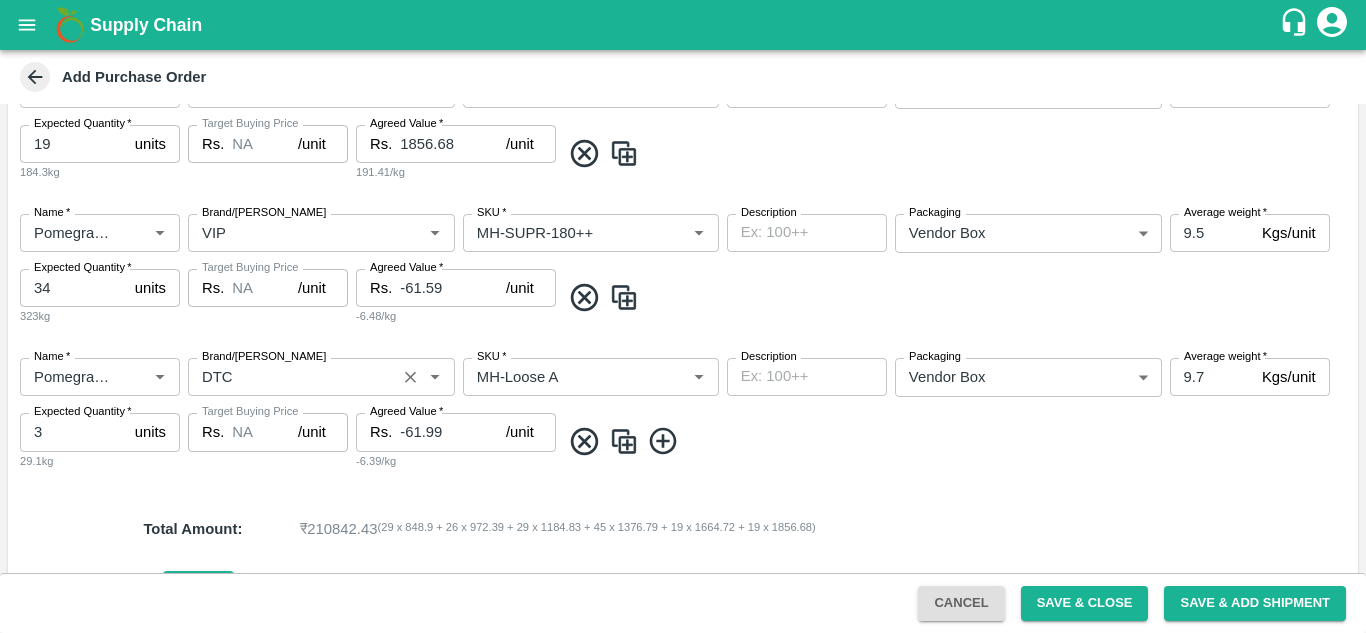 click on "Brand/[PERSON_NAME]" at bounding box center [292, 377] 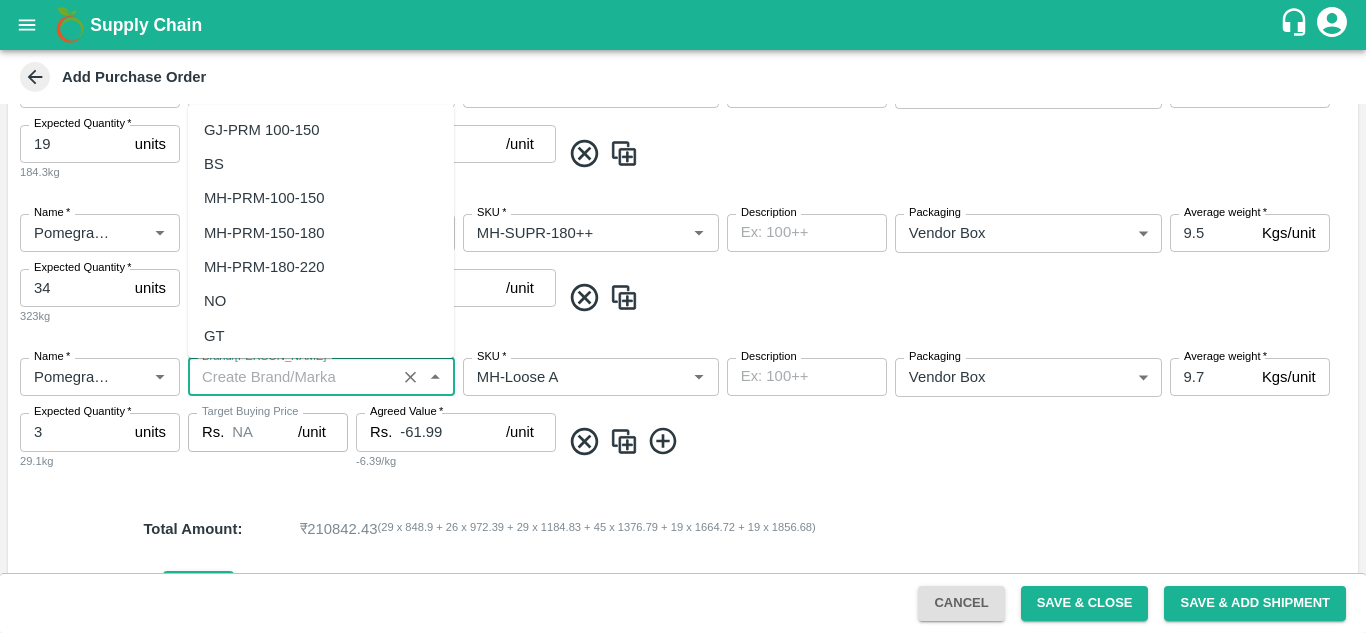 paste on "VIP" 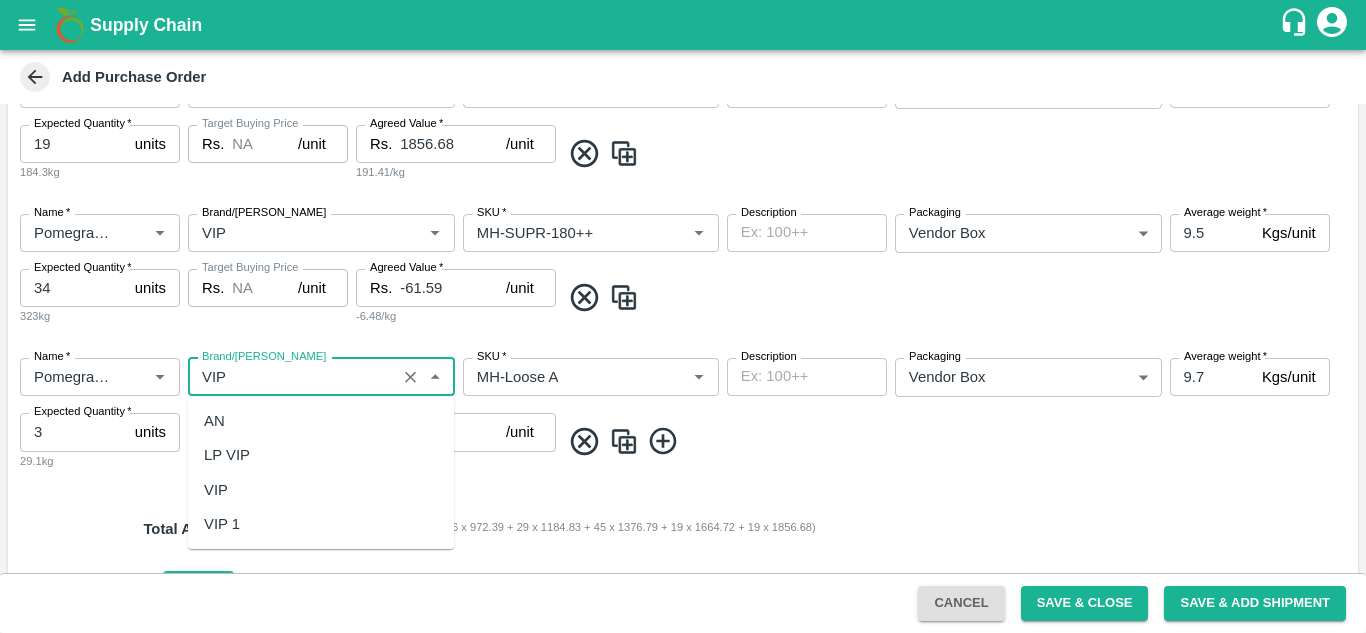 scroll, scrollTop: 0, scrollLeft: 0, axis: both 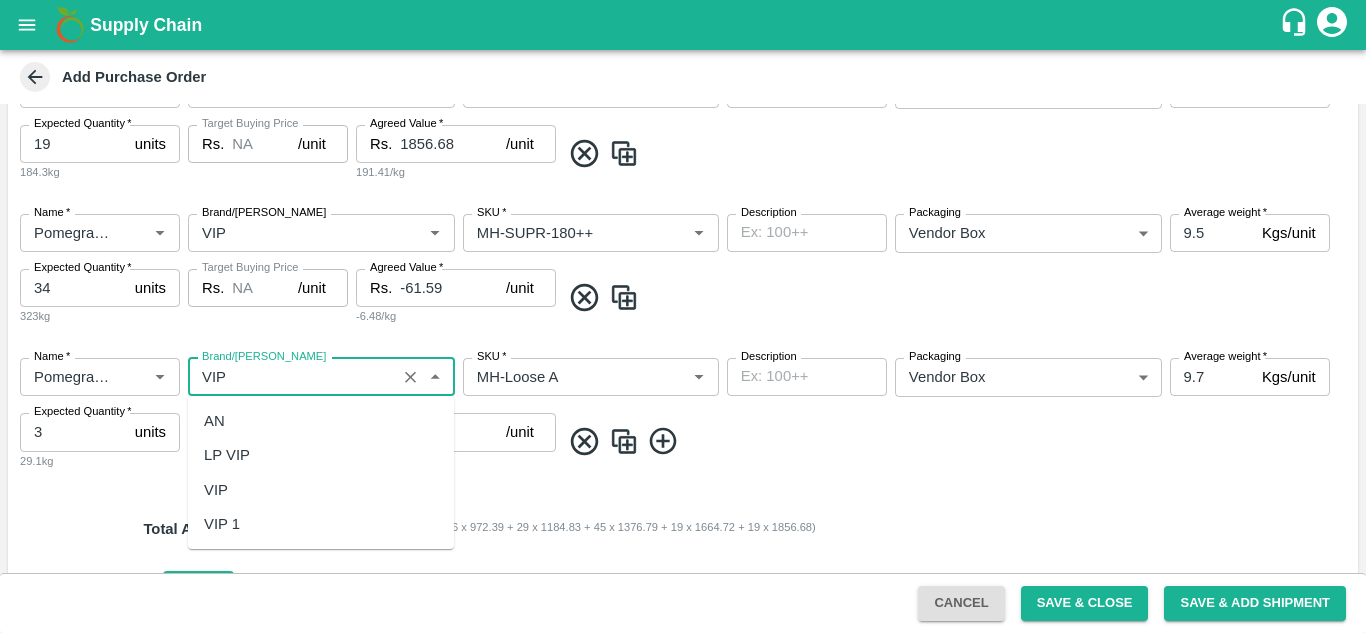 click on "VIP" at bounding box center [216, 490] 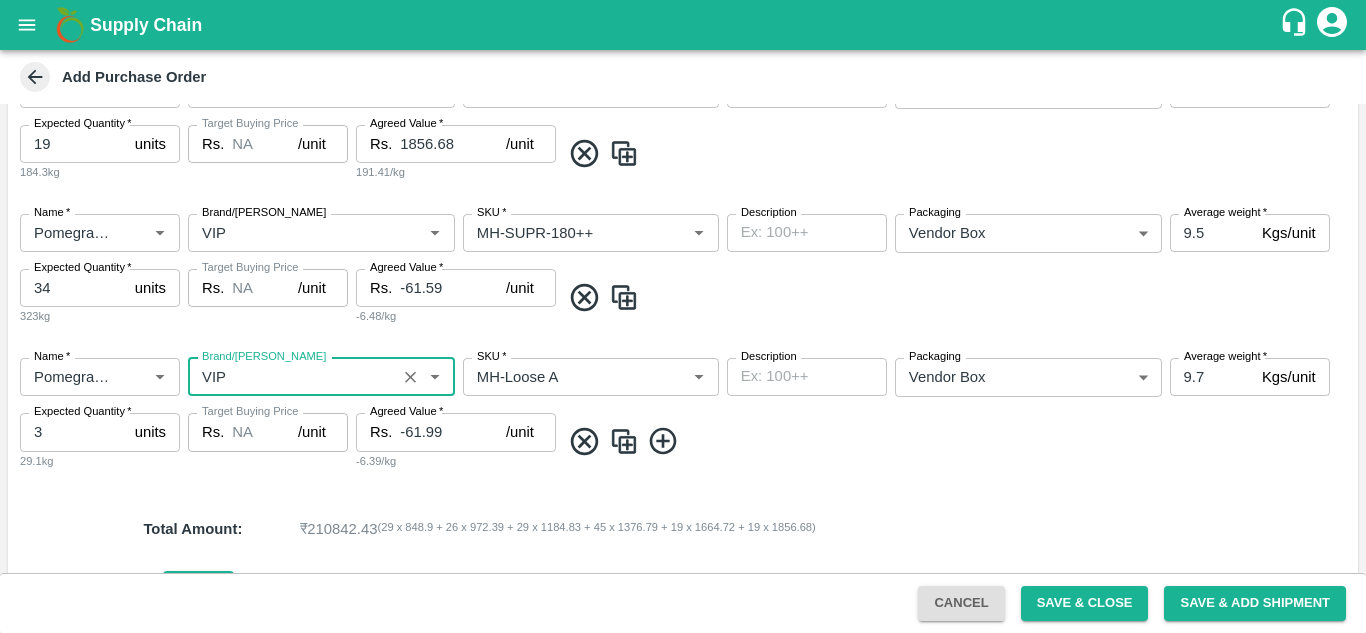 type on "VIP" 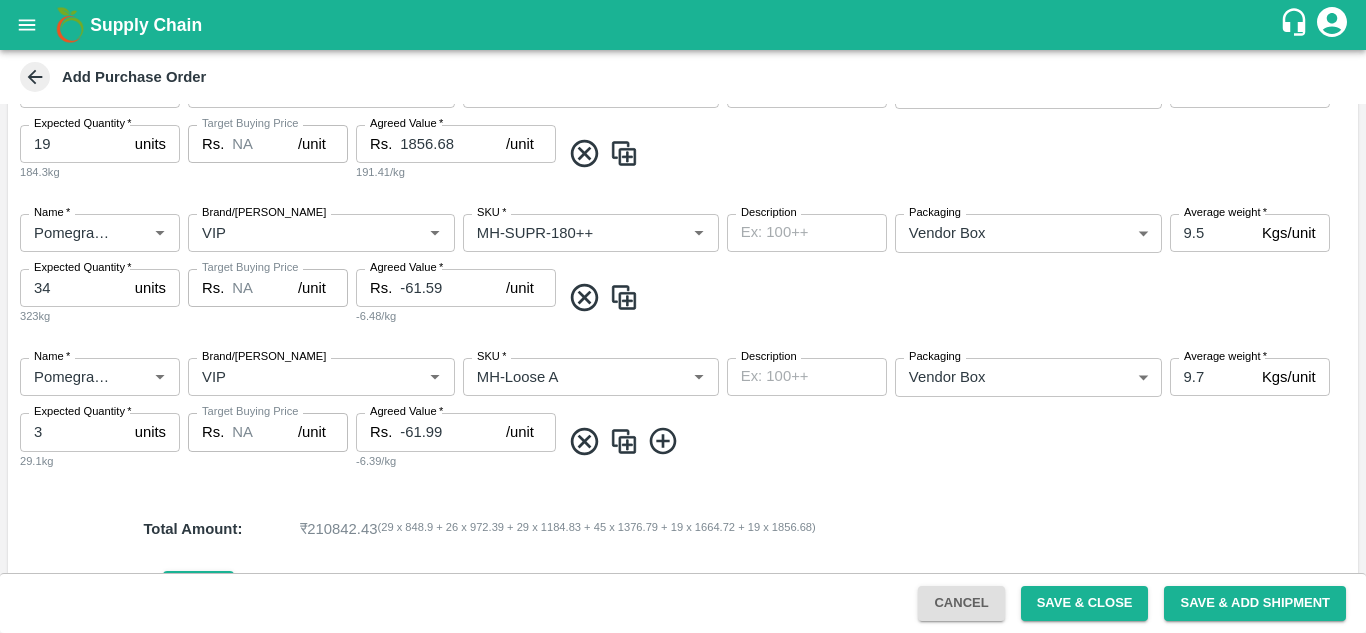 click on "PO Type   * Vendor Purchase 2 PO Type Buyers   * [PERSON_NAME] Buyers   * Supplier   * Supplier   * Add Vendor Add Farmer Address   * Indapur, [GEOGRAPHIC_DATA], , [GEOGRAPHIC_DATA] Address Micropocket   * Micropocket   * Purchase Date   * [DATE] Purchase Date Incharge Field Executive   * [PERSON_NAME] Incharge Field Executive   * Model   * MGM/DMP/Commission Commision Model Vendor Type Spot Buyer SPOT_BUYER Vendor Type Velens Assessment ID FA Velens Assessment ID Expected Purchase Items Buying In Kgs Units Name   * Name   * Brand/[PERSON_NAME]/Marka SKU   * SKU   * Description x Description Packaging Vendor Box 276 Packaging Average weight   * 9.7 Kgs/unit Average weight Expected Quantity   * 29 units Expected Quantity 281.3kg Target Buying Price Rs. NA /unit Target Buying Price Agreed Value   * Rs. 848.9 /unit Agreed Value 87.52/kg Name   * Name   * Brand/[PERSON_NAME]/[PERSON_NAME]   * SKU   * Description x Description Packaging Vendor Box 276 Packaging Average weight   * 9.5   *" at bounding box center [683, -179] 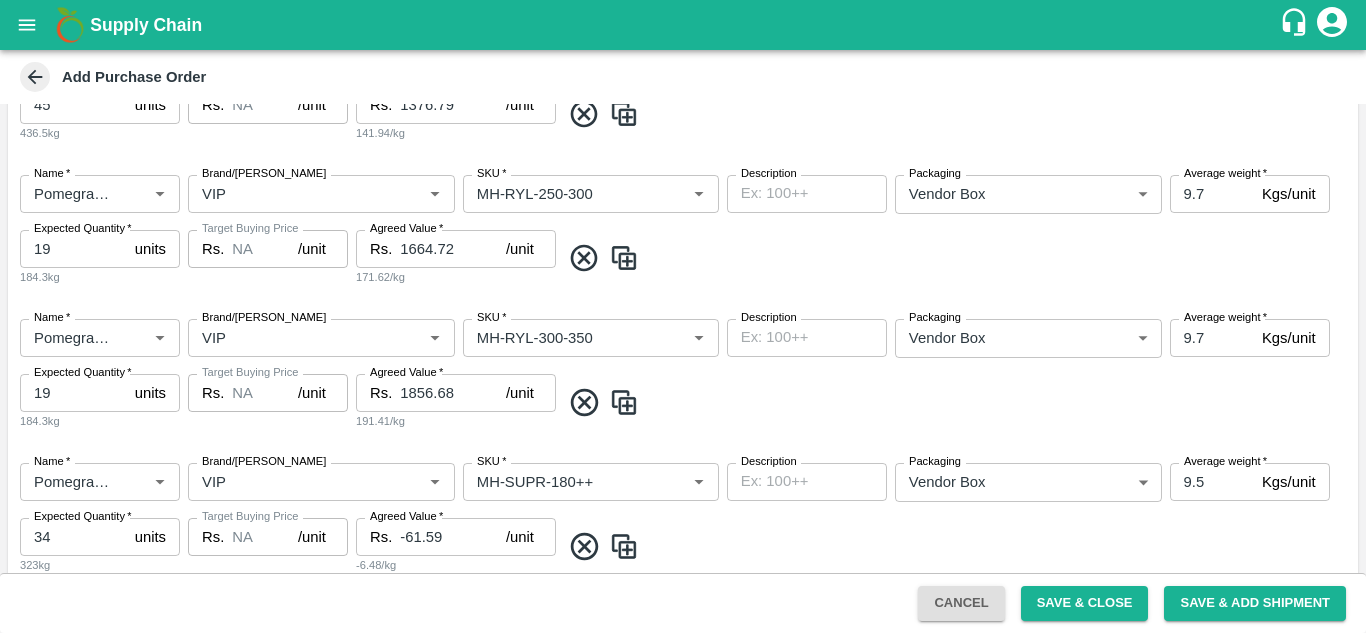 scroll, scrollTop: 969, scrollLeft: 0, axis: vertical 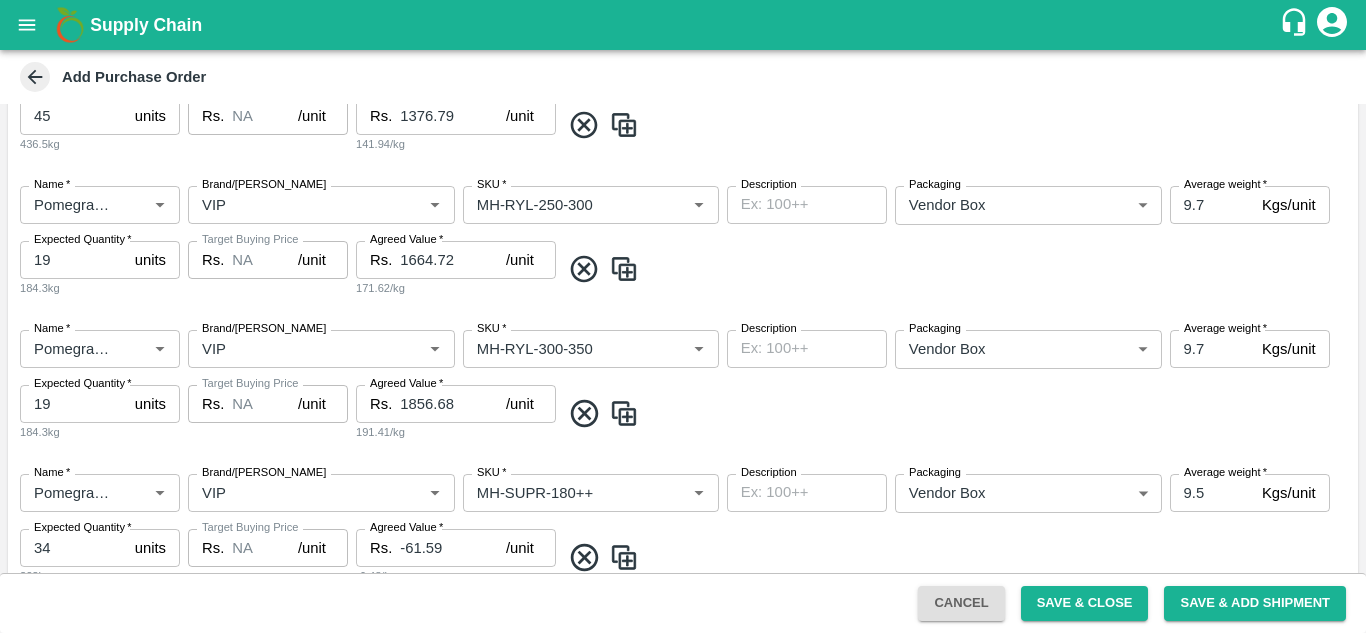click at bounding box center [624, 413] 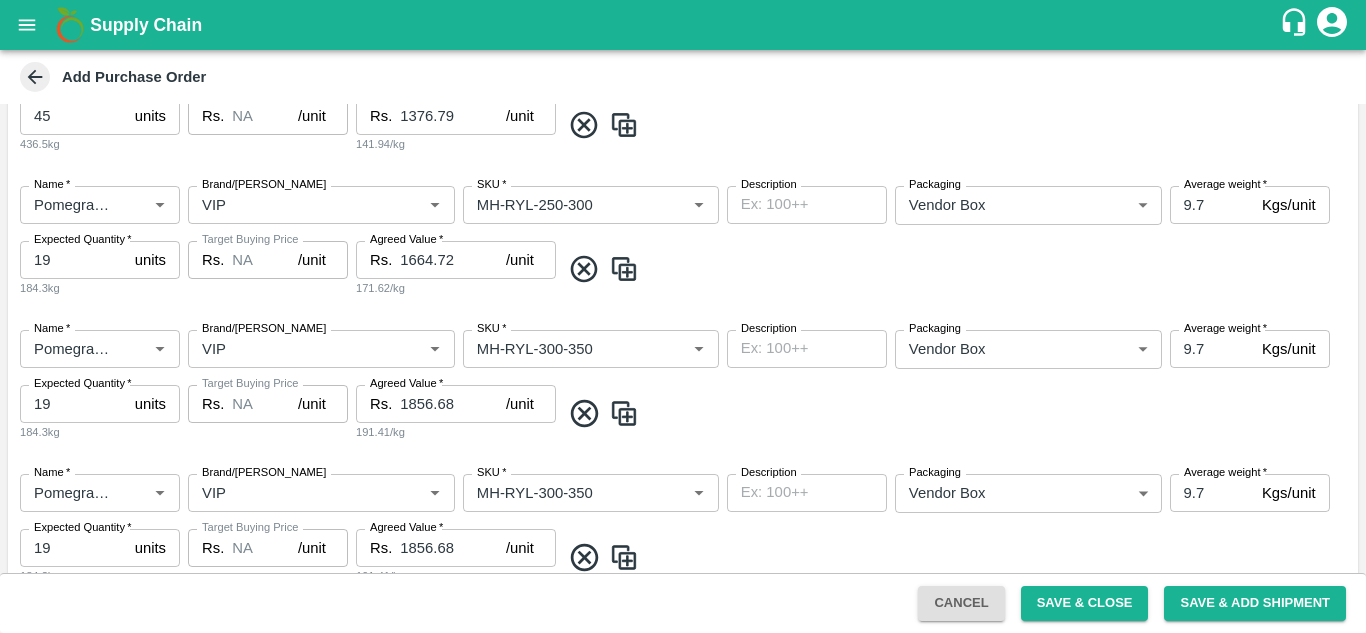 type on "MH-RYL-300-350" 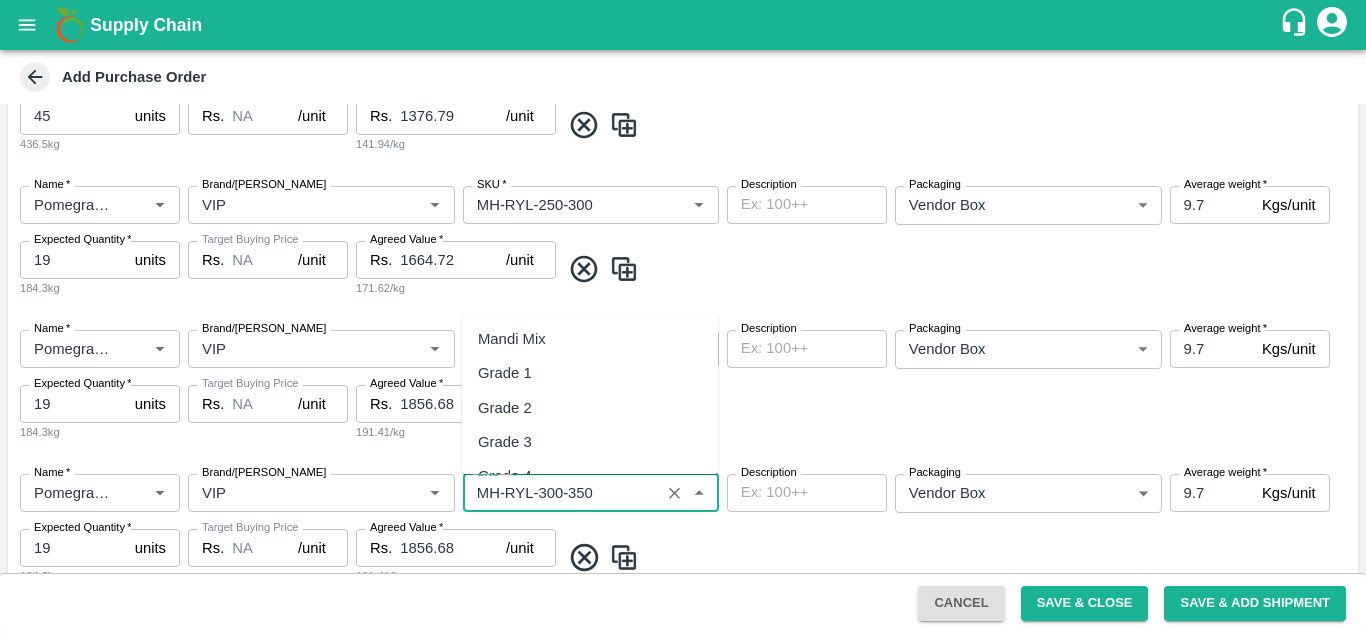click on "SKU   *" at bounding box center (561, 493) 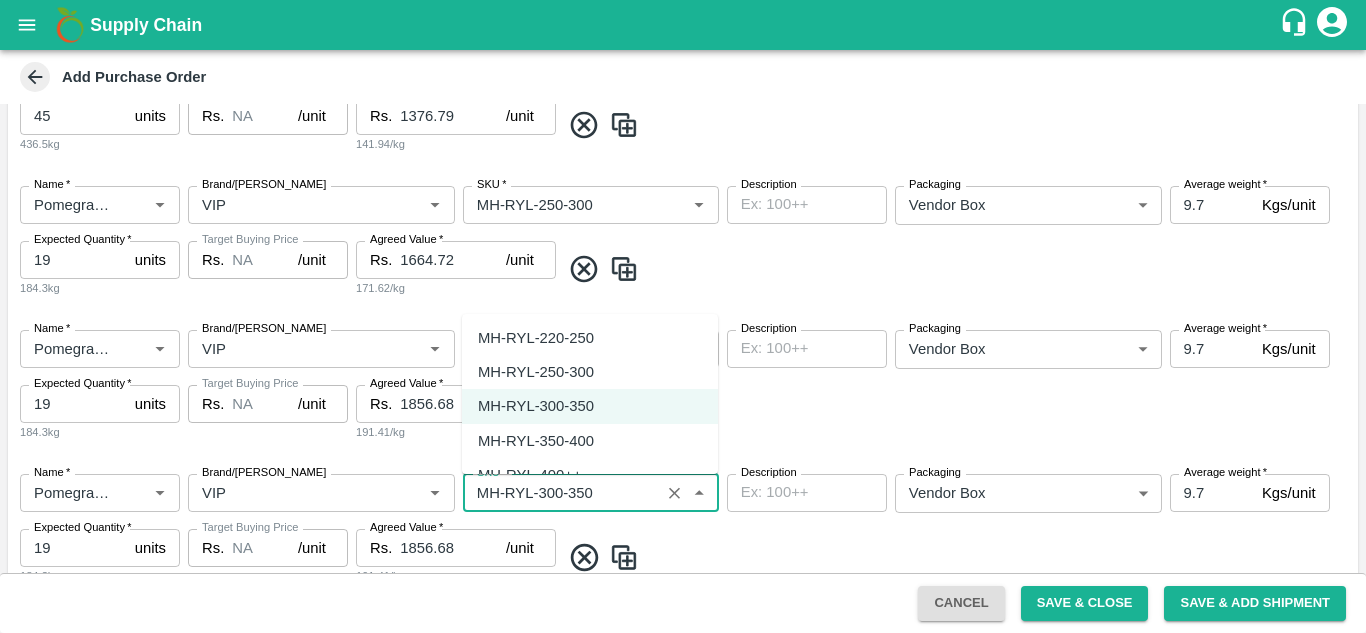 scroll, scrollTop: 1071, scrollLeft: 0, axis: vertical 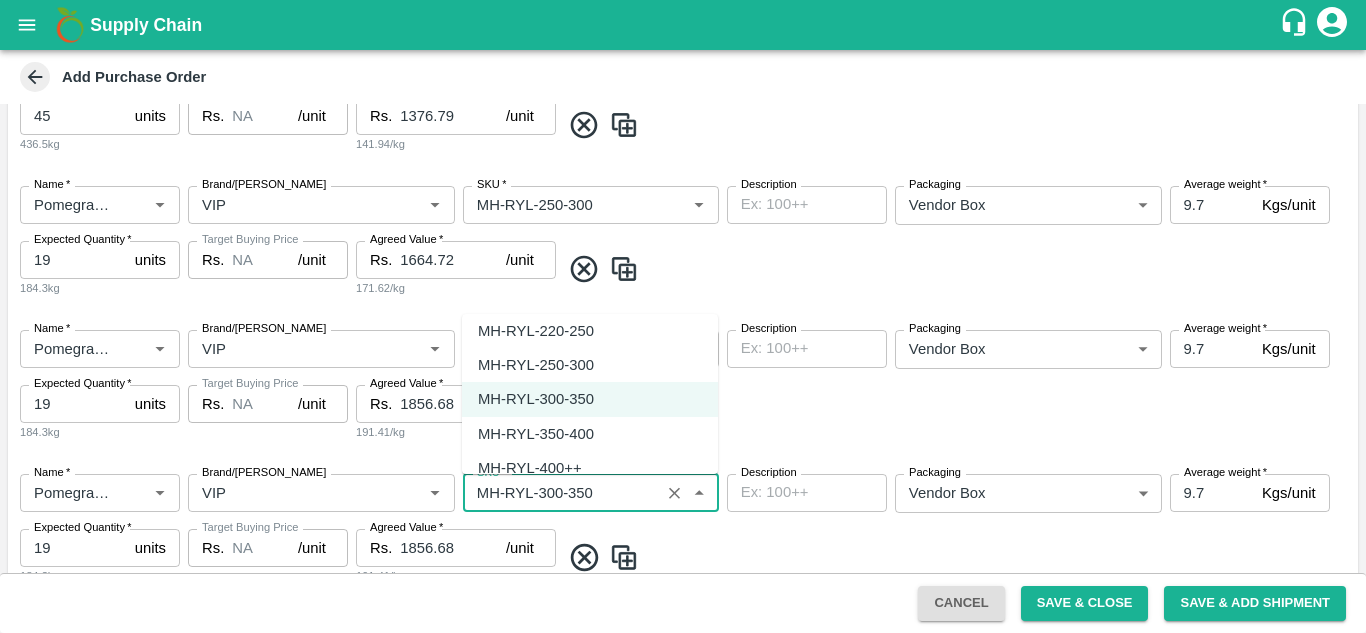 click on "MH-RYL-350-400" at bounding box center [536, 434] 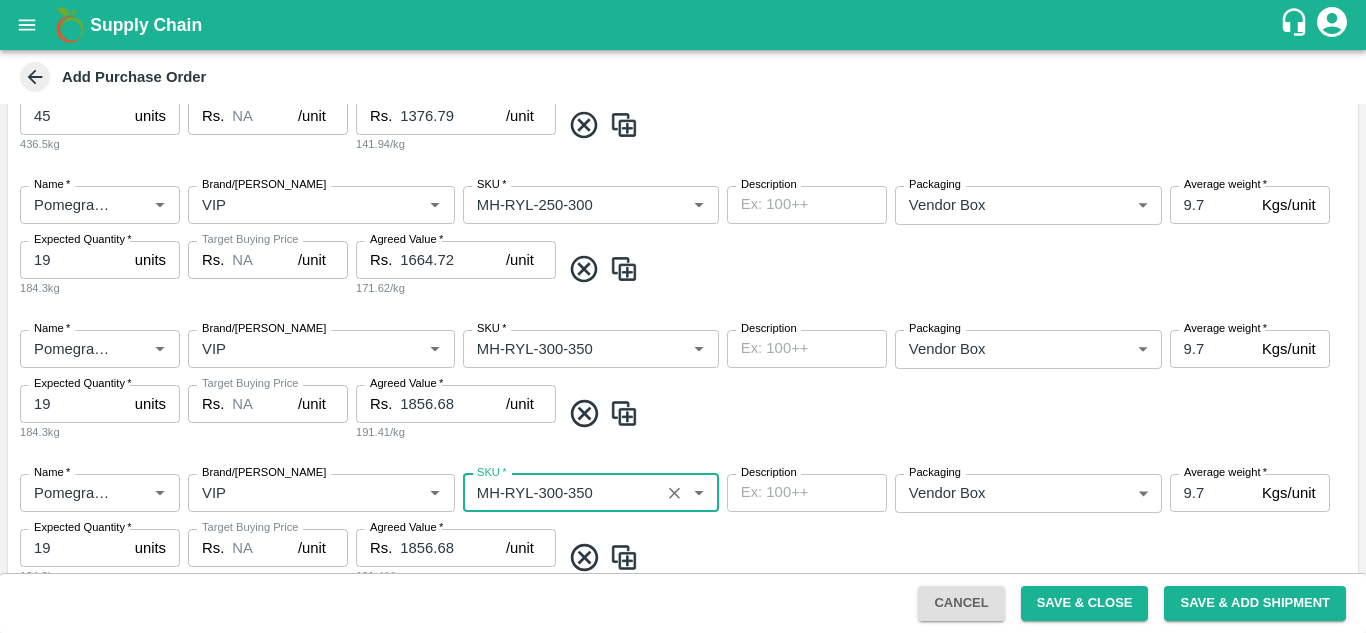 type on "MH-RYL-350-400" 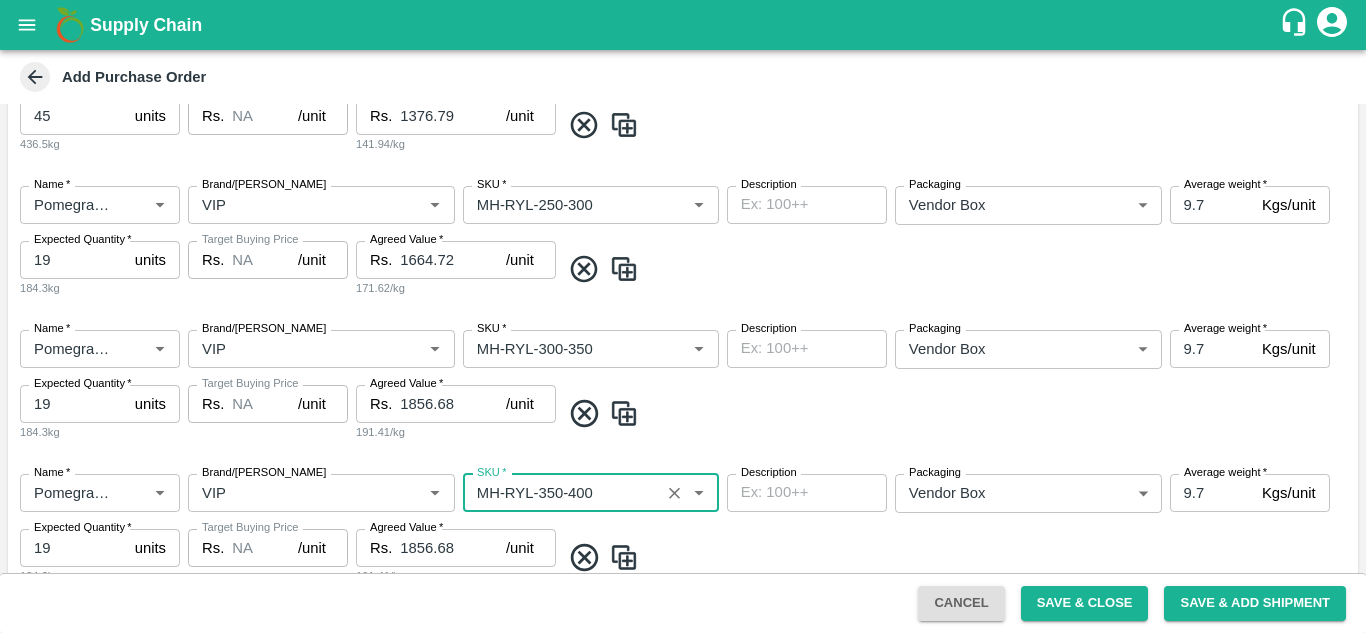 click on "Name   * Name   * Brand/[PERSON_NAME]/[PERSON_NAME]   * SKU   * Description x Description Packaging Vendor Box 276 Packaging Average weight   * 9.7 Kgs/unit Average weight Expected Quantity   * 19 units Expected Quantity 184.3kg Target Buying Price Rs. NA /unit Target Buying Price Agreed Value   * Rs. 1856.68 /unit Agreed Value 191.41/kg" at bounding box center [683, 386] 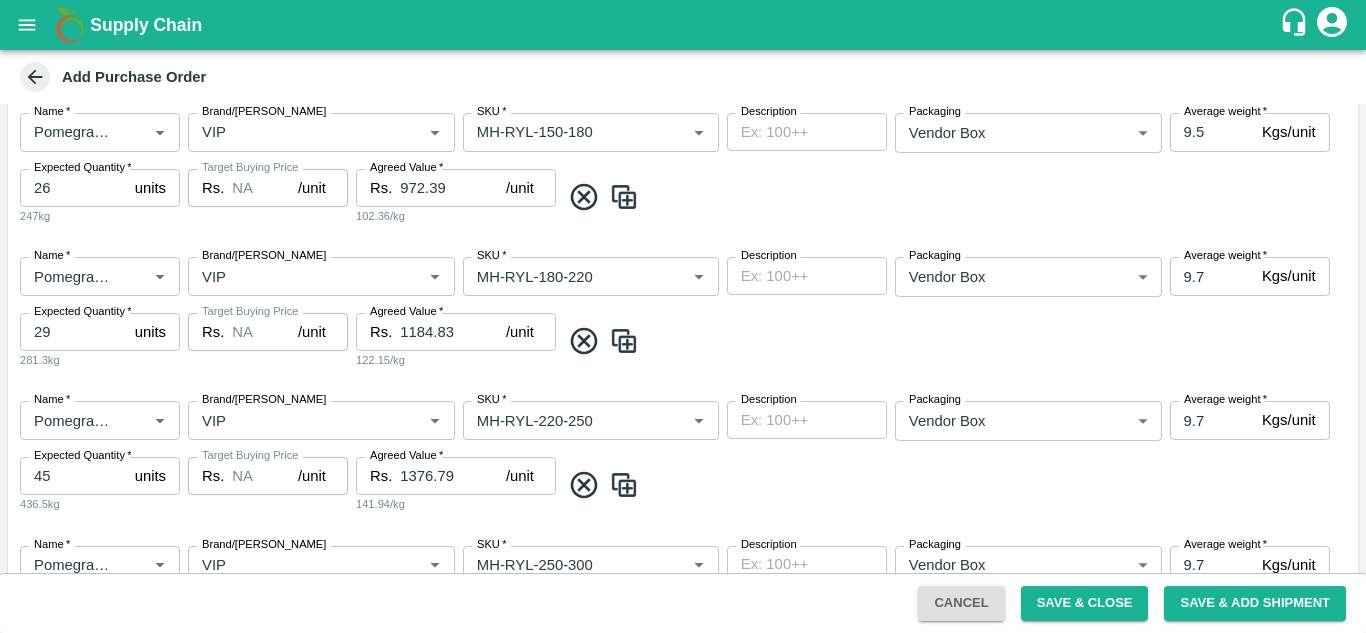 scroll, scrollTop: 1493, scrollLeft: 0, axis: vertical 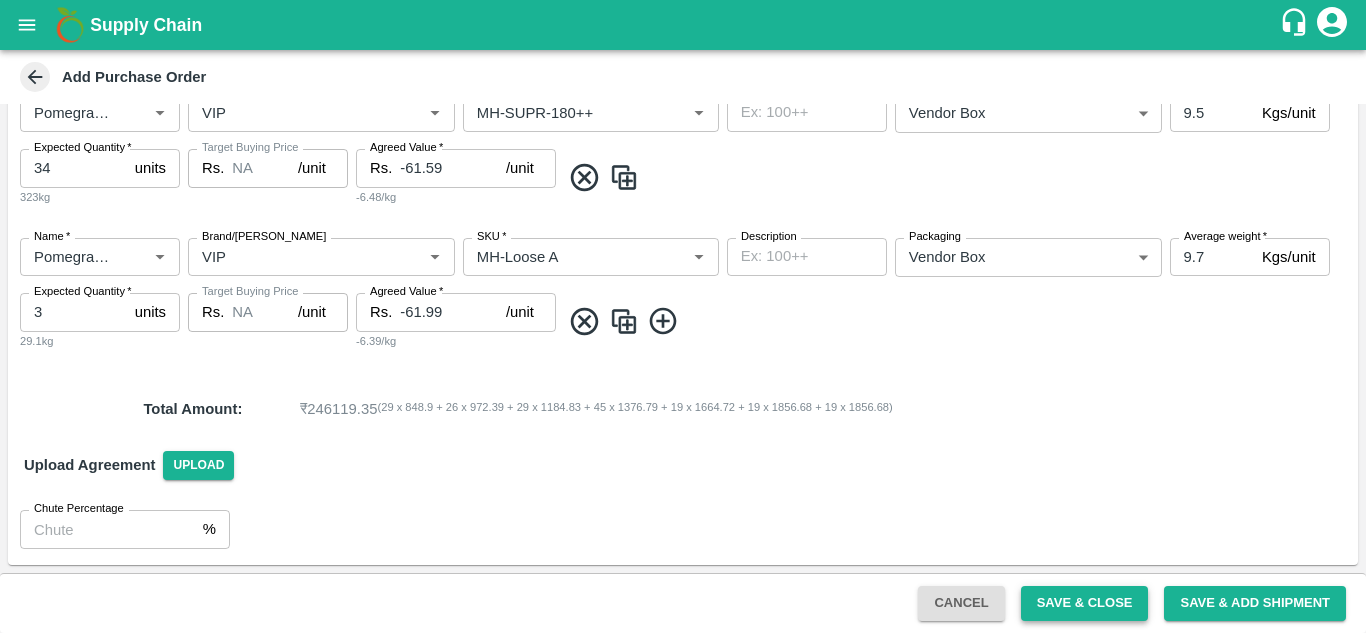 click on "Save & Close" at bounding box center (1085, 603) 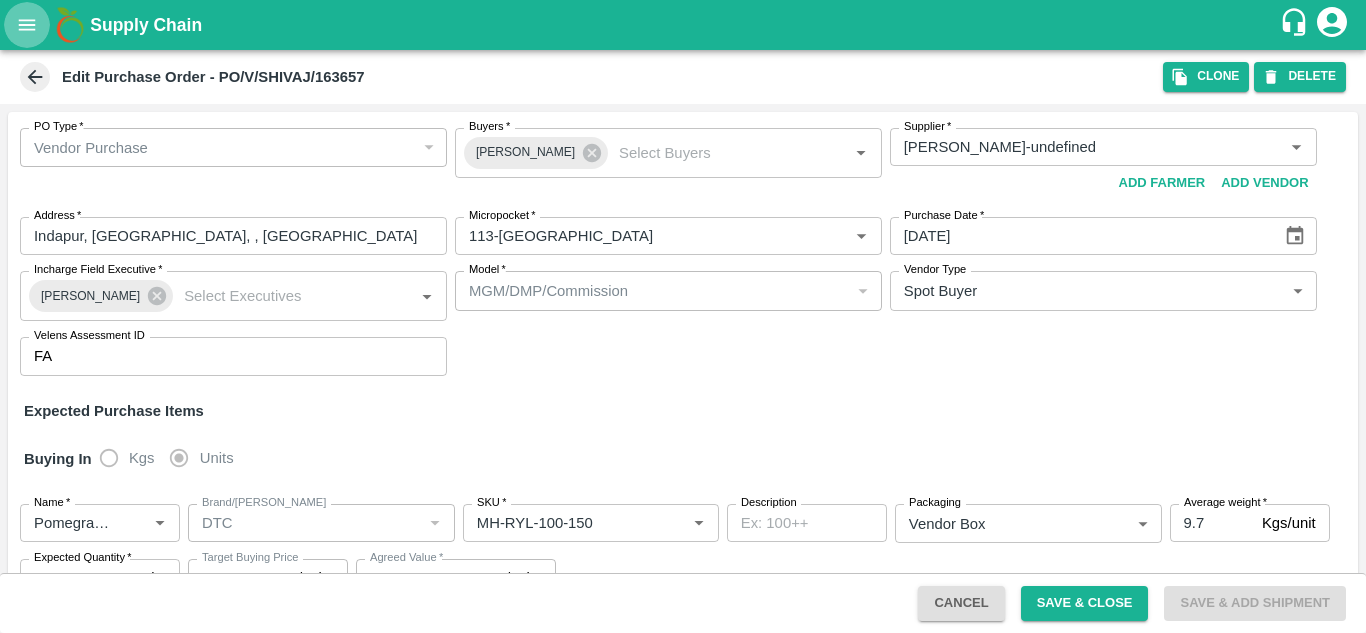 click 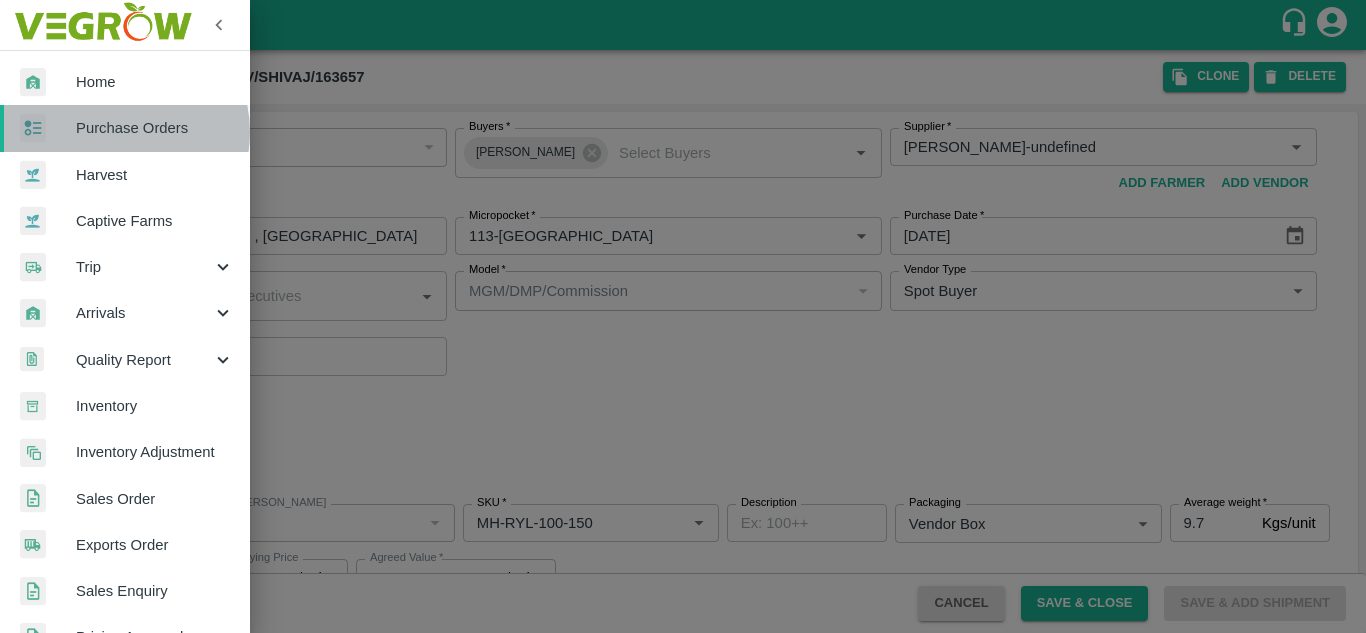 click on "Purchase Orders" at bounding box center [155, 128] 